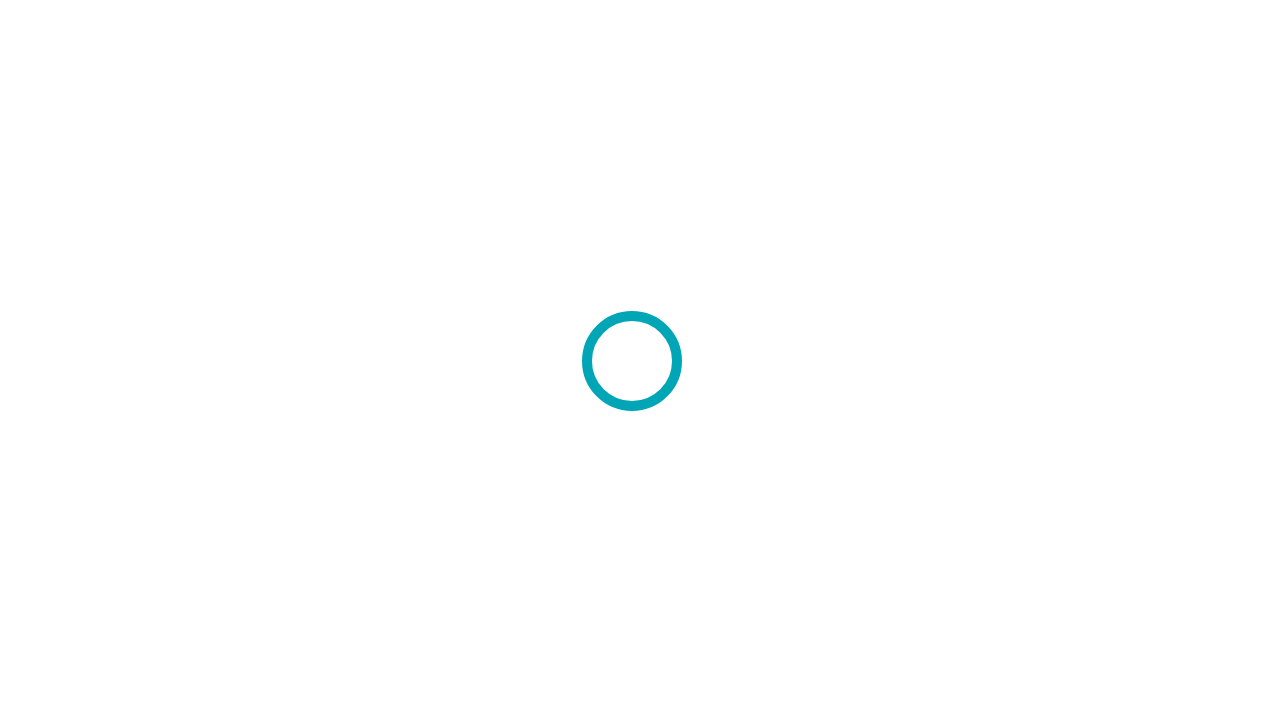 scroll, scrollTop: 0, scrollLeft: 0, axis: both 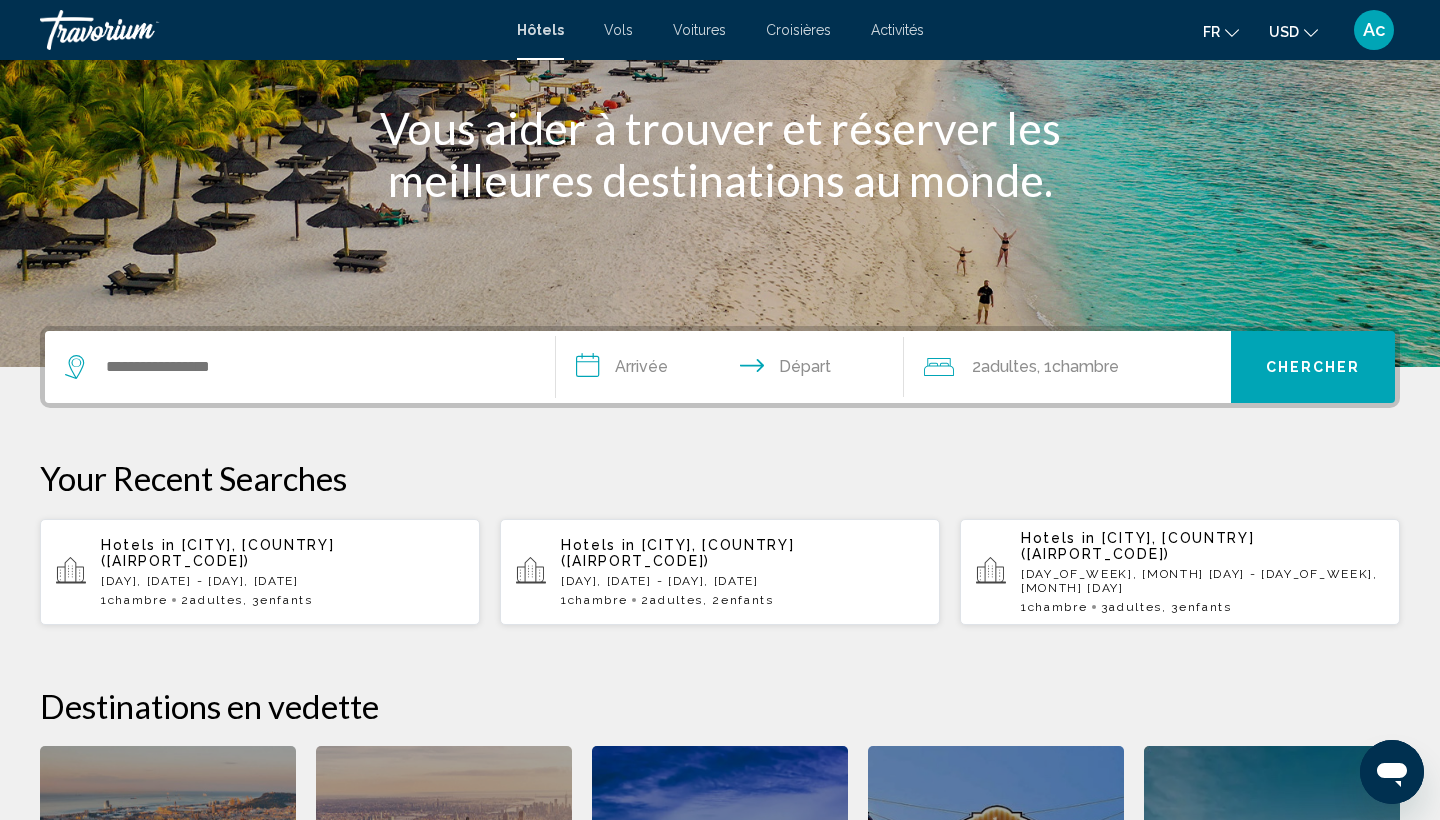 click at bounding box center (295, 367) 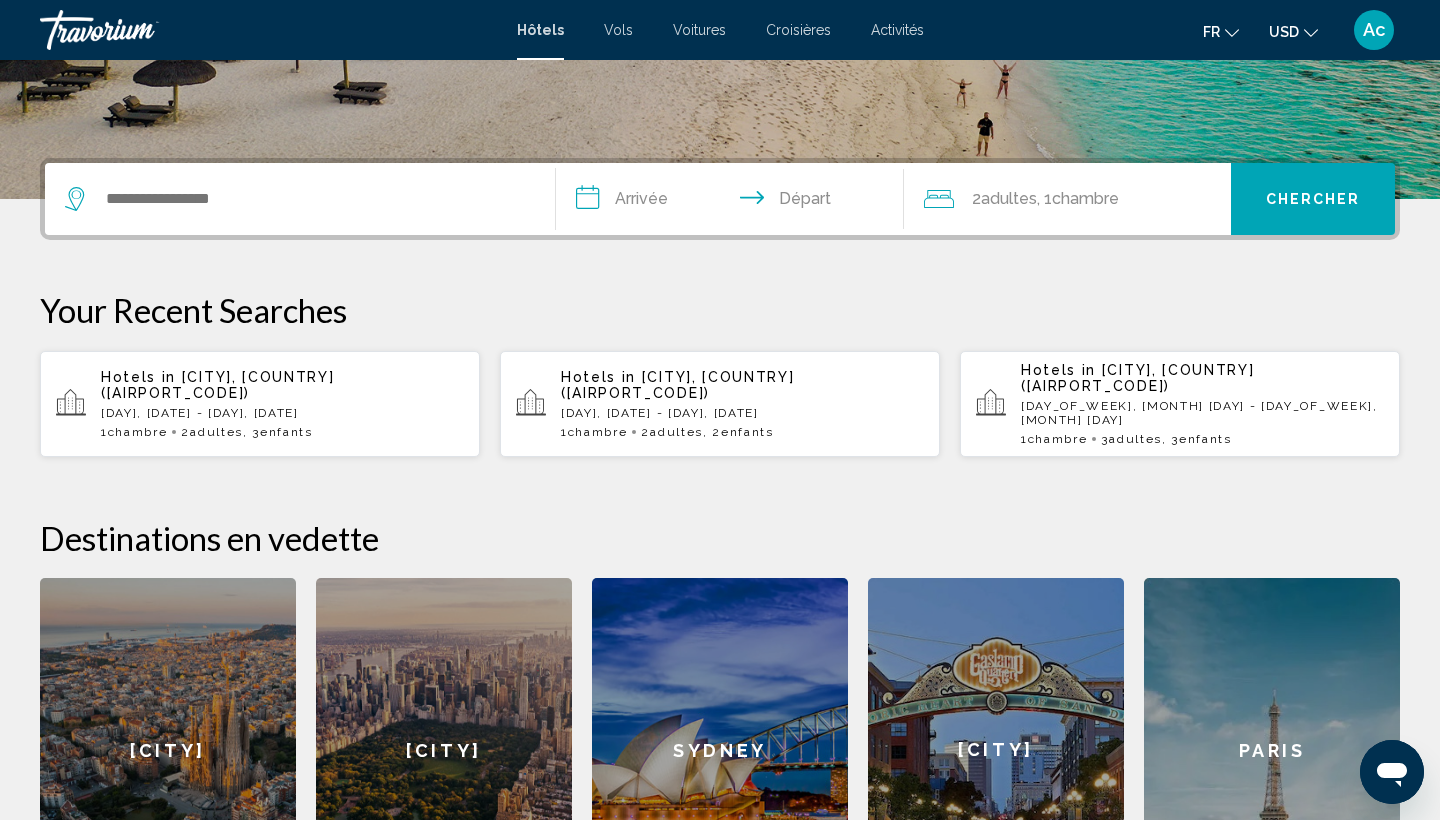 scroll, scrollTop: 494, scrollLeft: 0, axis: vertical 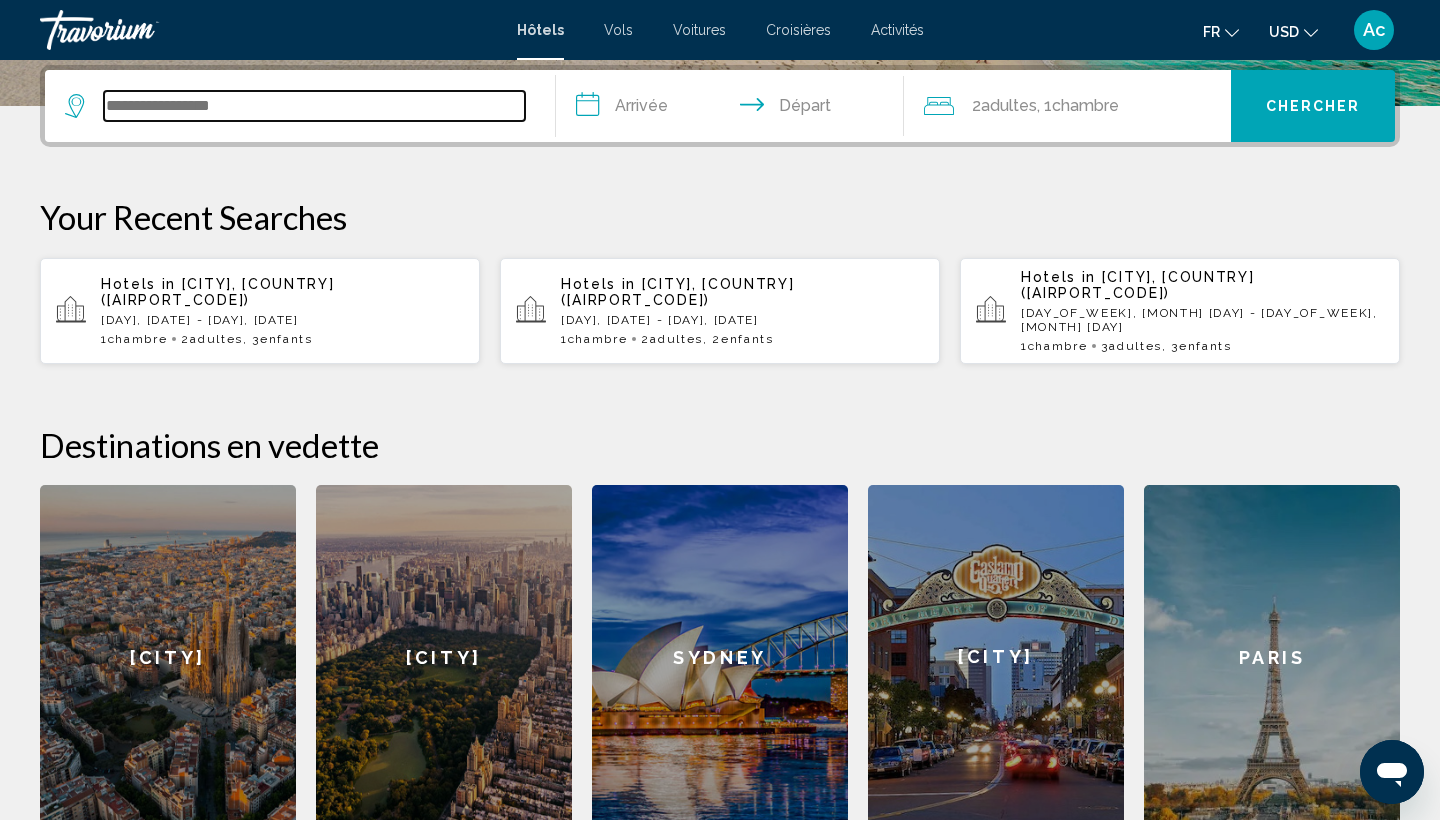 click at bounding box center [314, 106] 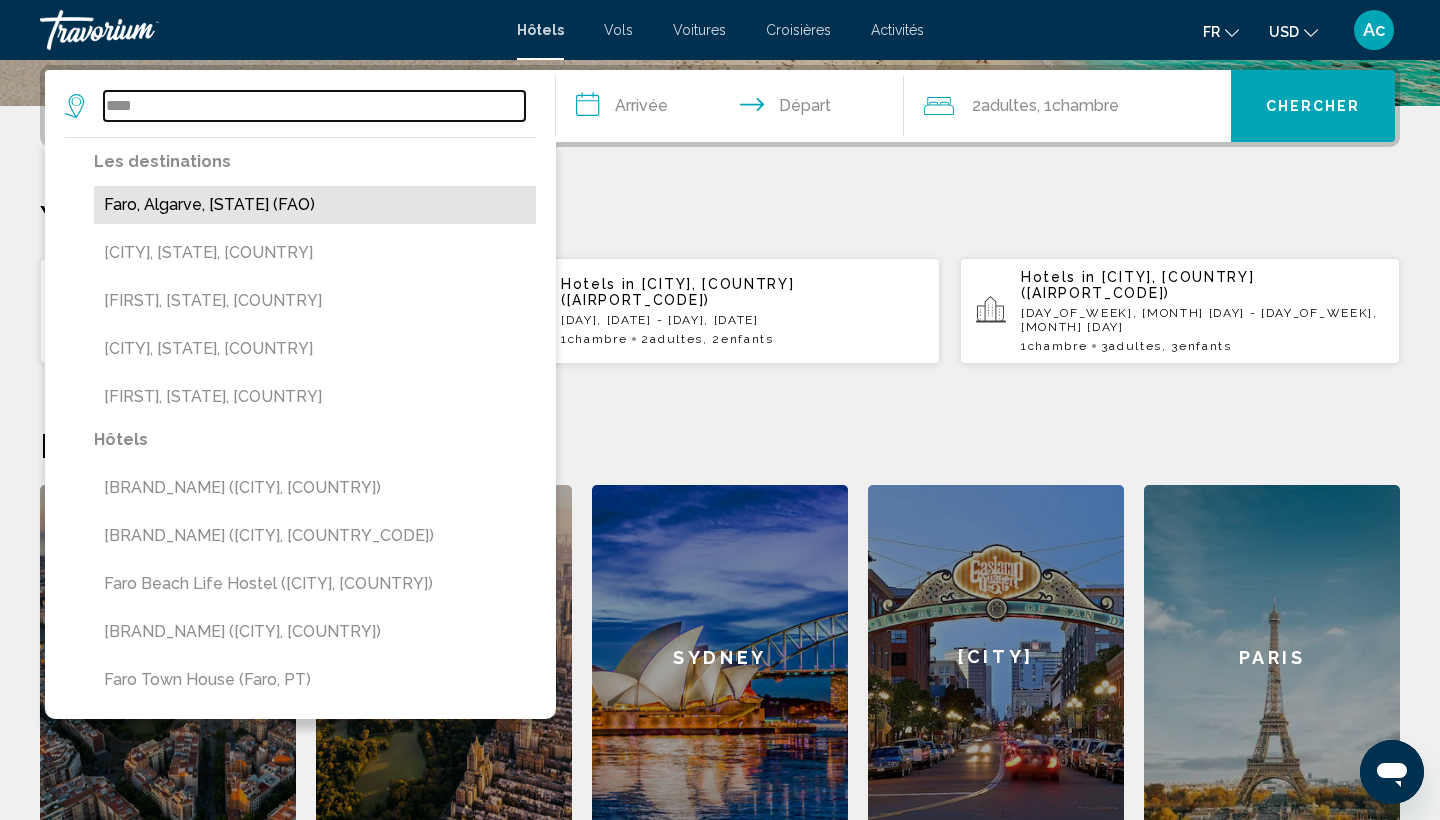 type on "****" 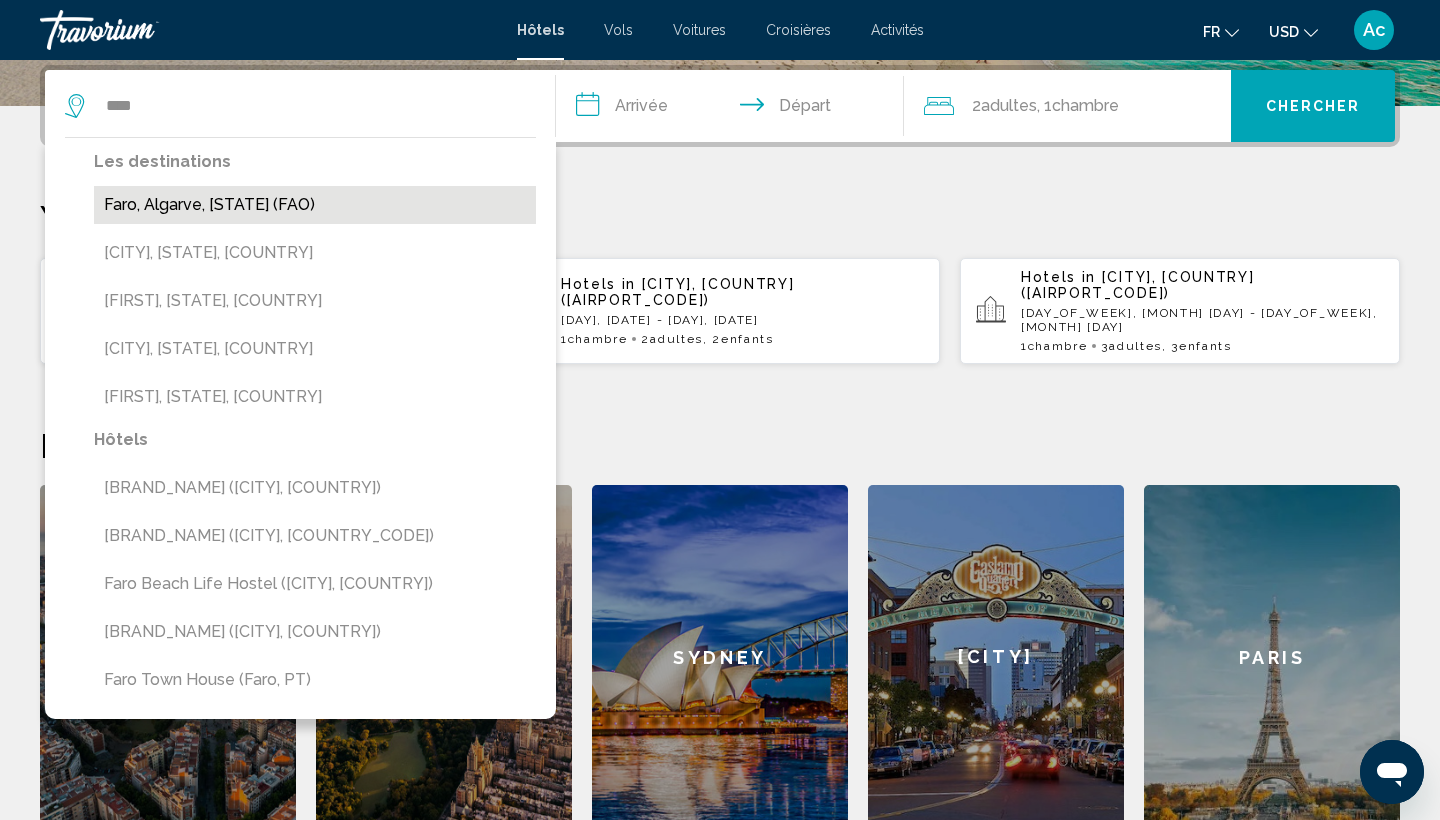 click on "Faro, Algarve, [STATE] (FAO)" at bounding box center [315, 205] 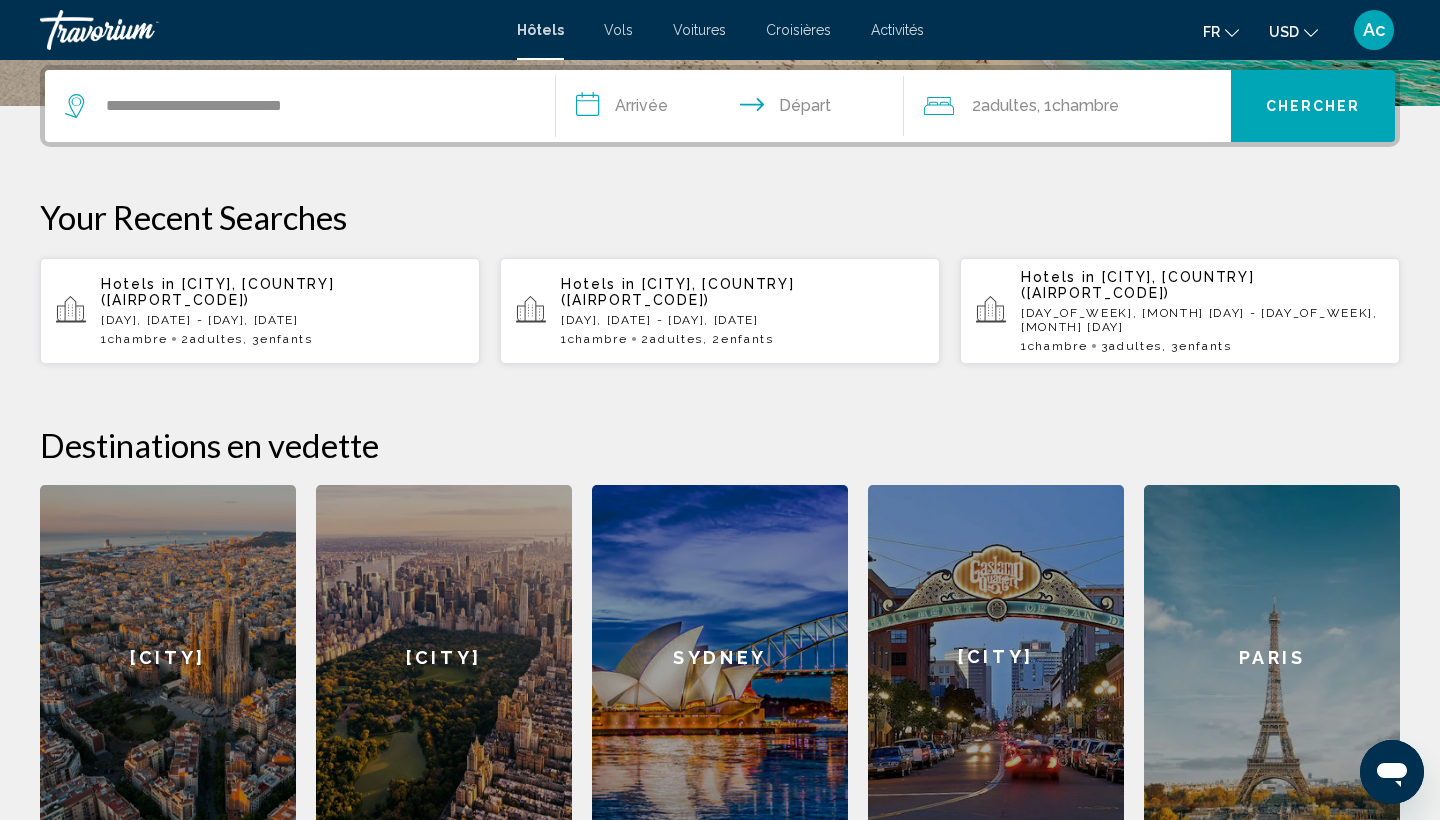 click on "**********" at bounding box center (734, 109) 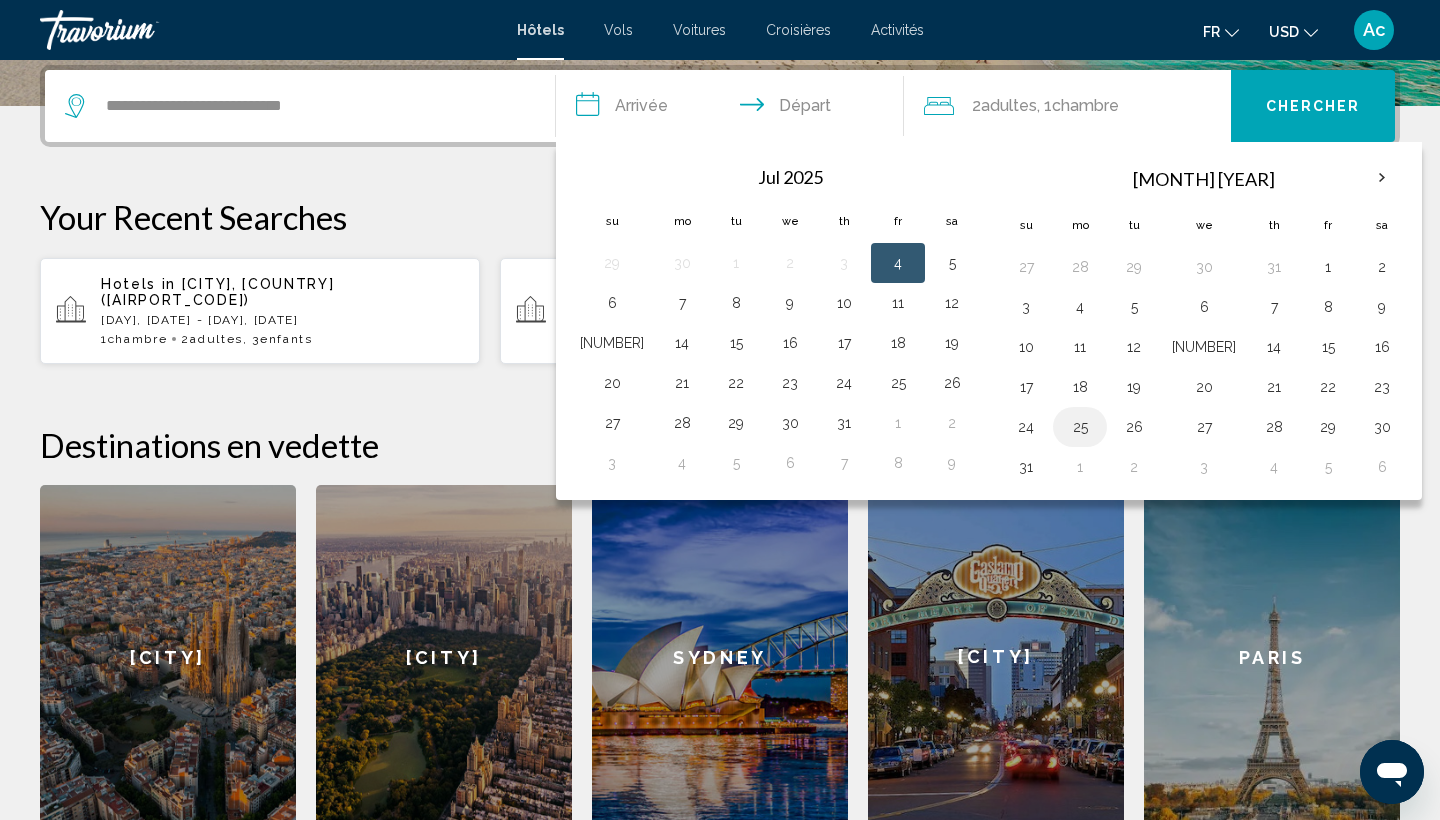 click on "25" at bounding box center [1080, 427] 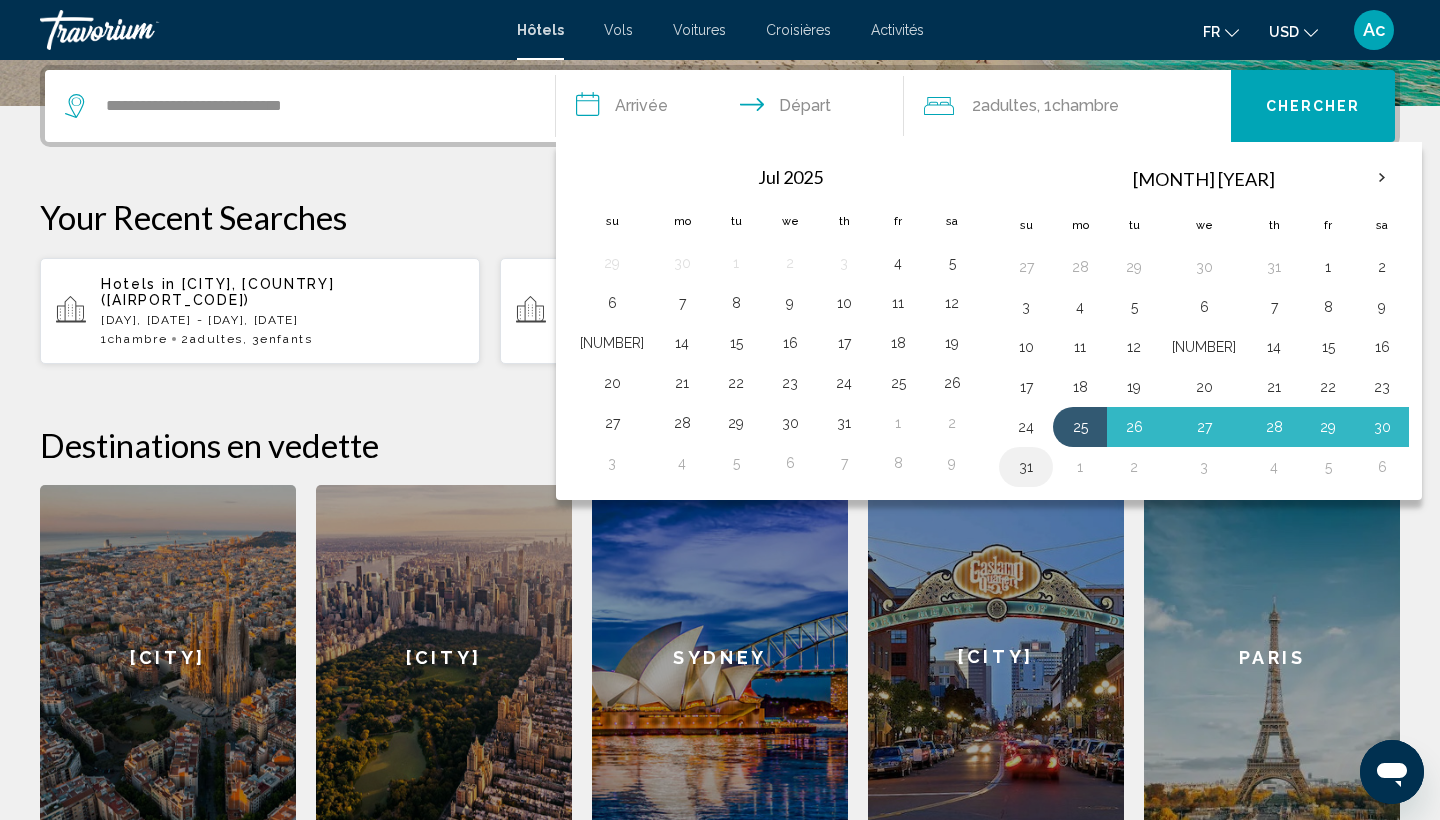 click on "31" at bounding box center (1026, 467) 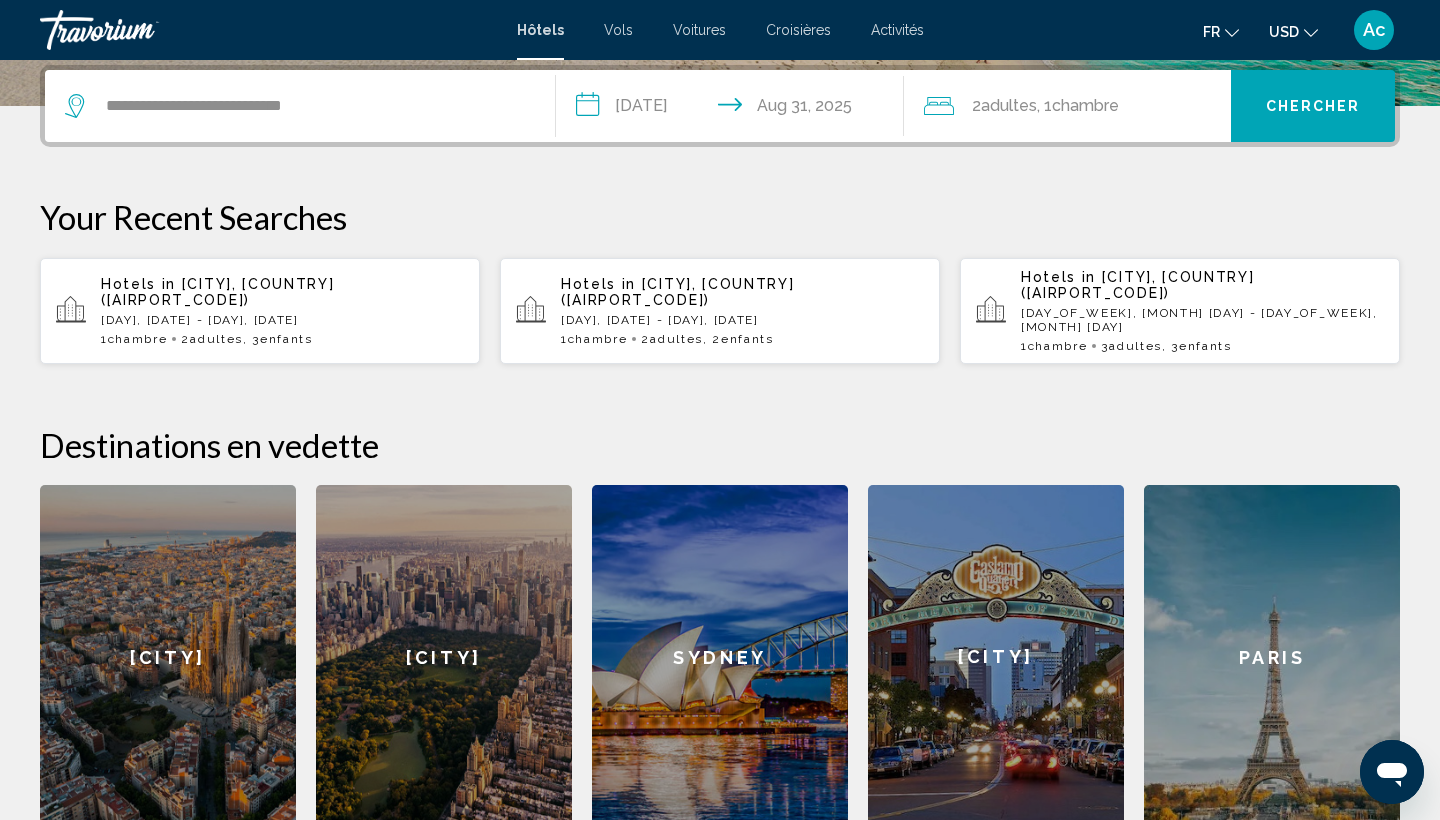 click on "2 Adulte Adultes , 1 Chambre pièces" at bounding box center (1078, 106) 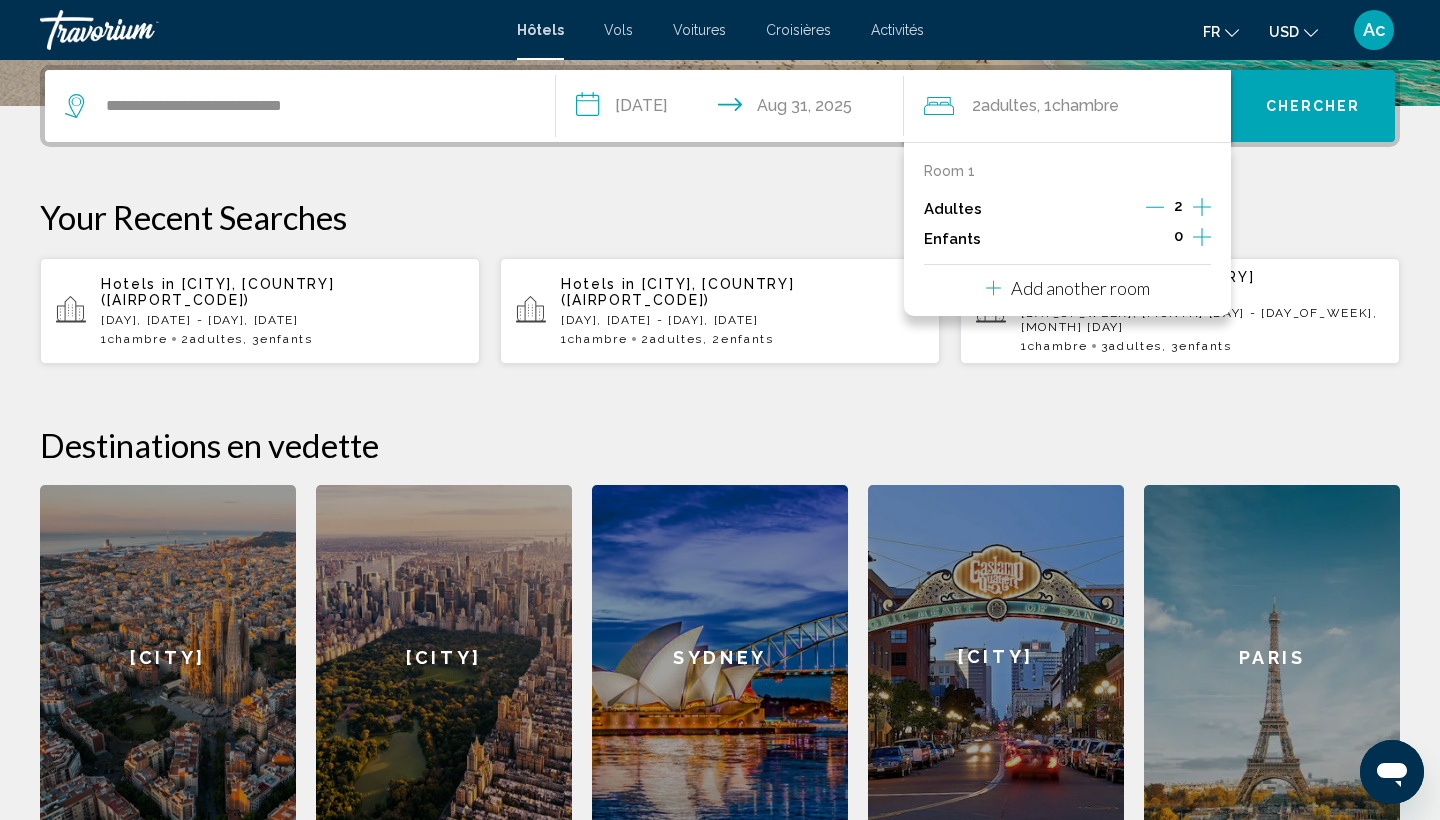 click at bounding box center (1202, 237) 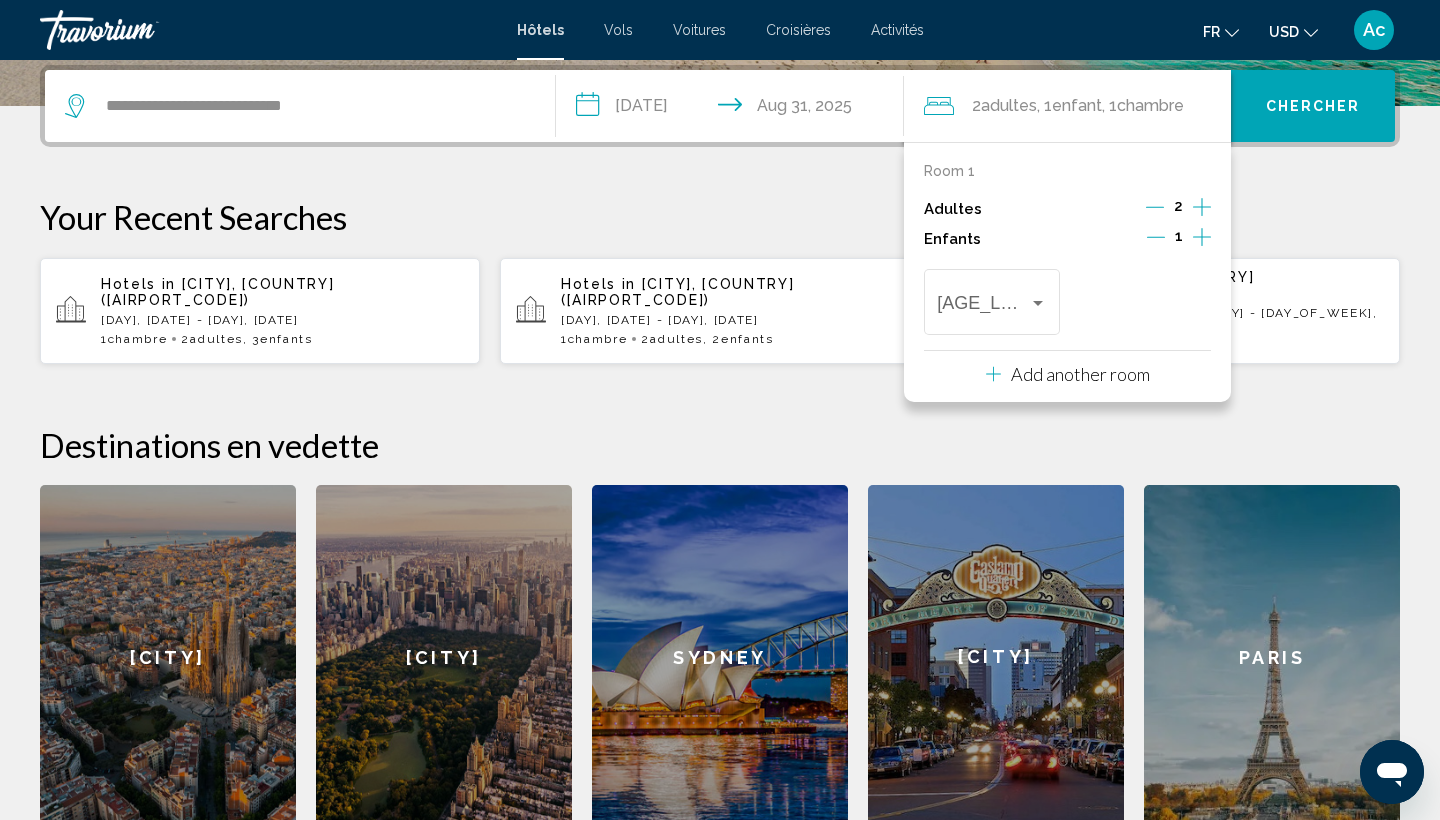 click at bounding box center (1202, 237) 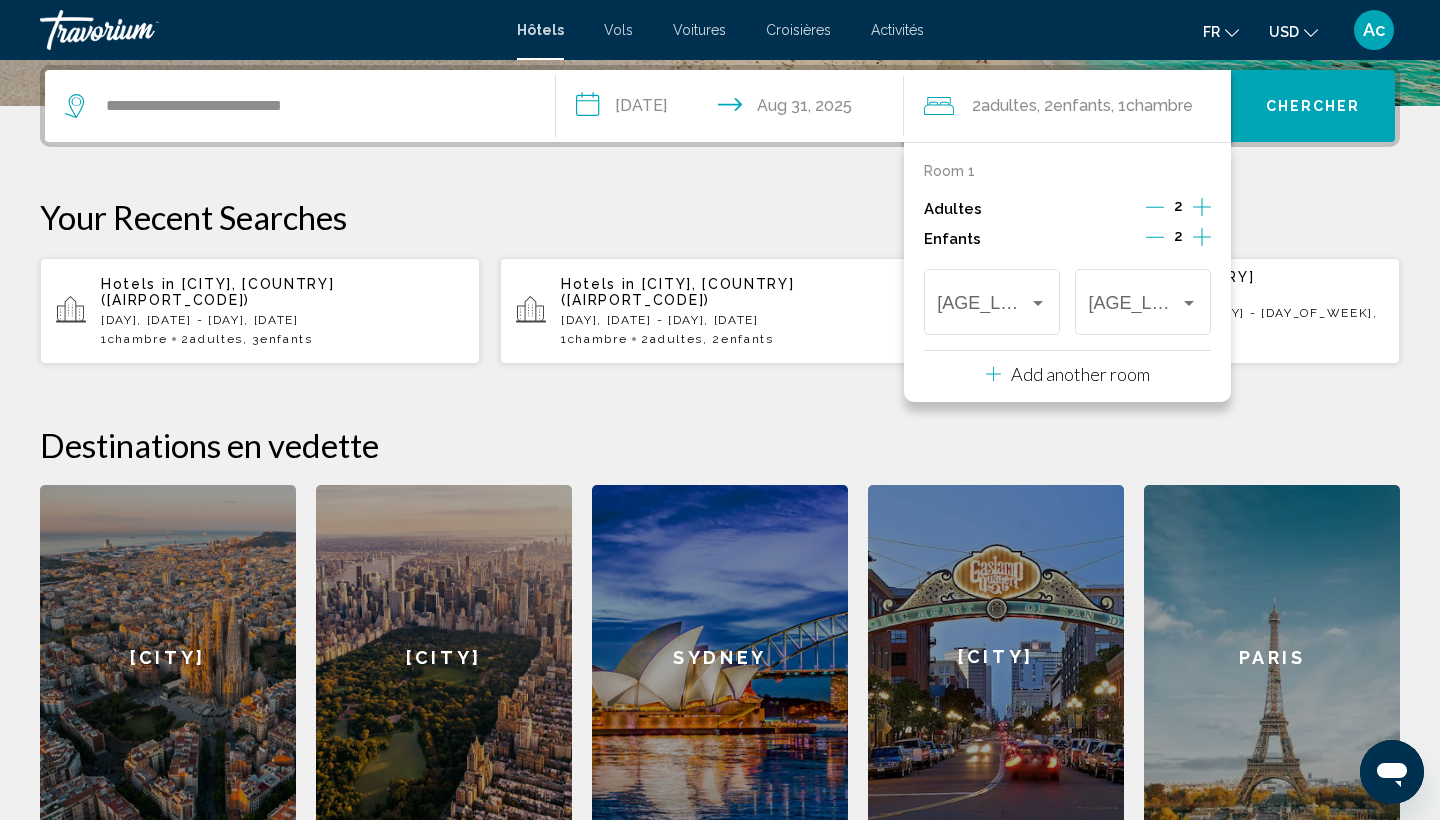 click at bounding box center [1202, 237] 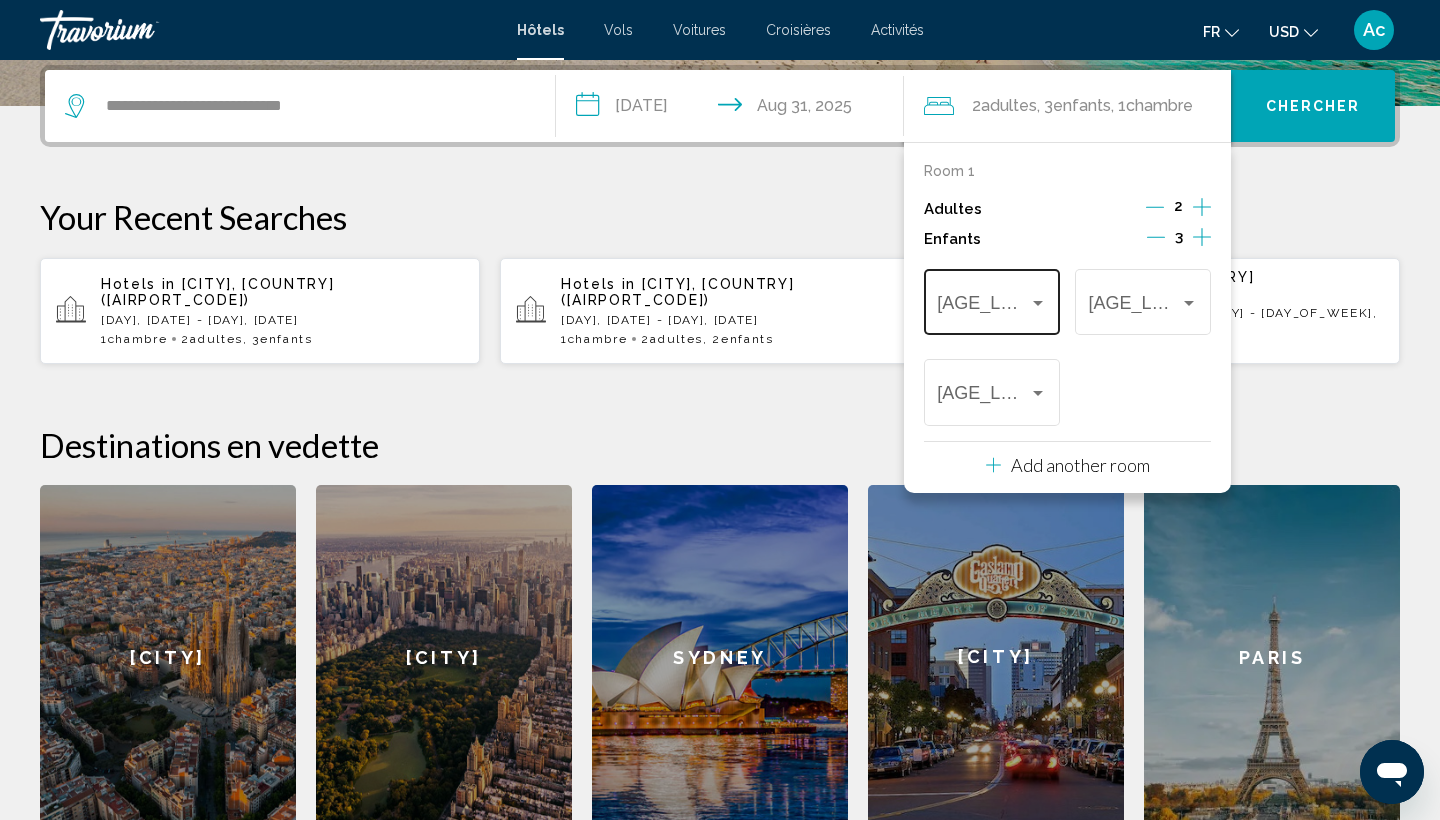 click at bounding box center (1038, 303) 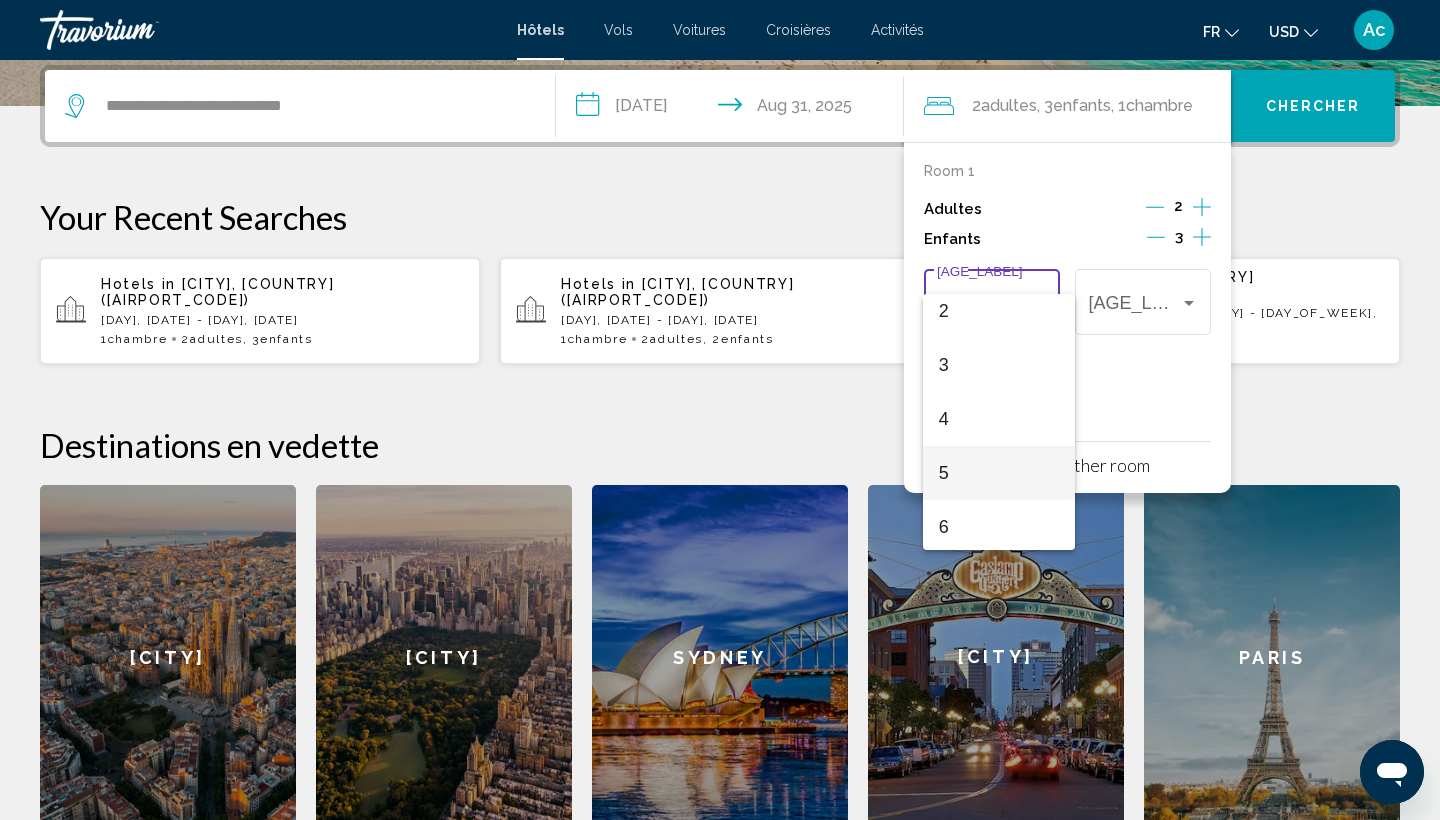 scroll, scrollTop: 119, scrollLeft: 0, axis: vertical 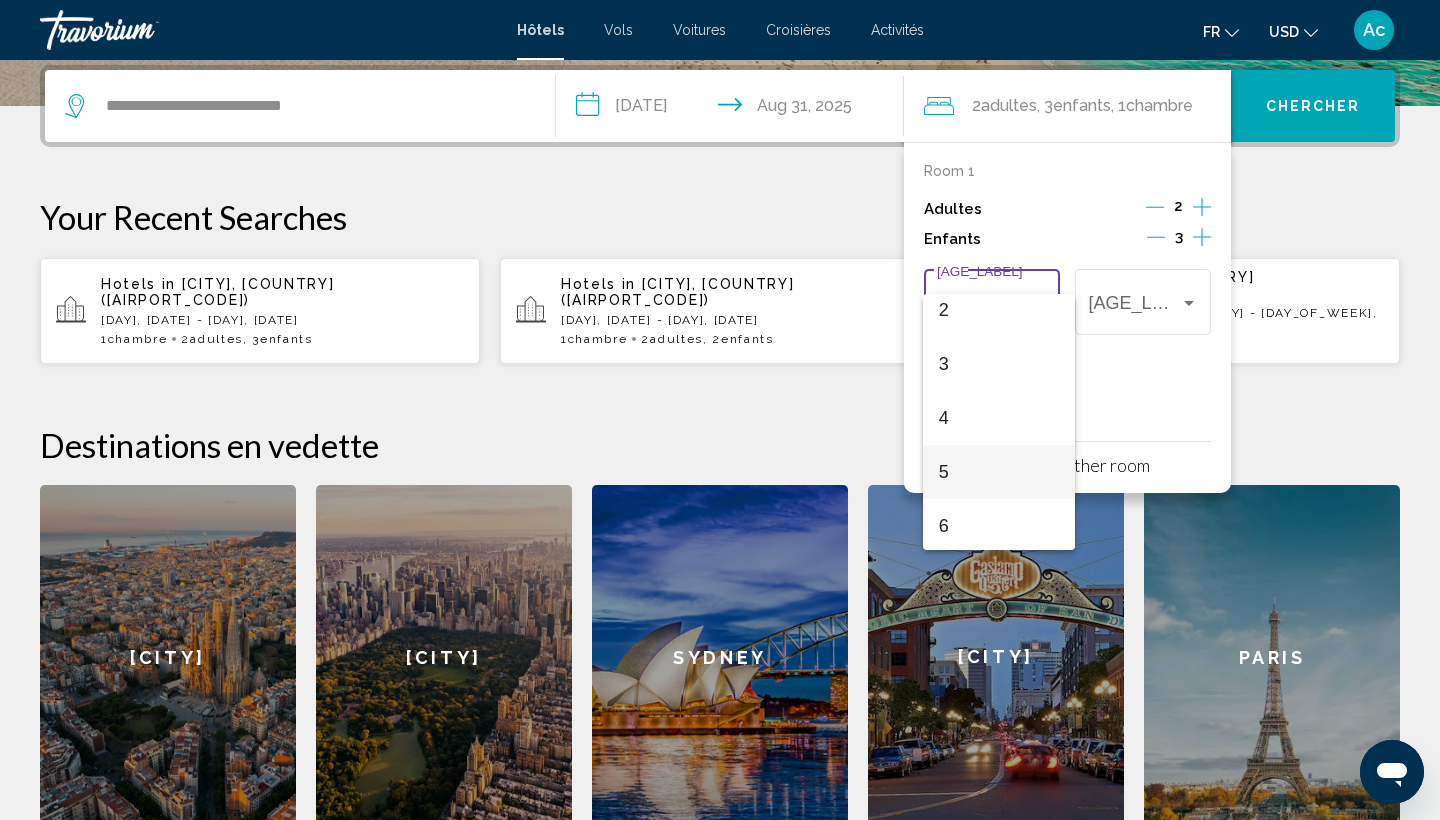 click on "5" at bounding box center (999, 472) 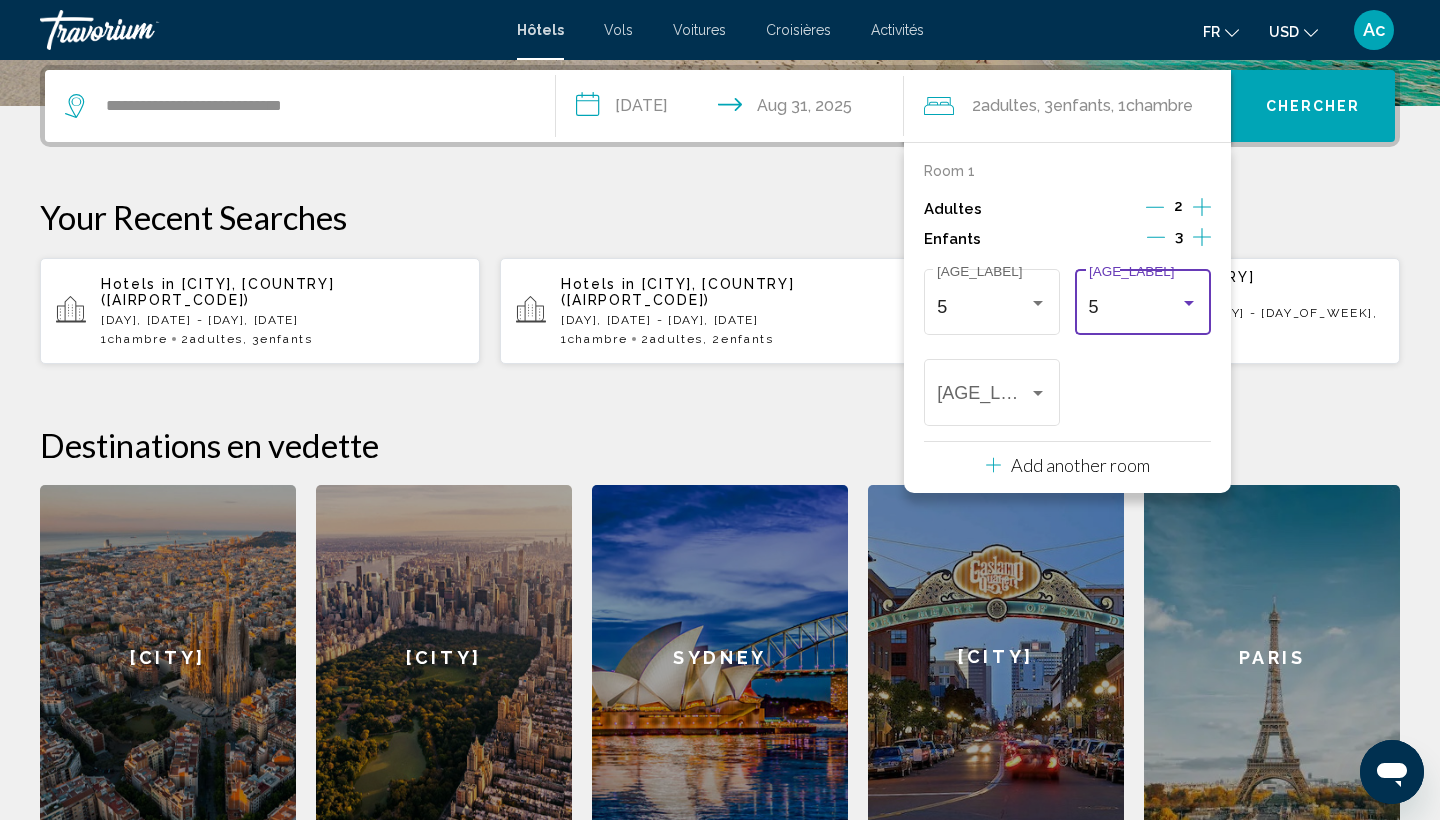 click on "[NUMBER] [AGE_LABEL]" at bounding box center (1143, 299) 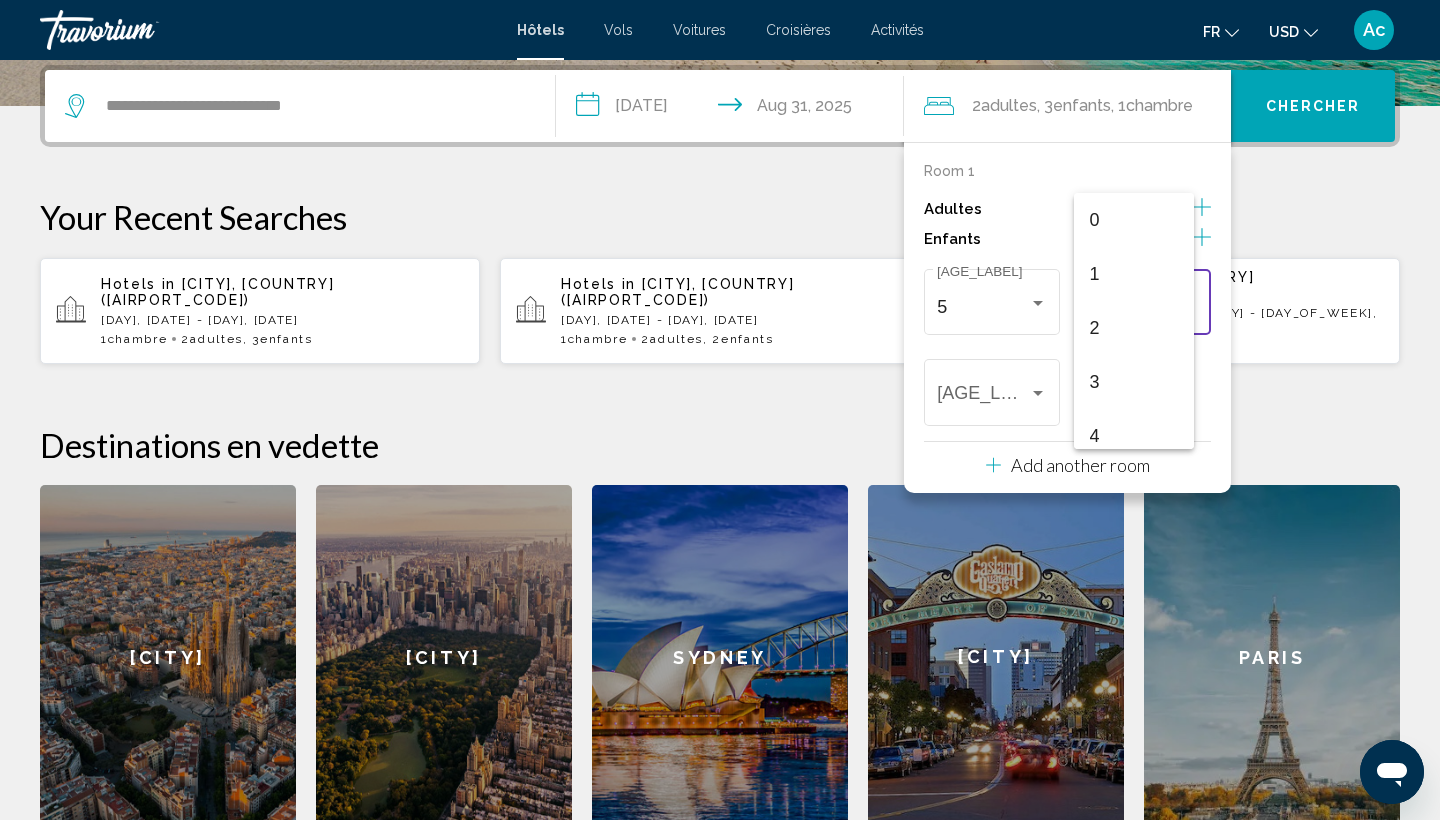 scroll, scrollTop: 169, scrollLeft: 0, axis: vertical 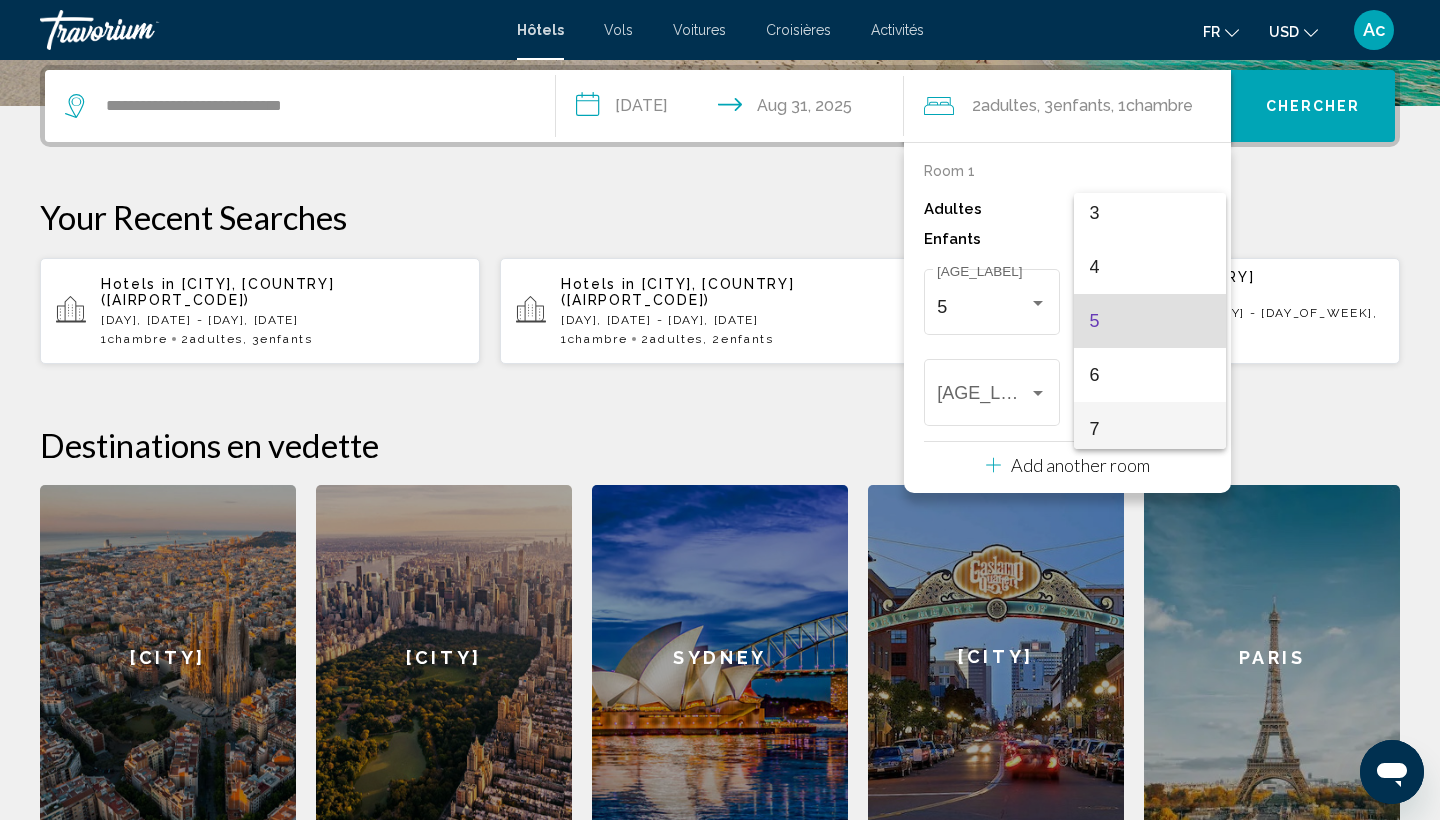 click on "7" at bounding box center [1150, 429] 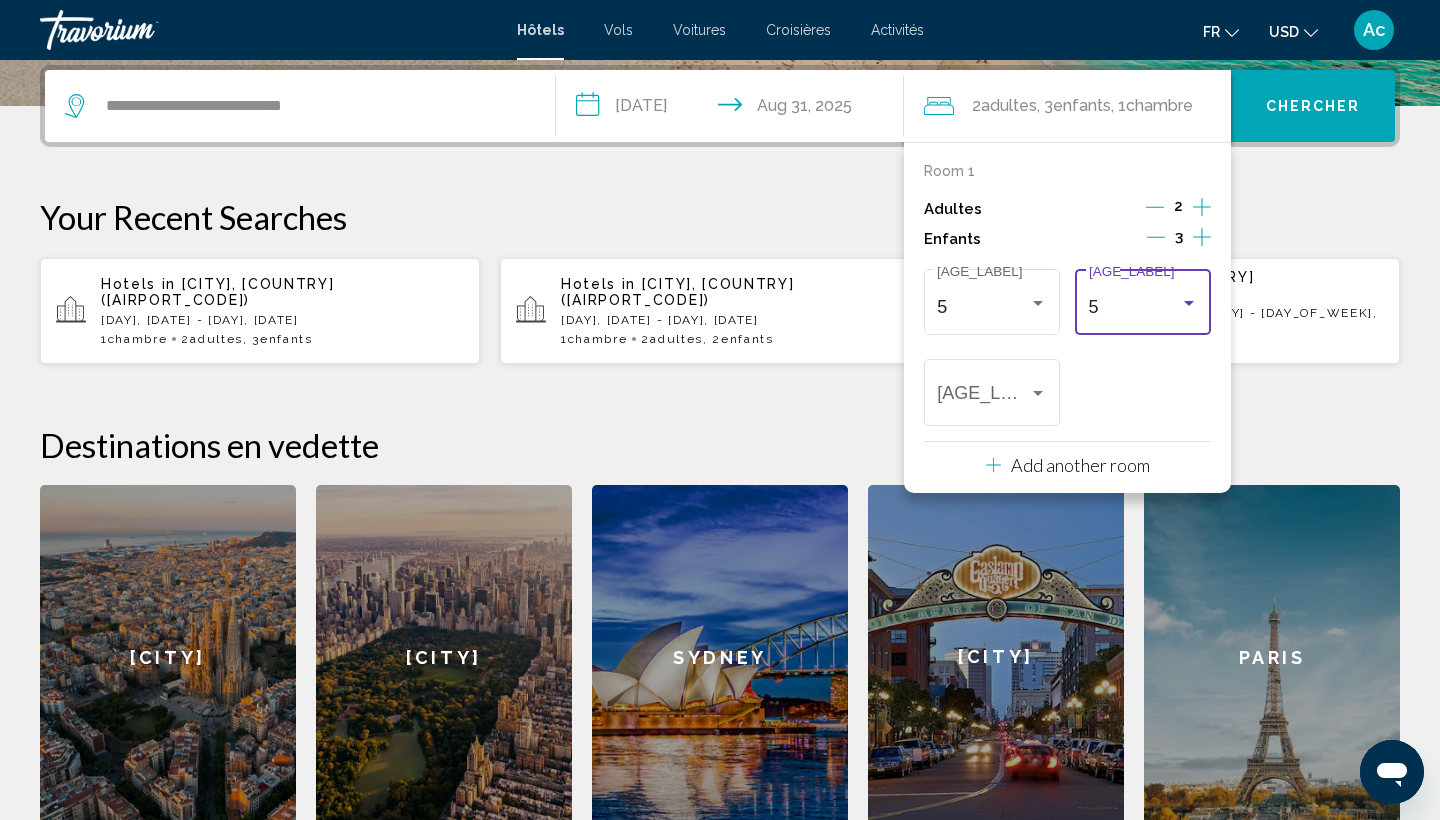 scroll, scrollTop: 176, scrollLeft: 0, axis: vertical 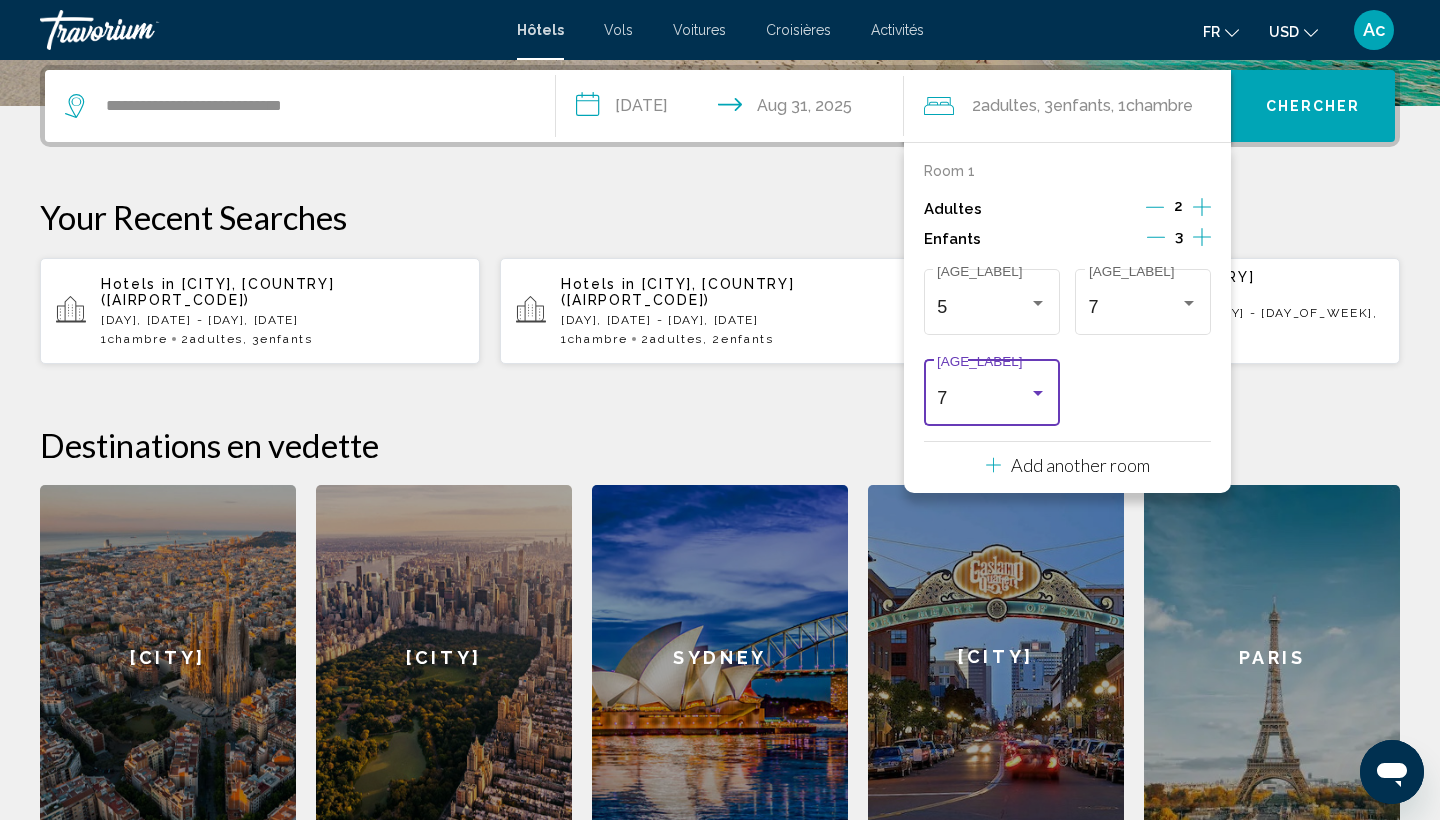 click on "7" at bounding box center [982, 398] 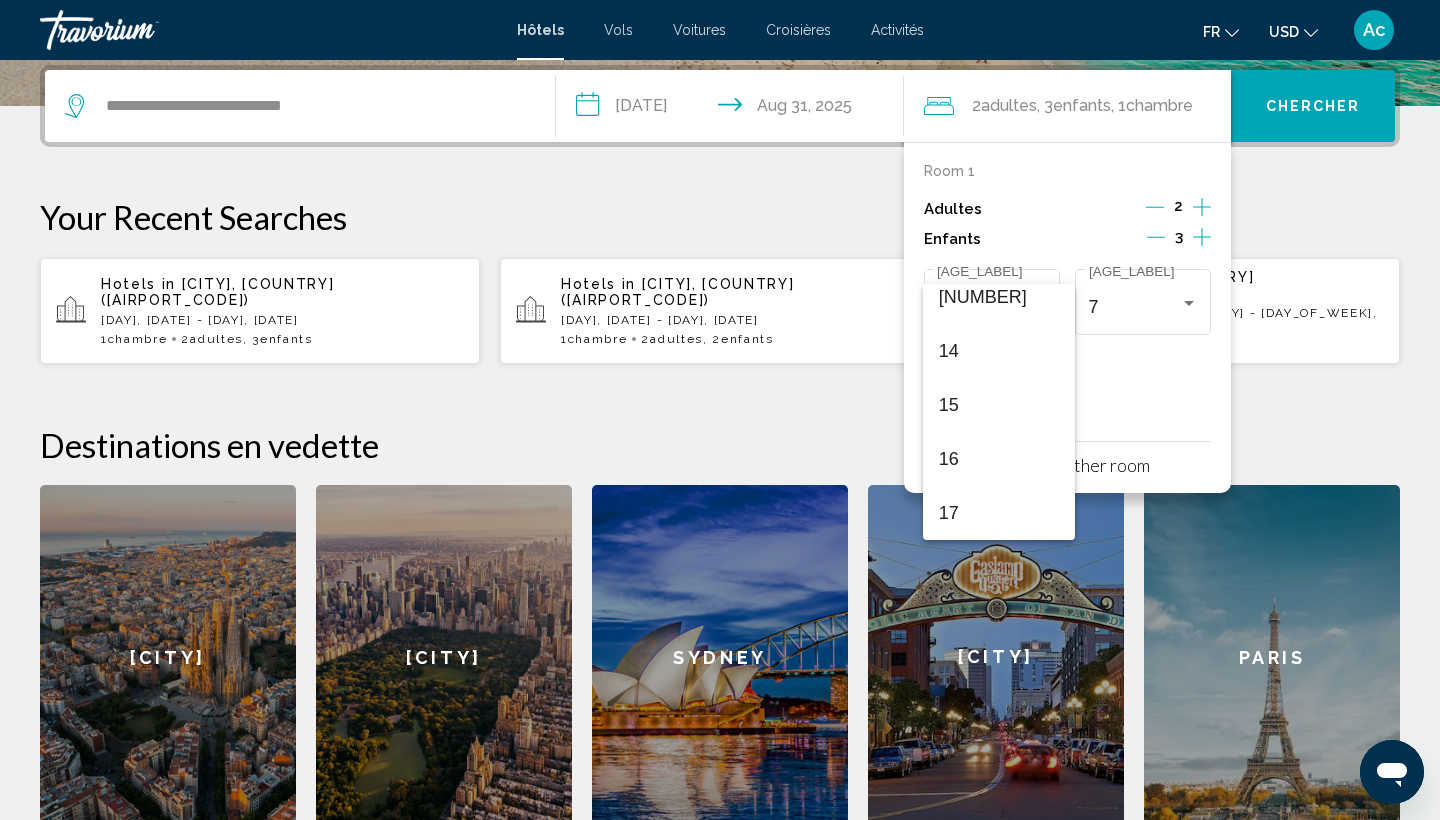 scroll, scrollTop: 716, scrollLeft: 0, axis: vertical 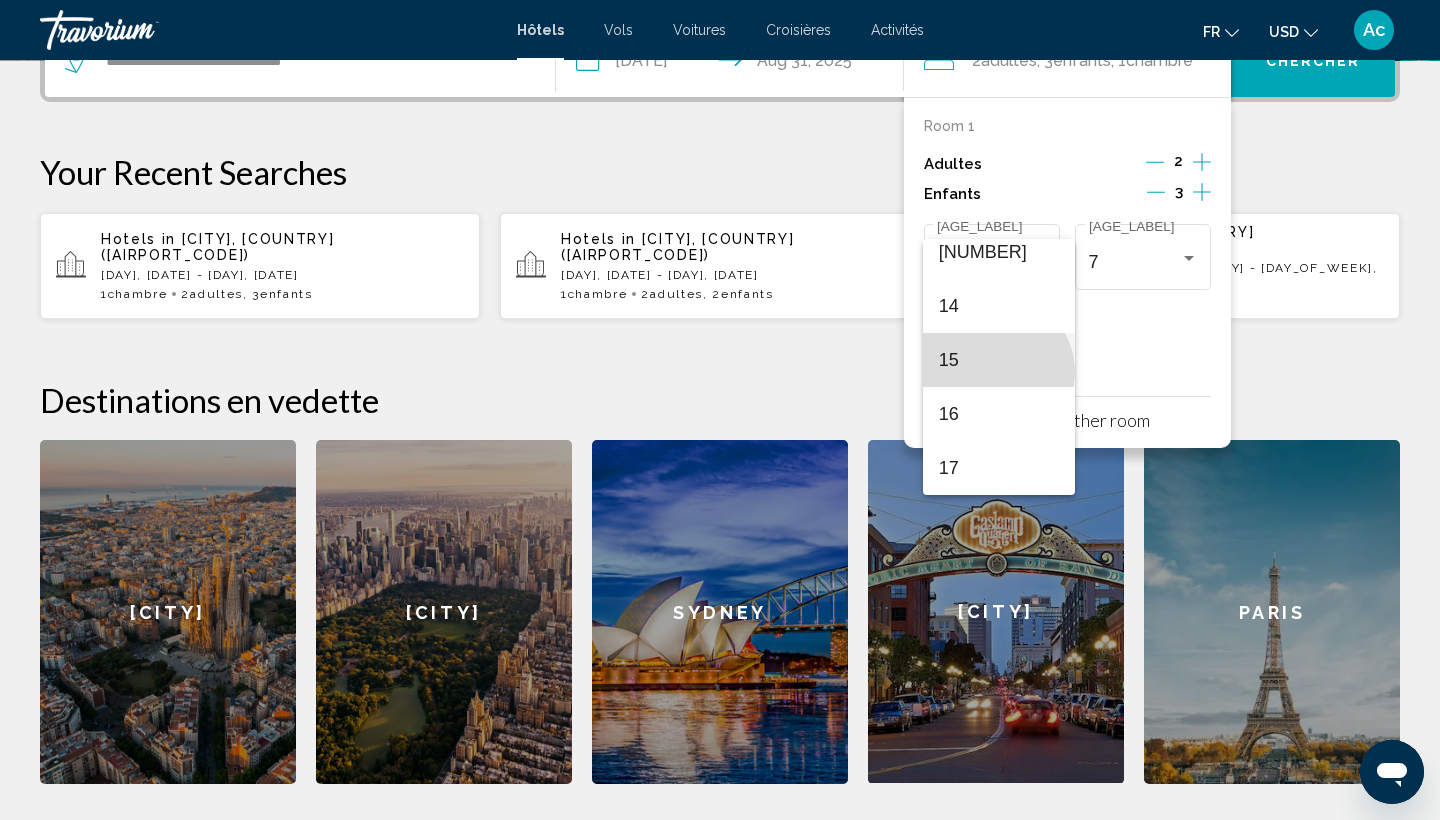 click on "15" at bounding box center (999, 360) 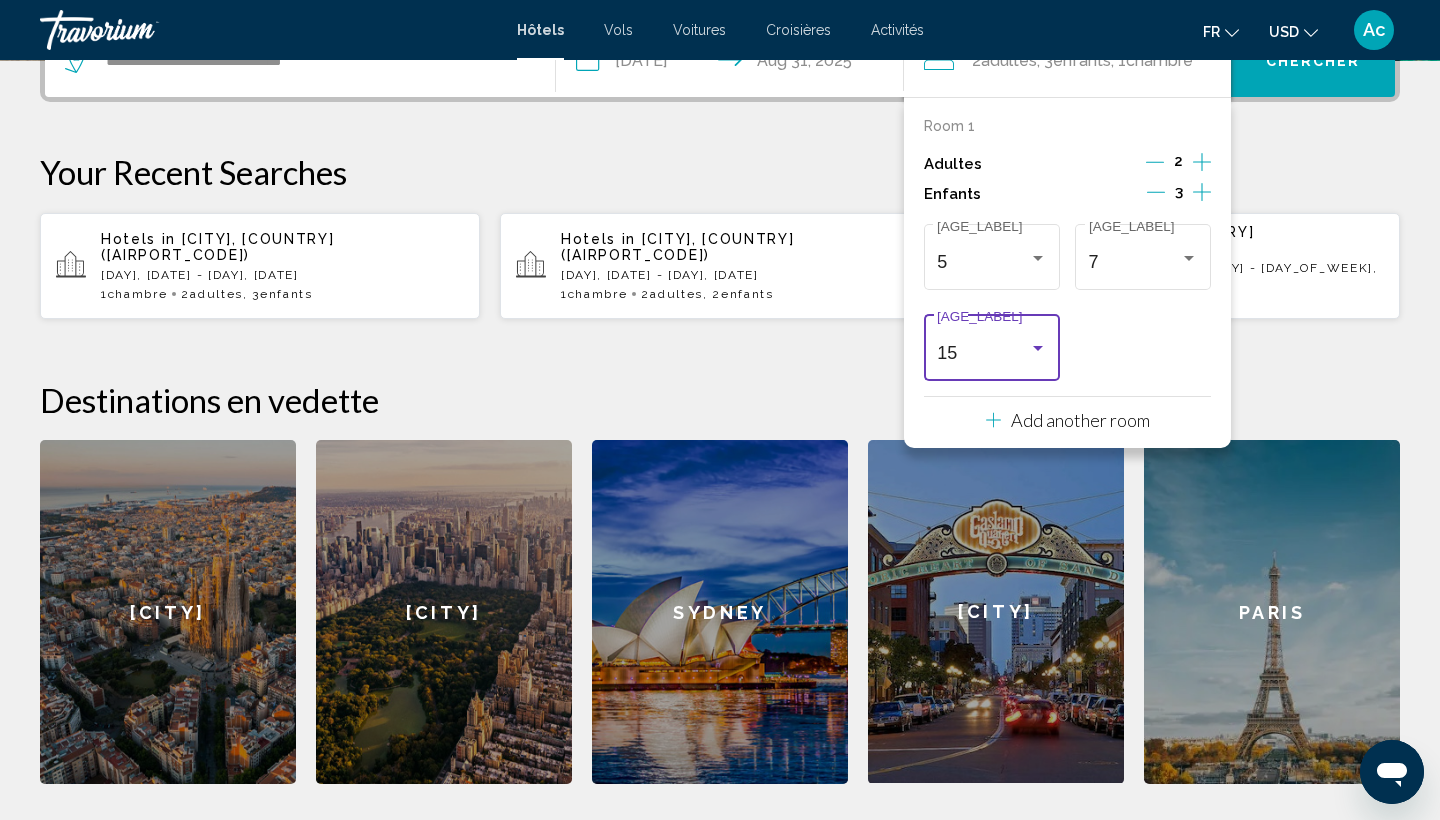 click on "15" at bounding box center [982, 353] 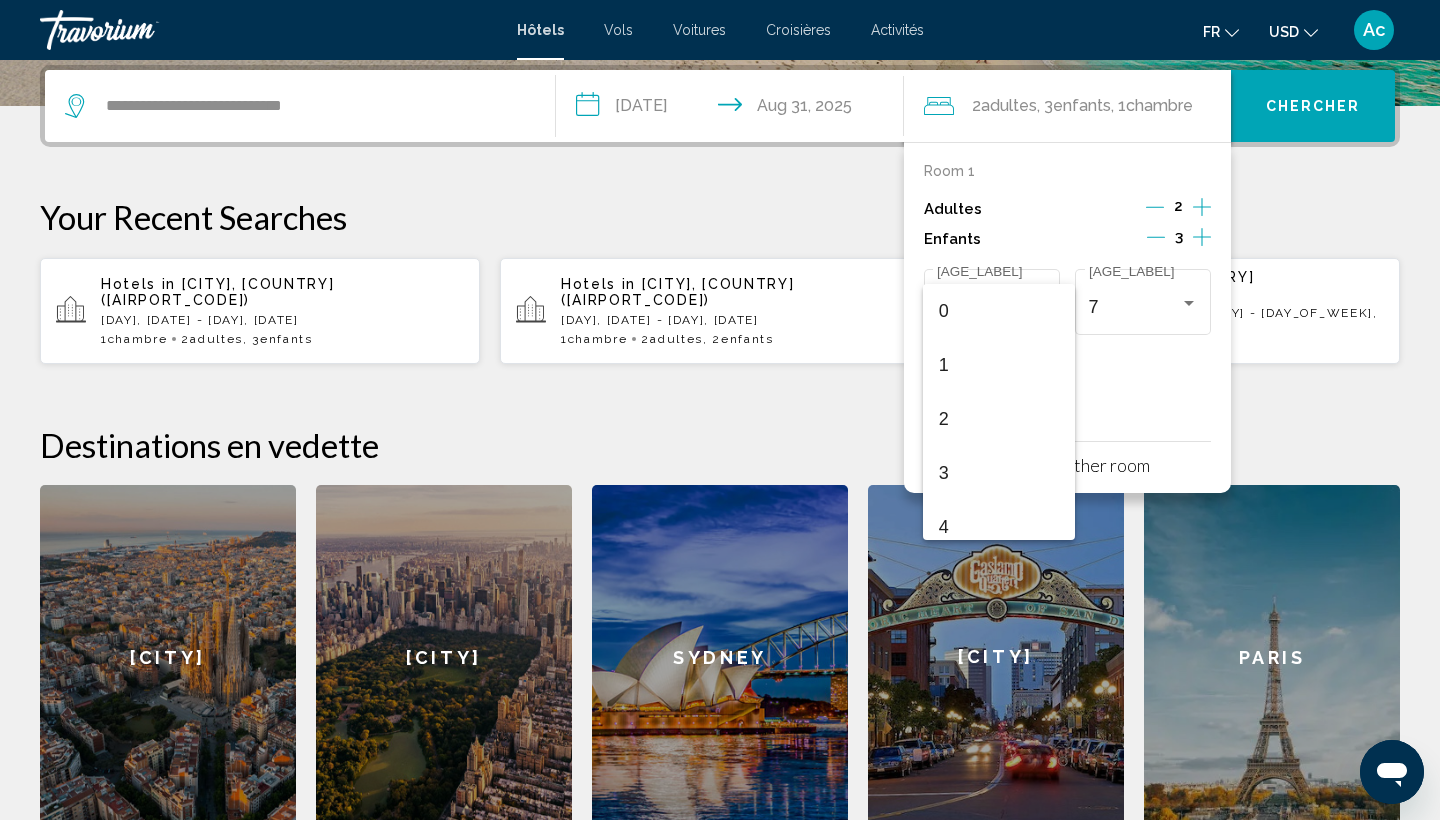 scroll, scrollTop: 709, scrollLeft: 0, axis: vertical 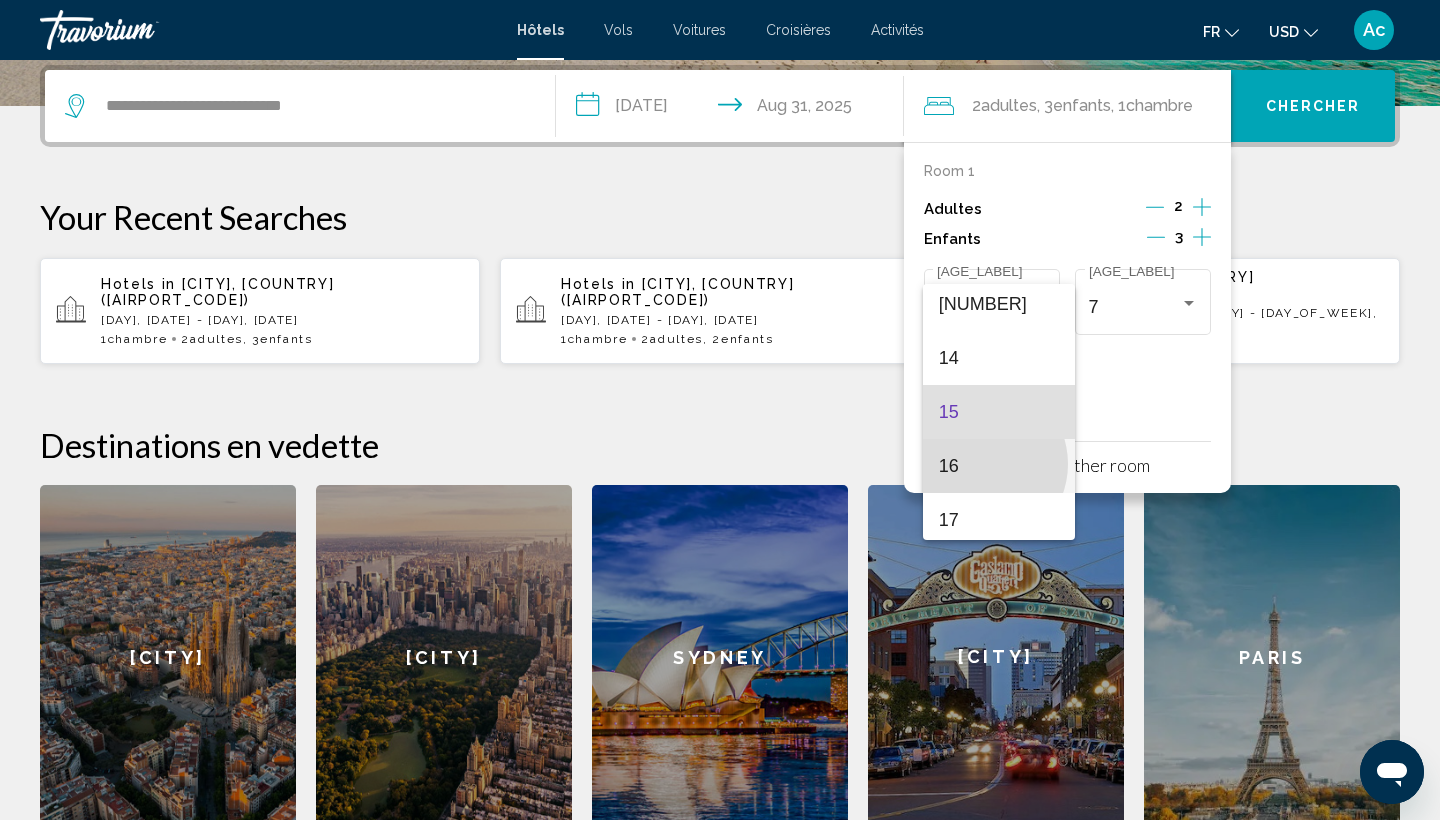 click on "16" at bounding box center (999, 466) 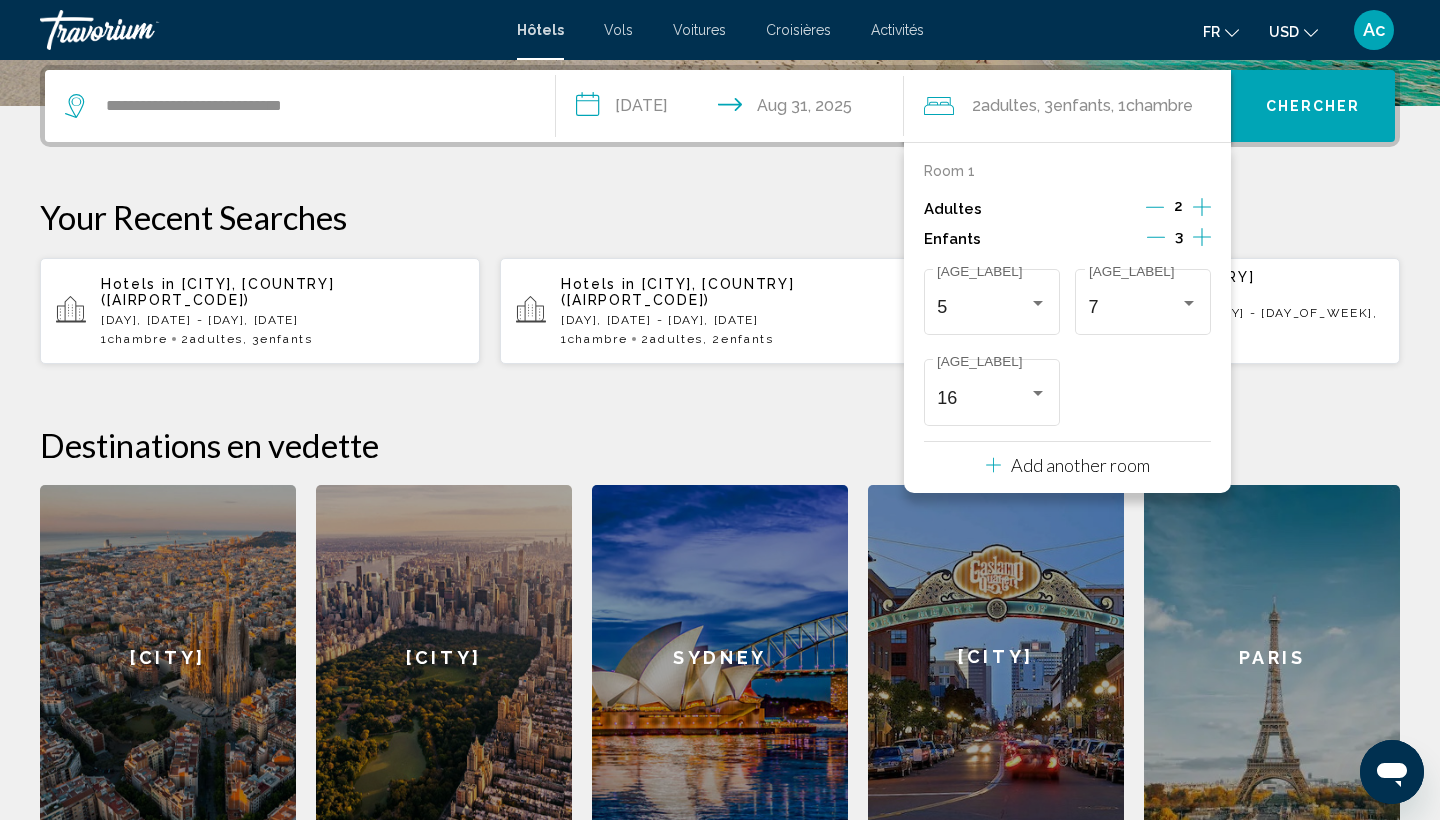 click on "Destinations en vedette" at bounding box center (720, 445) 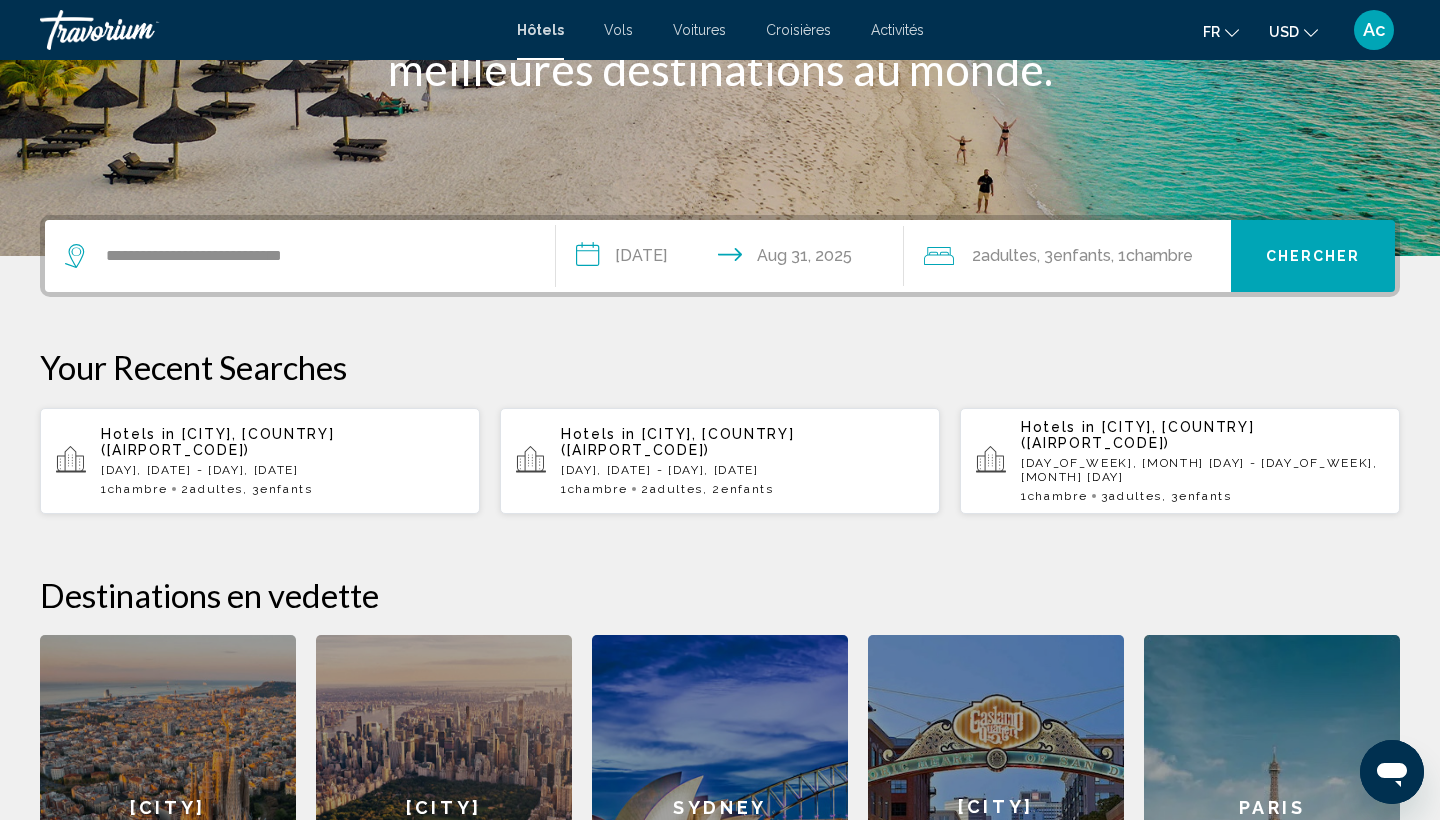 scroll, scrollTop: 343, scrollLeft: 0, axis: vertical 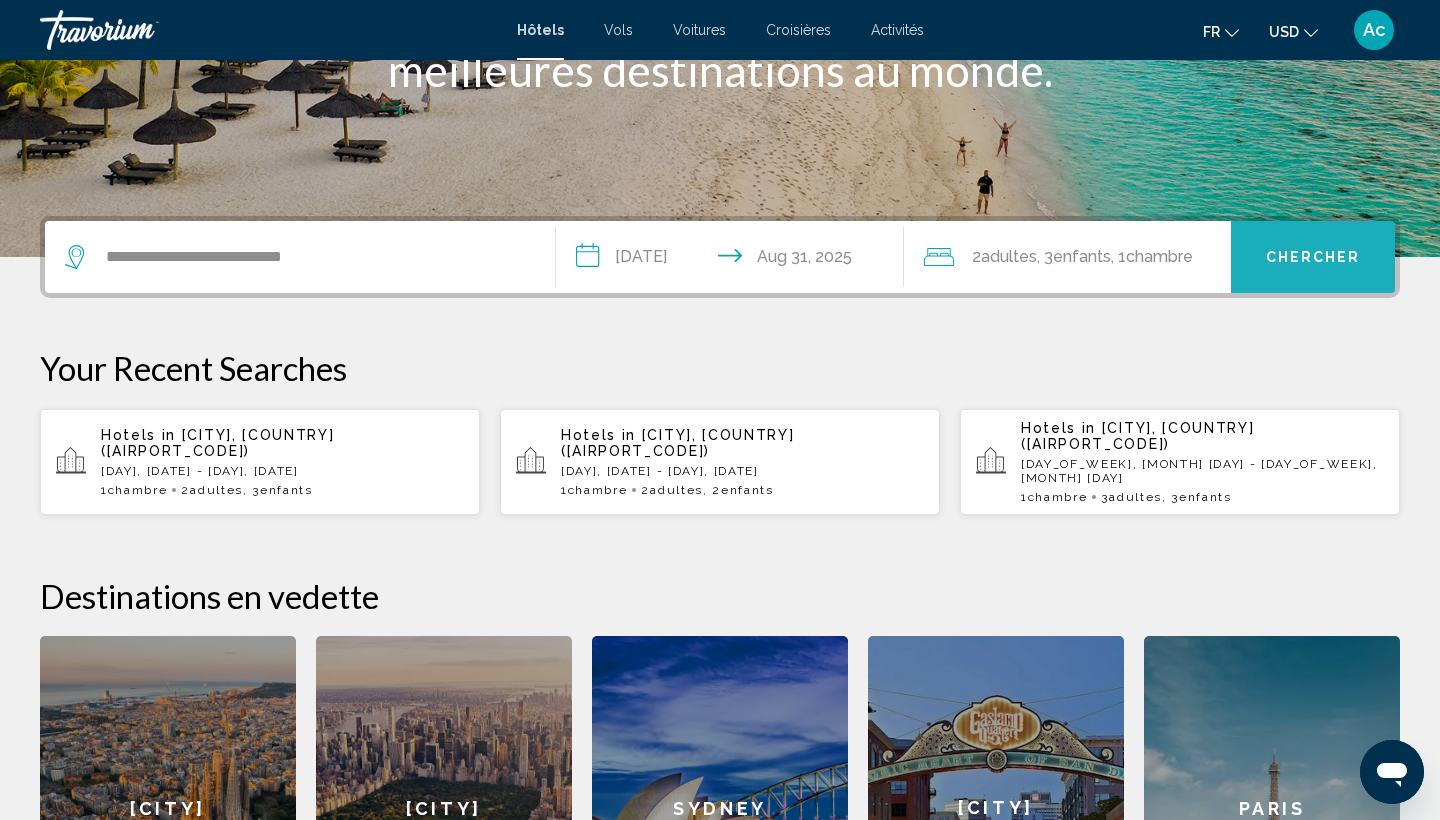 click on "Chercher" at bounding box center (1313, 258) 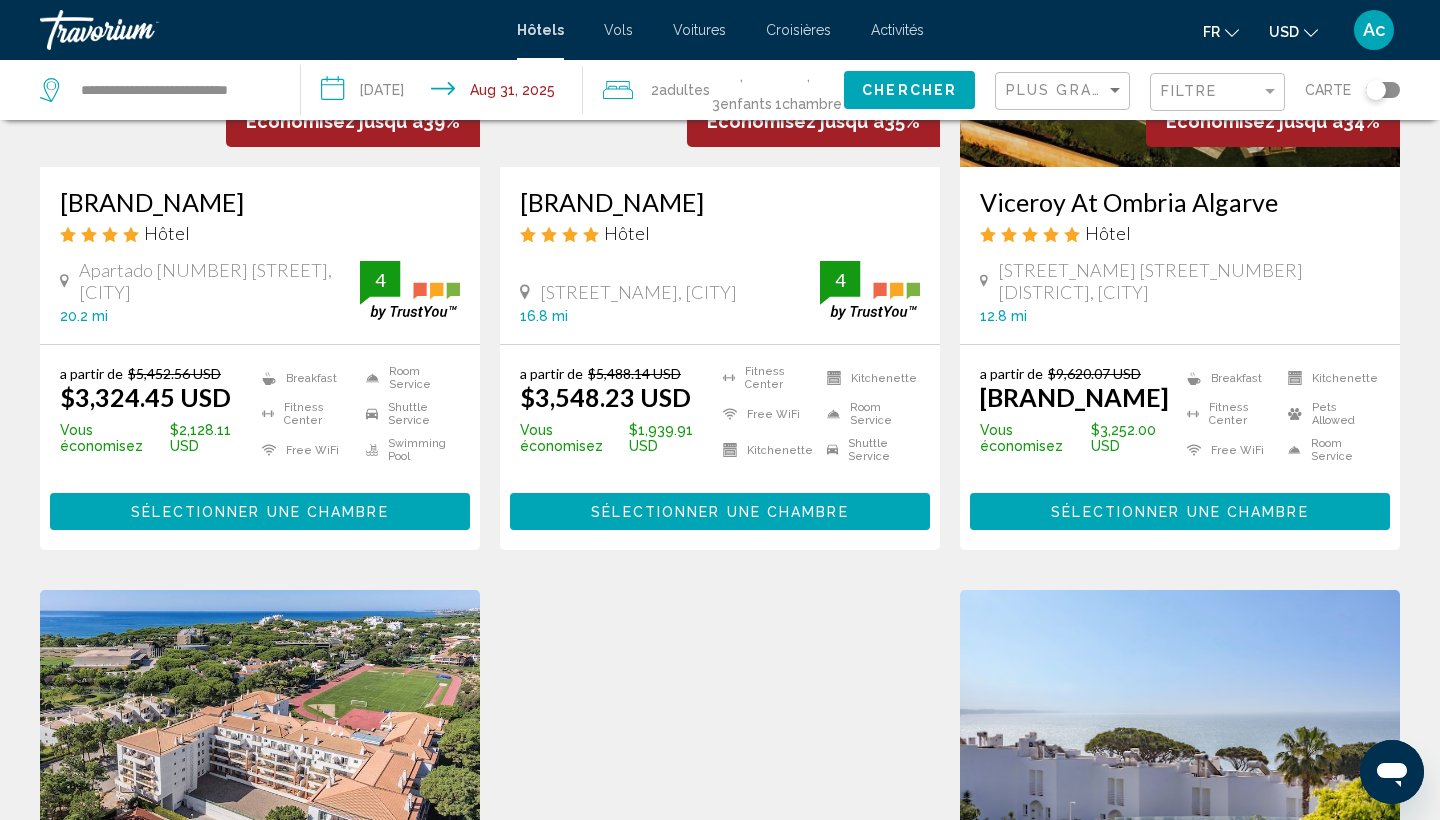 scroll, scrollTop: 0, scrollLeft: 0, axis: both 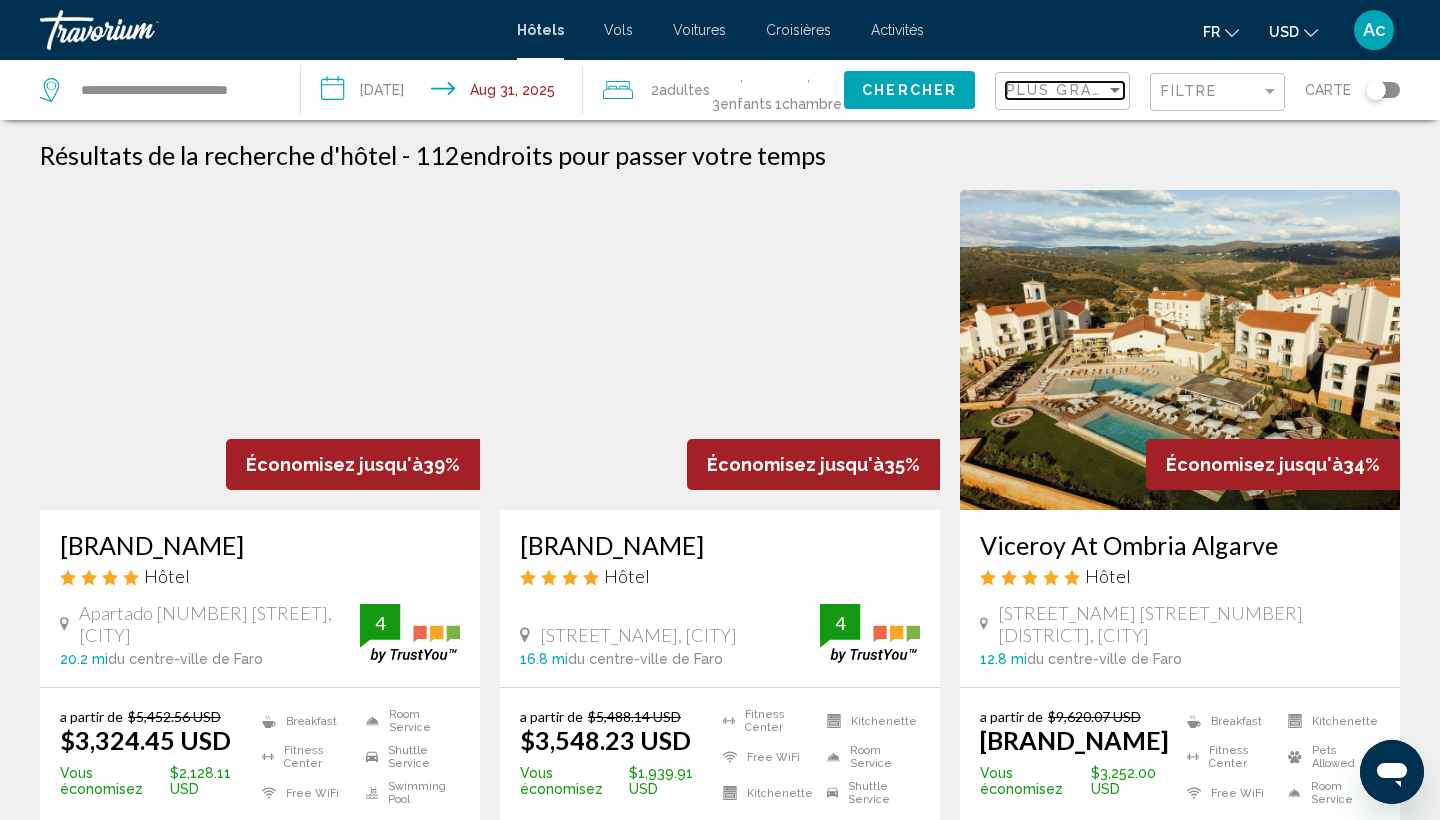 click on "Plus grandes économies" at bounding box center (1125, 90) 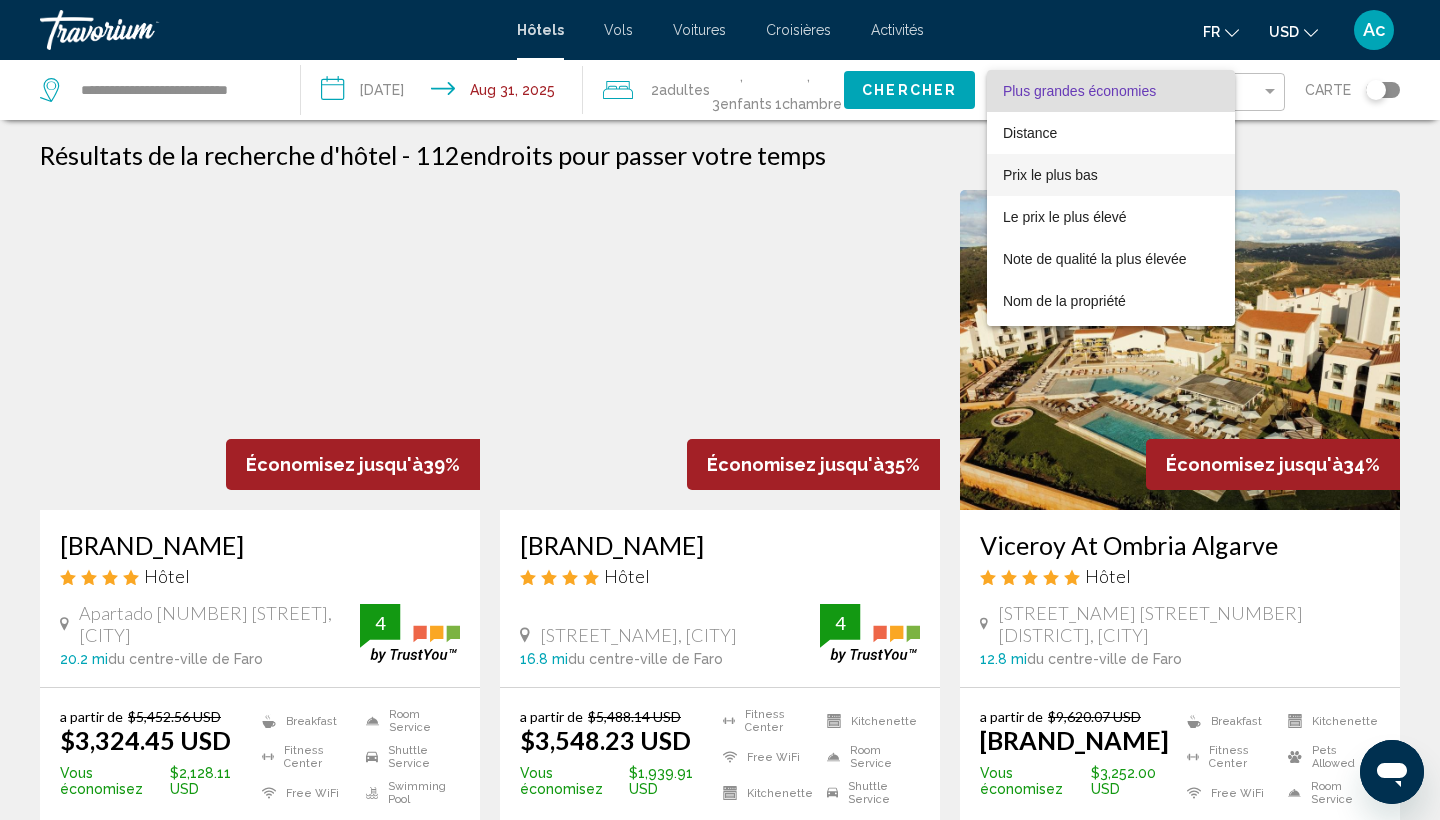 click on "Prix le plus bas" at bounding box center (1050, 175) 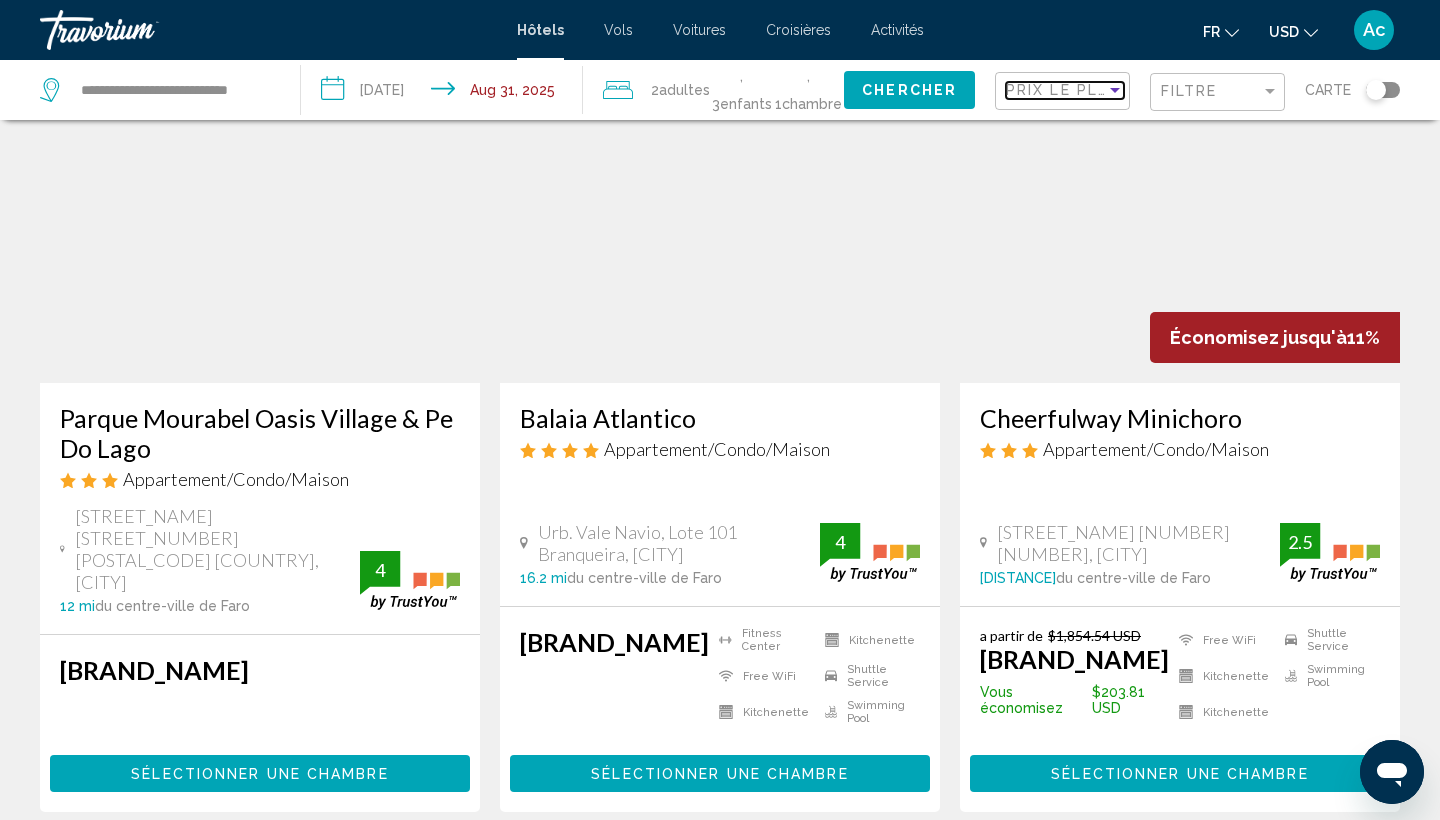 scroll, scrollTop: 125, scrollLeft: 0, axis: vertical 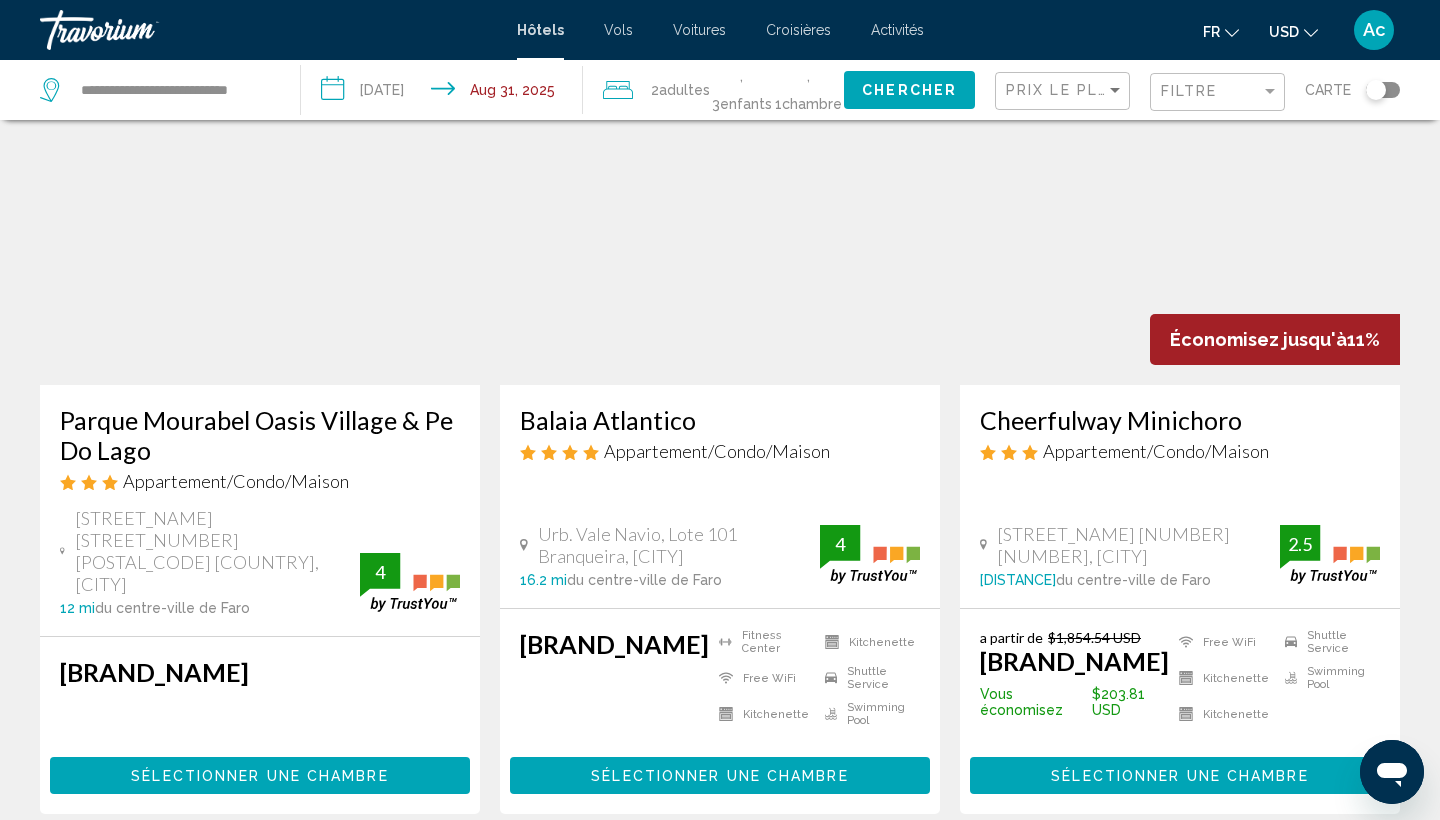 click on "Parque Mourabel Oasis Village & Pe Do Lago" at bounding box center (260, 435) 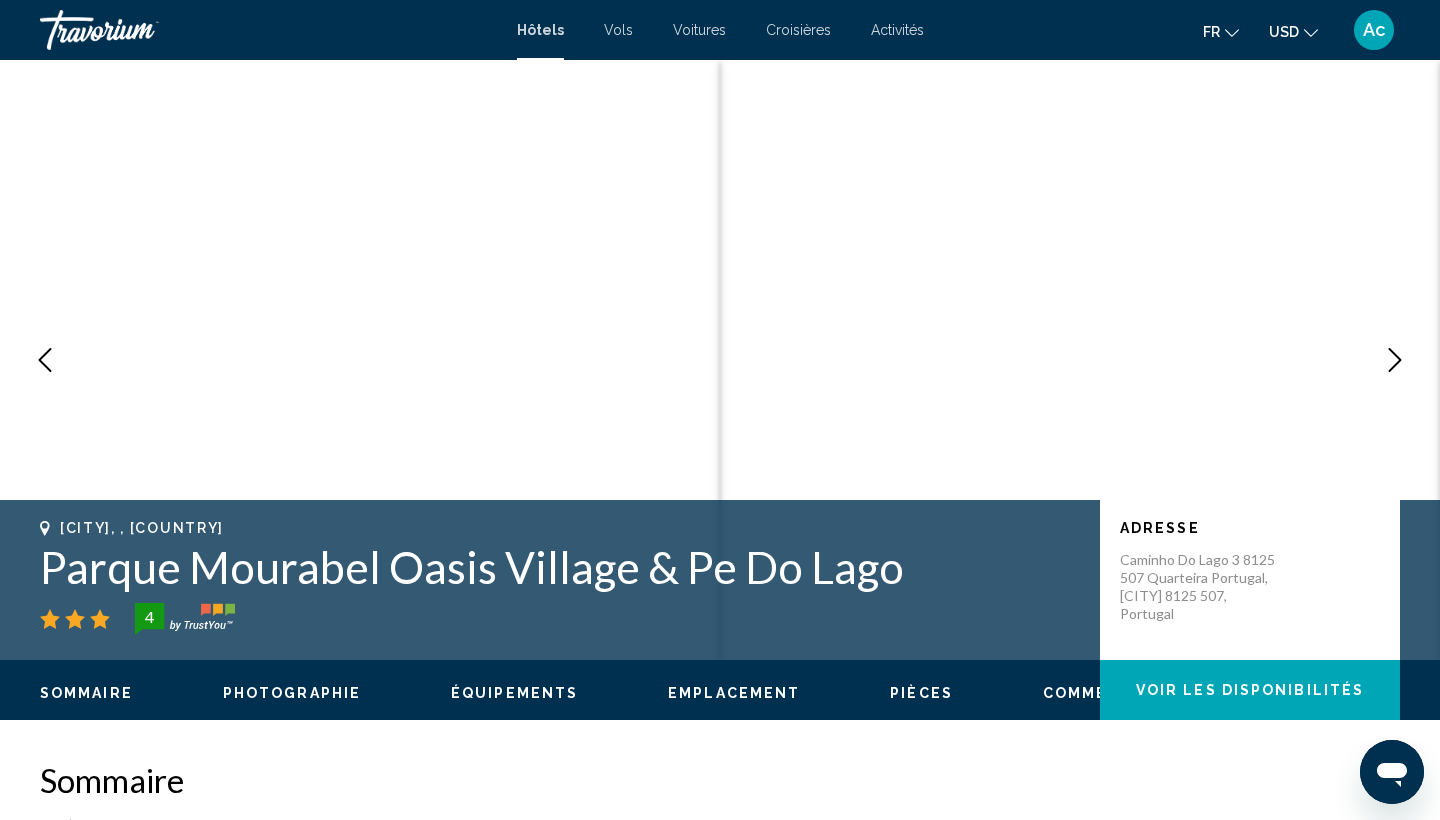 scroll, scrollTop: 0, scrollLeft: 0, axis: both 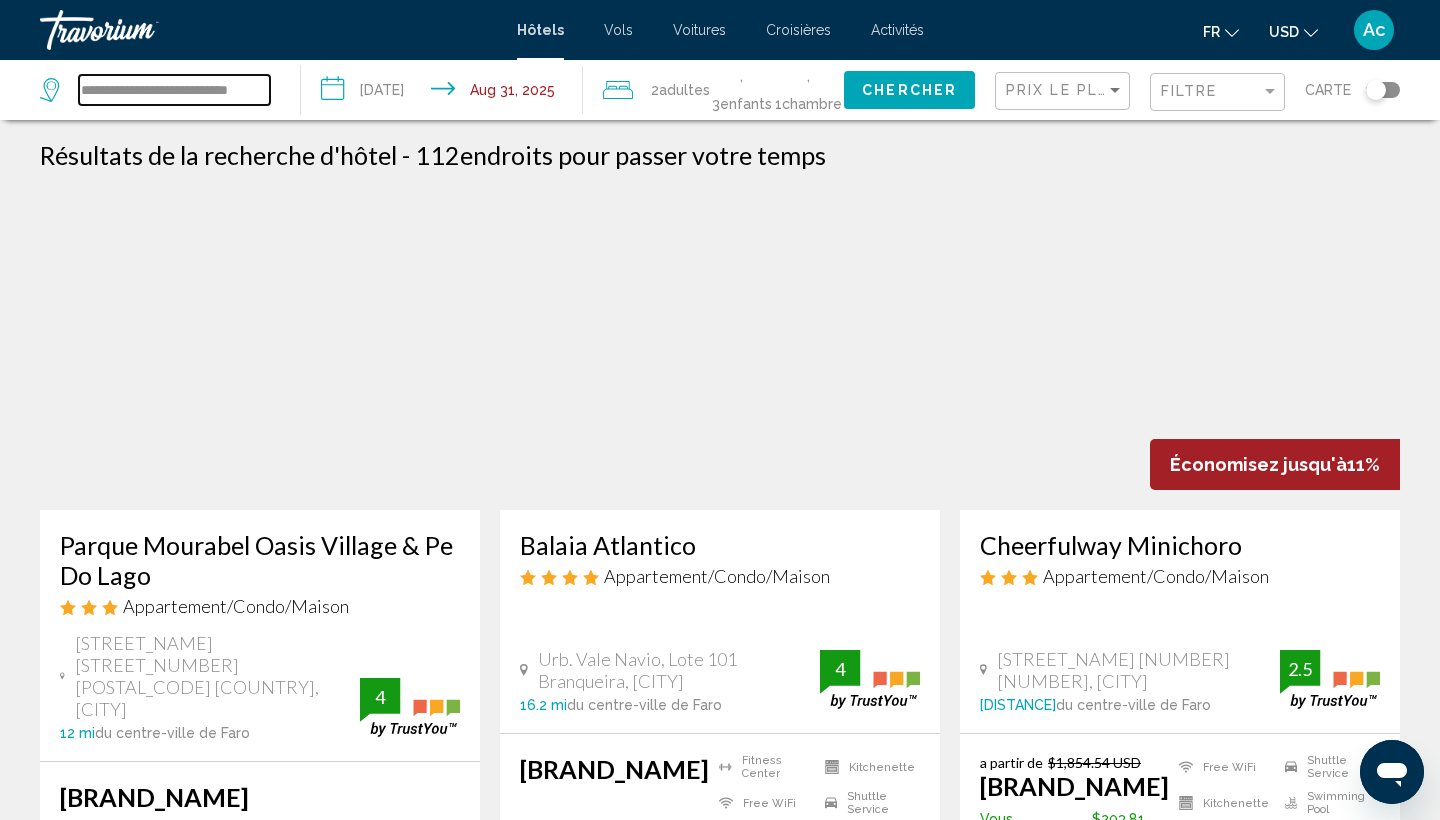 click on "**********" at bounding box center [174, 90] 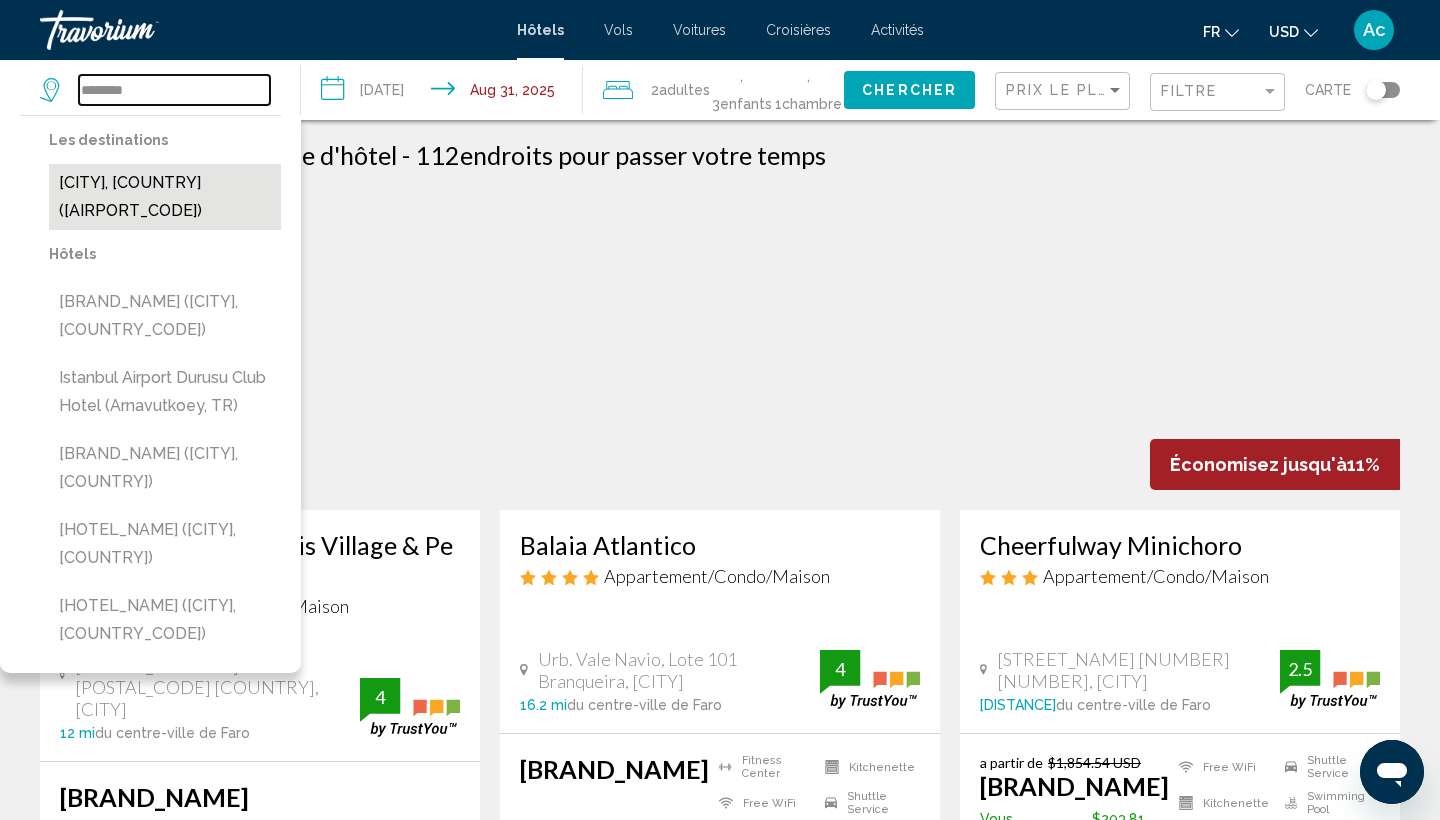 type on "********" 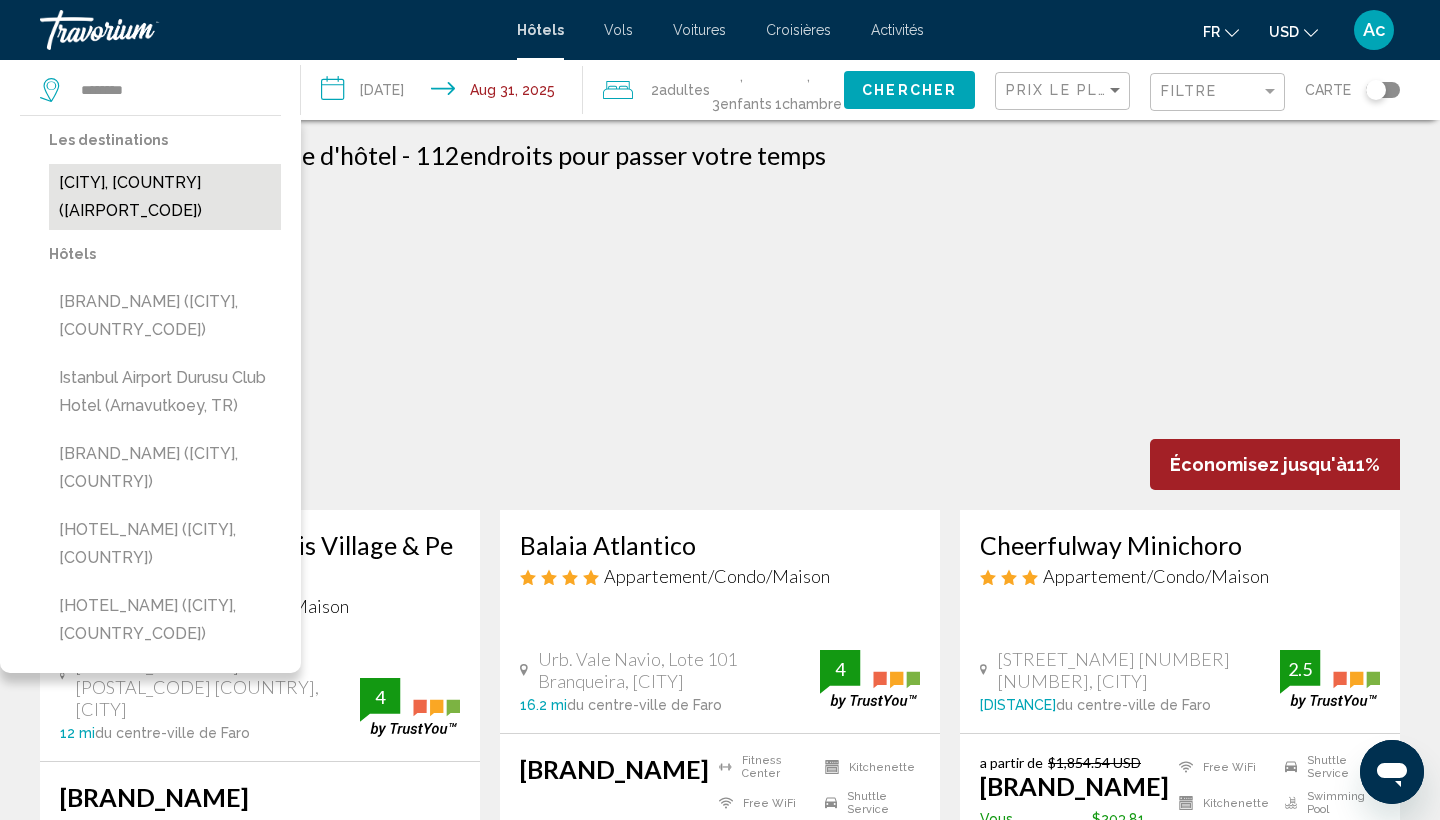 click on "[CITY], [COUNTRY] ([AIRPORT_CODE])" at bounding box center (165, 197) 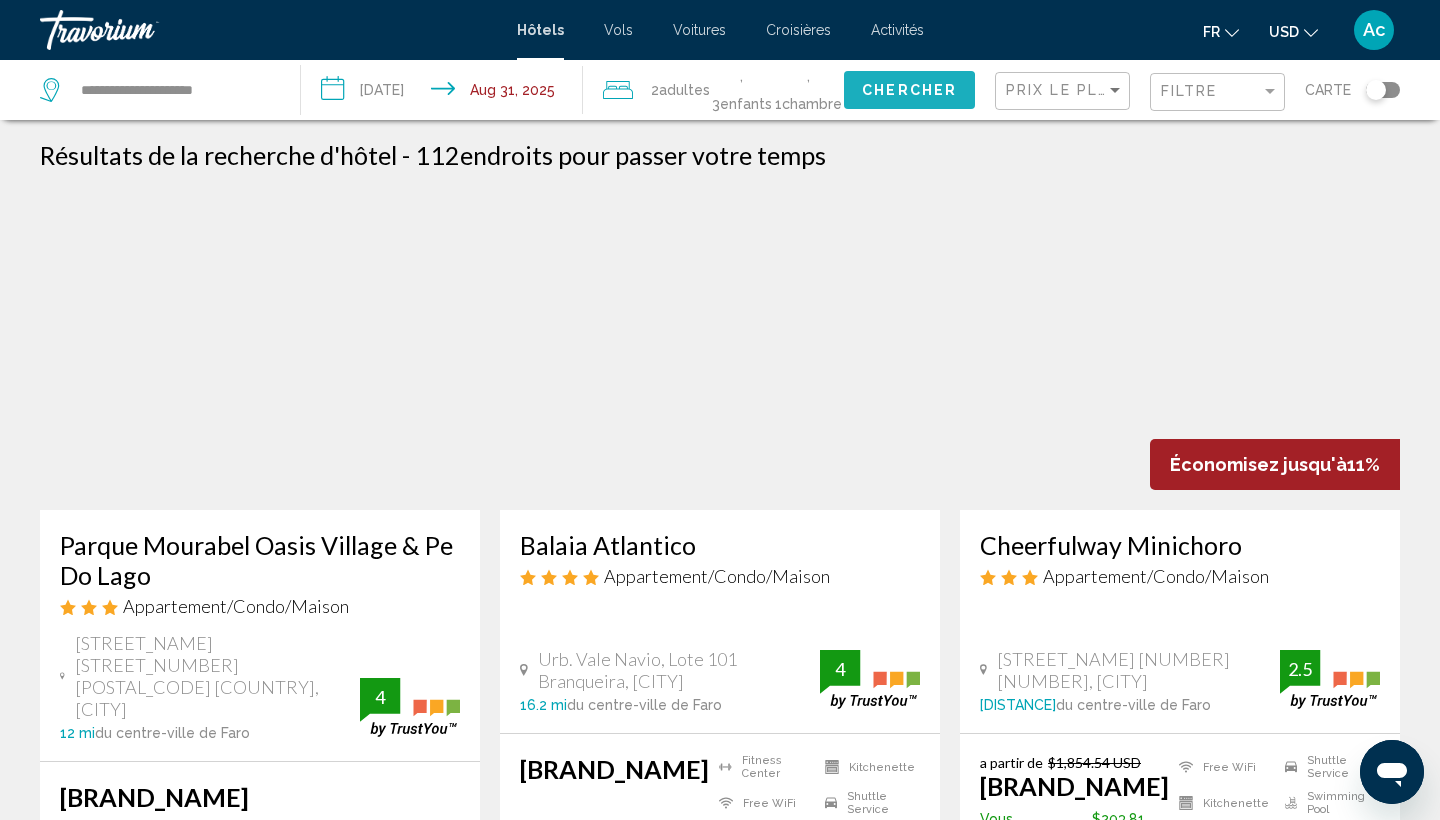 click on "Chercher" at bounding box center (909, 91) 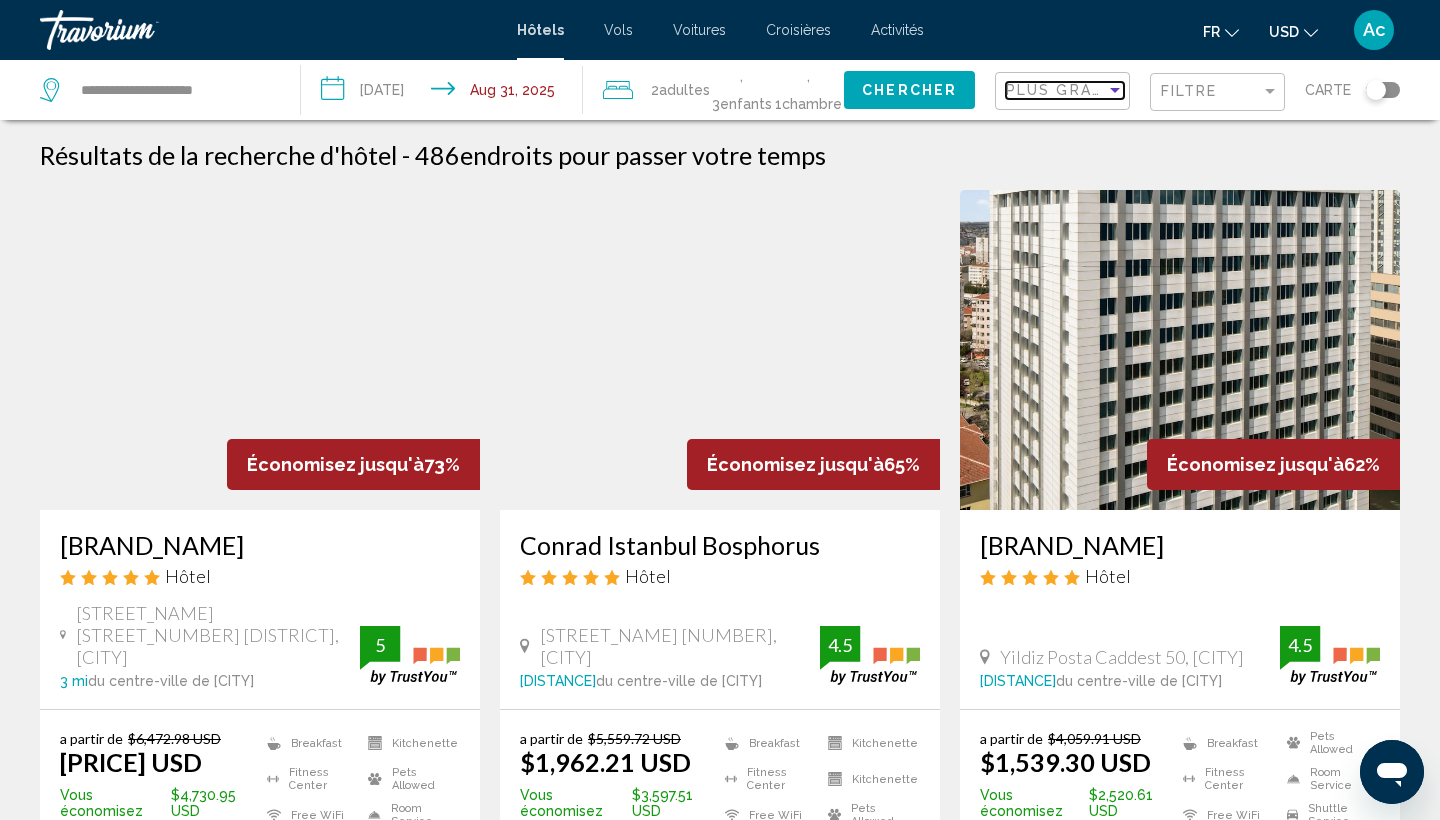 click on "Plus grandes économies" at bounding box center (1125, 90) 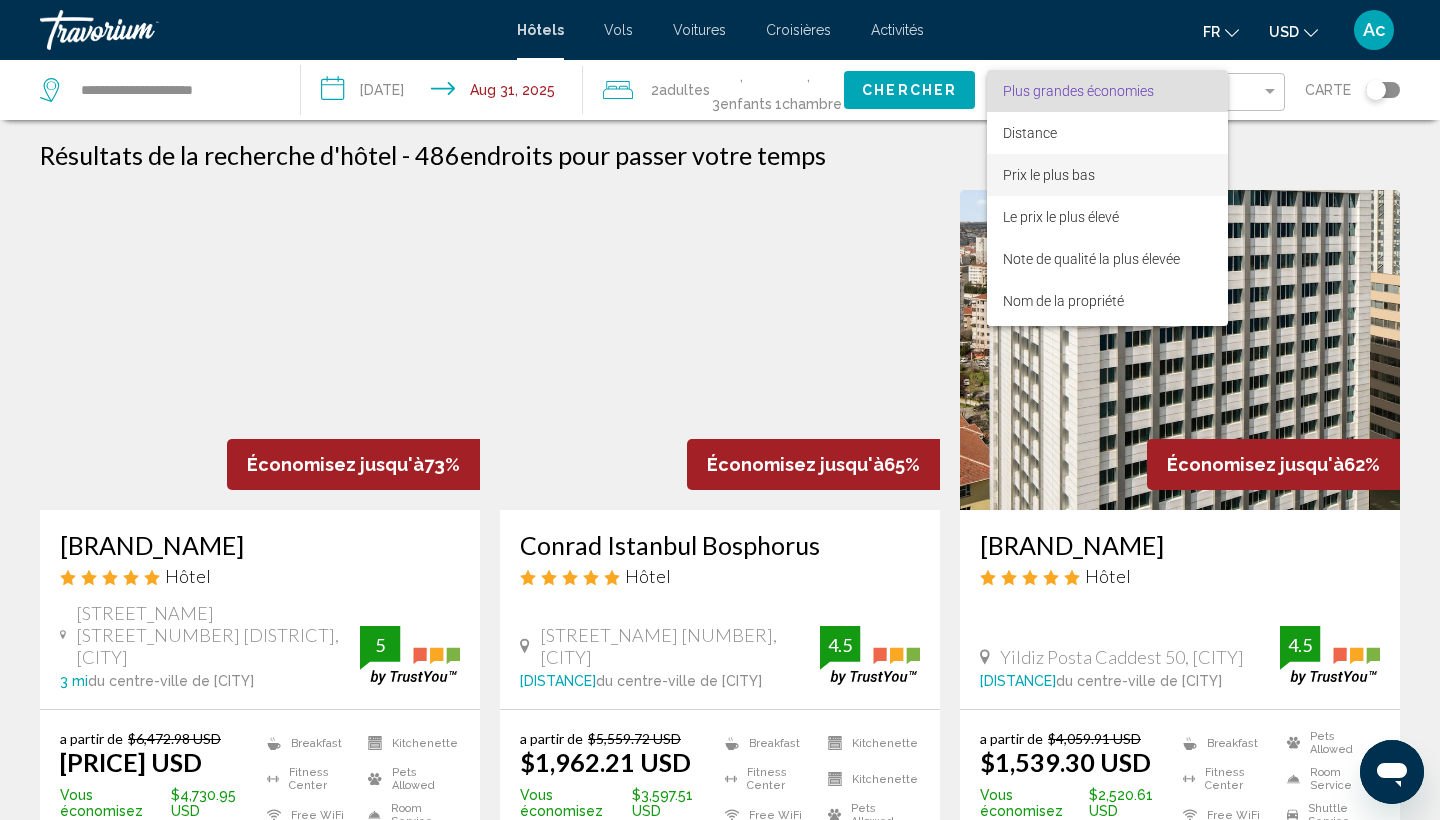 click on "Prix le plus bas" at bounding box center (1049, 175) 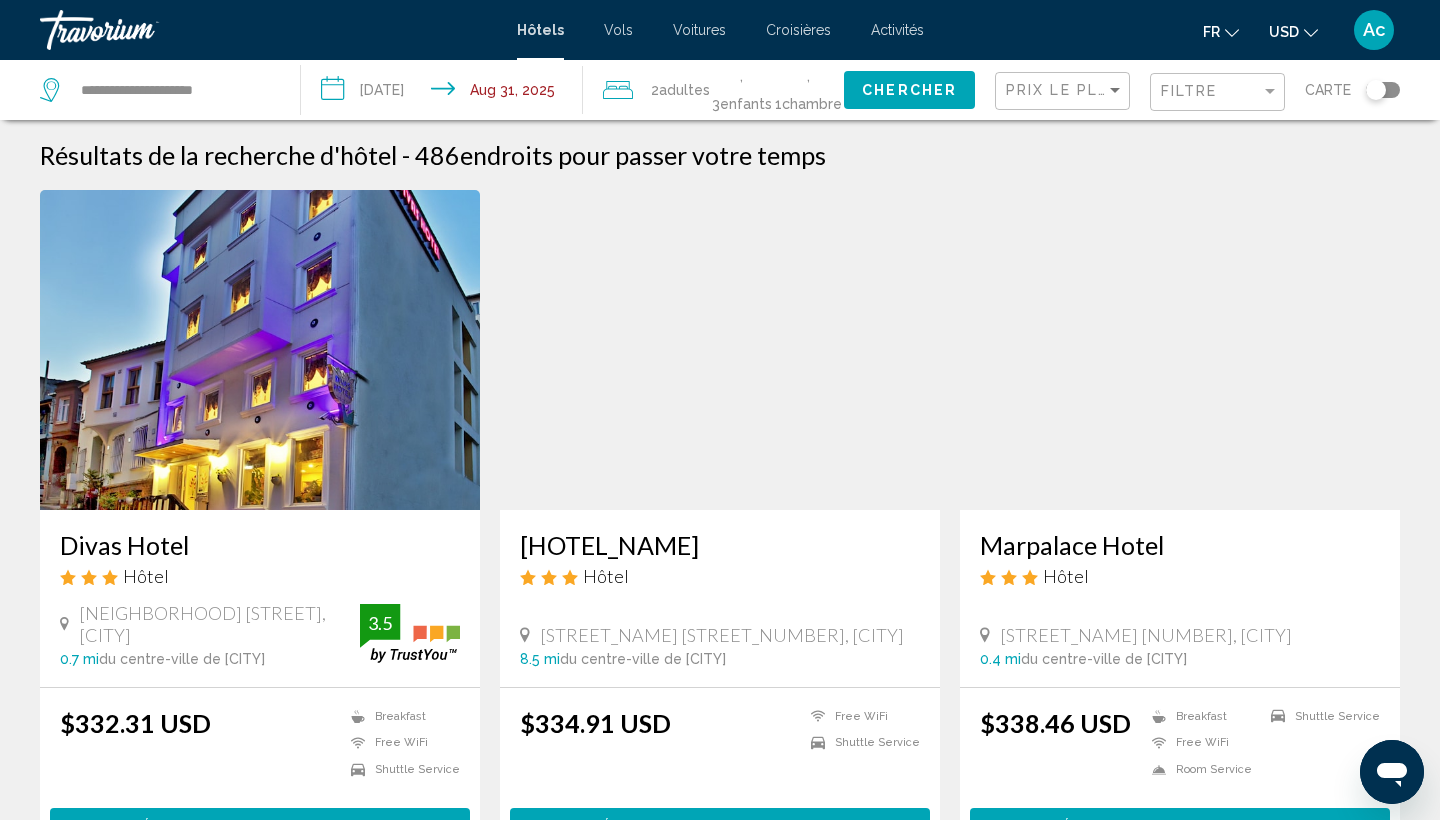 click on "Filtre" at bounding box center (1220, 92) 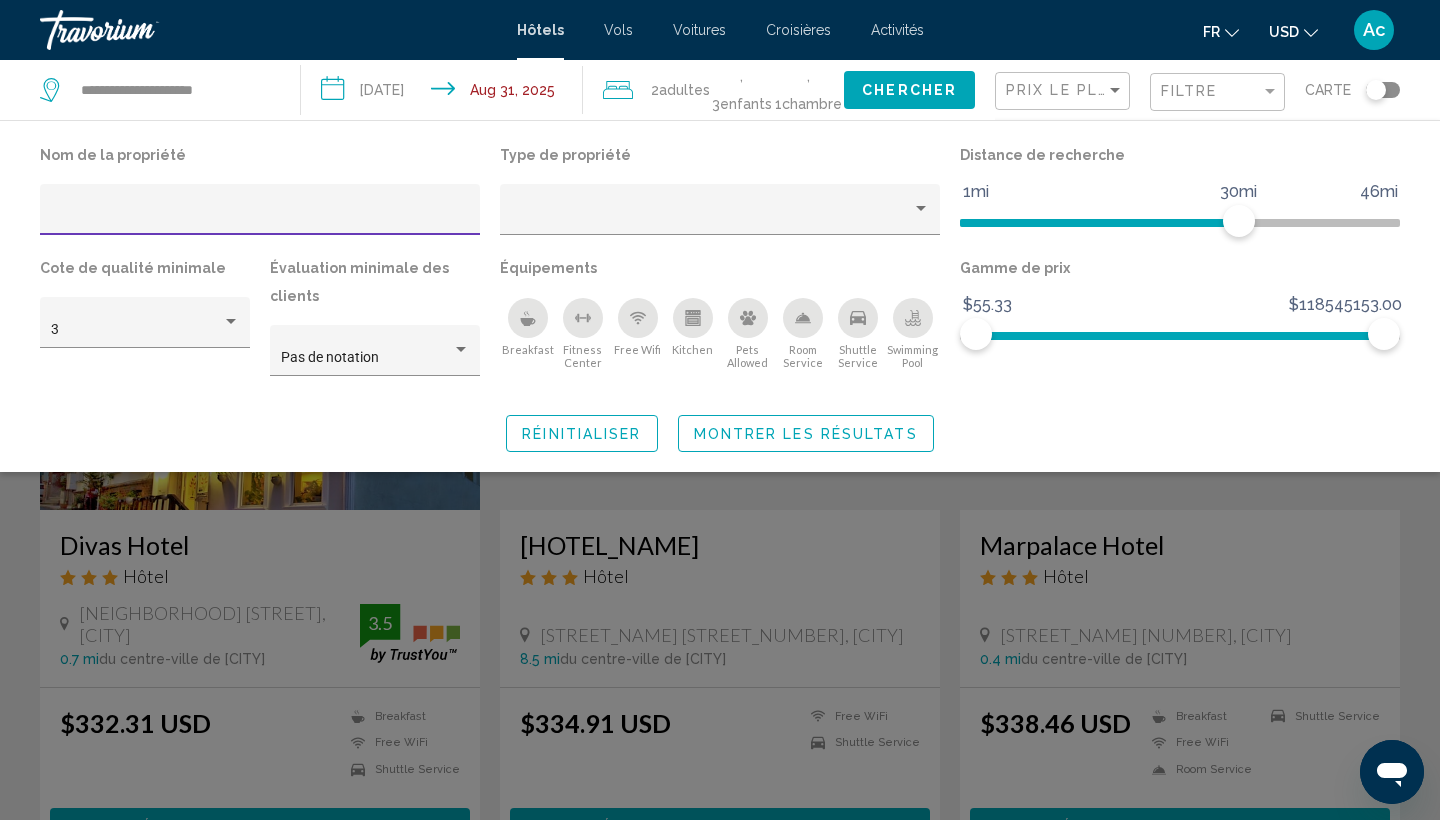 click at bounding box center [528, 318] 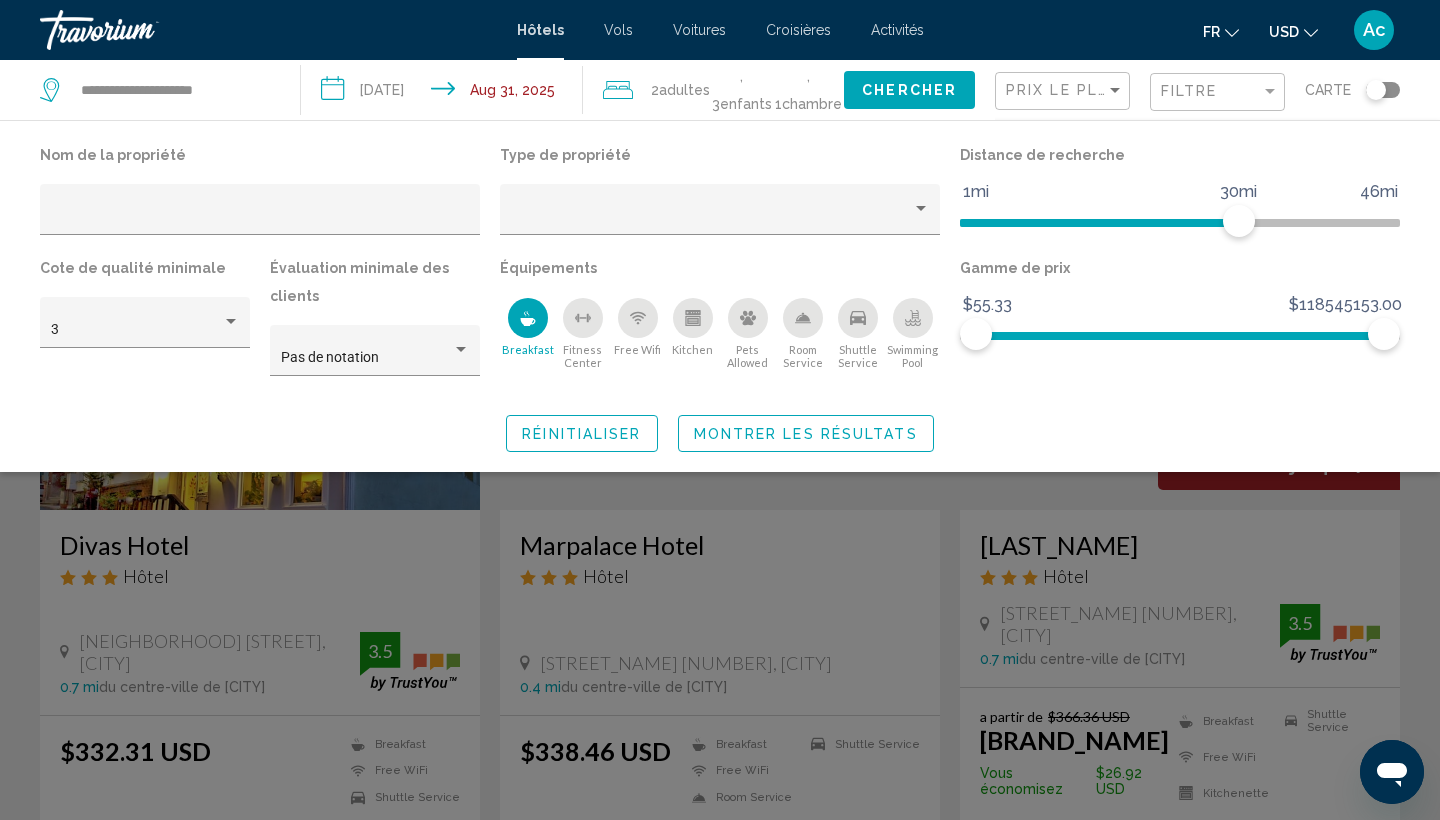 click at bounding box center (913, 318) 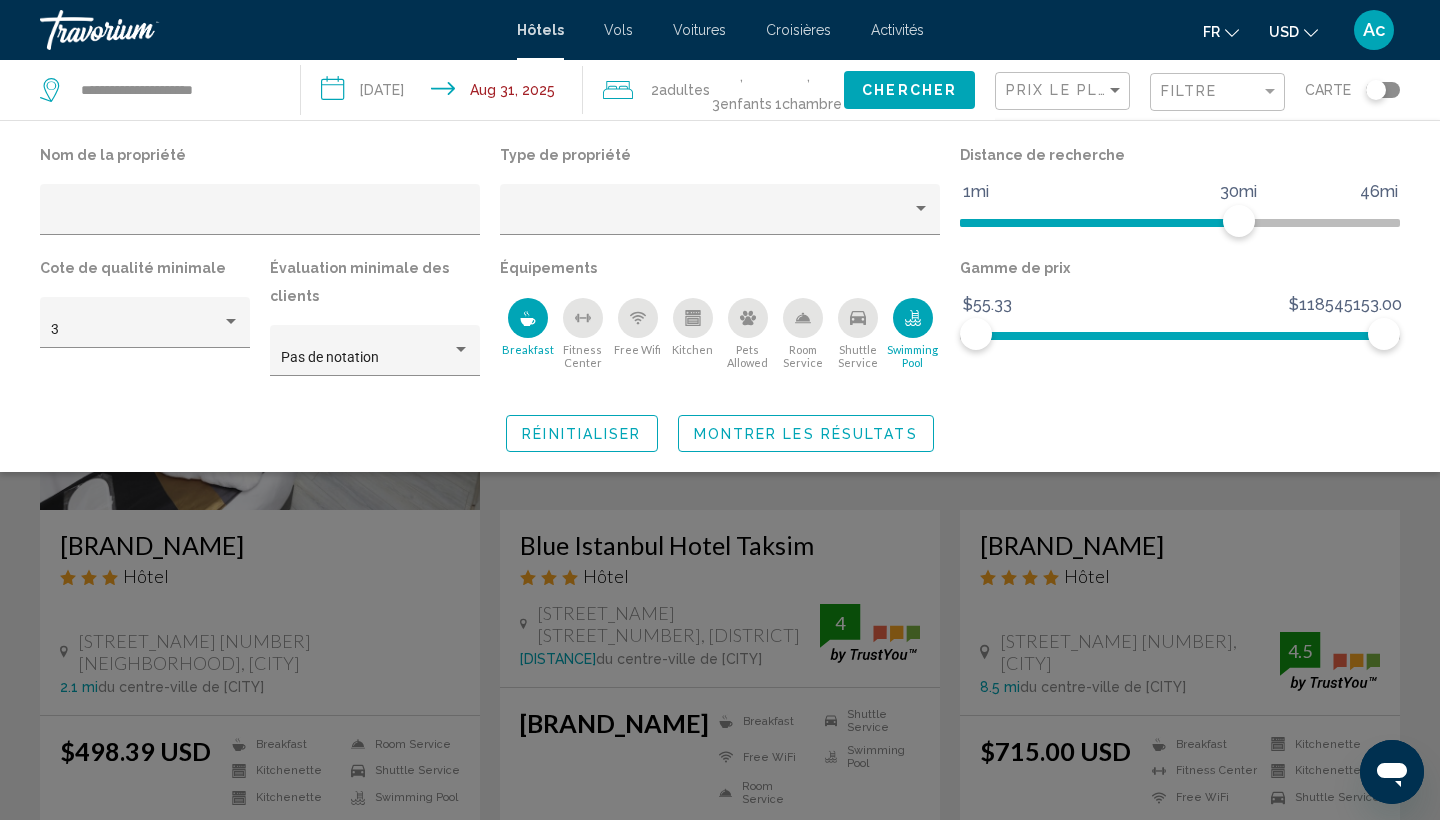 click on "Montrer les résultats" at bounding box center (806, 434) 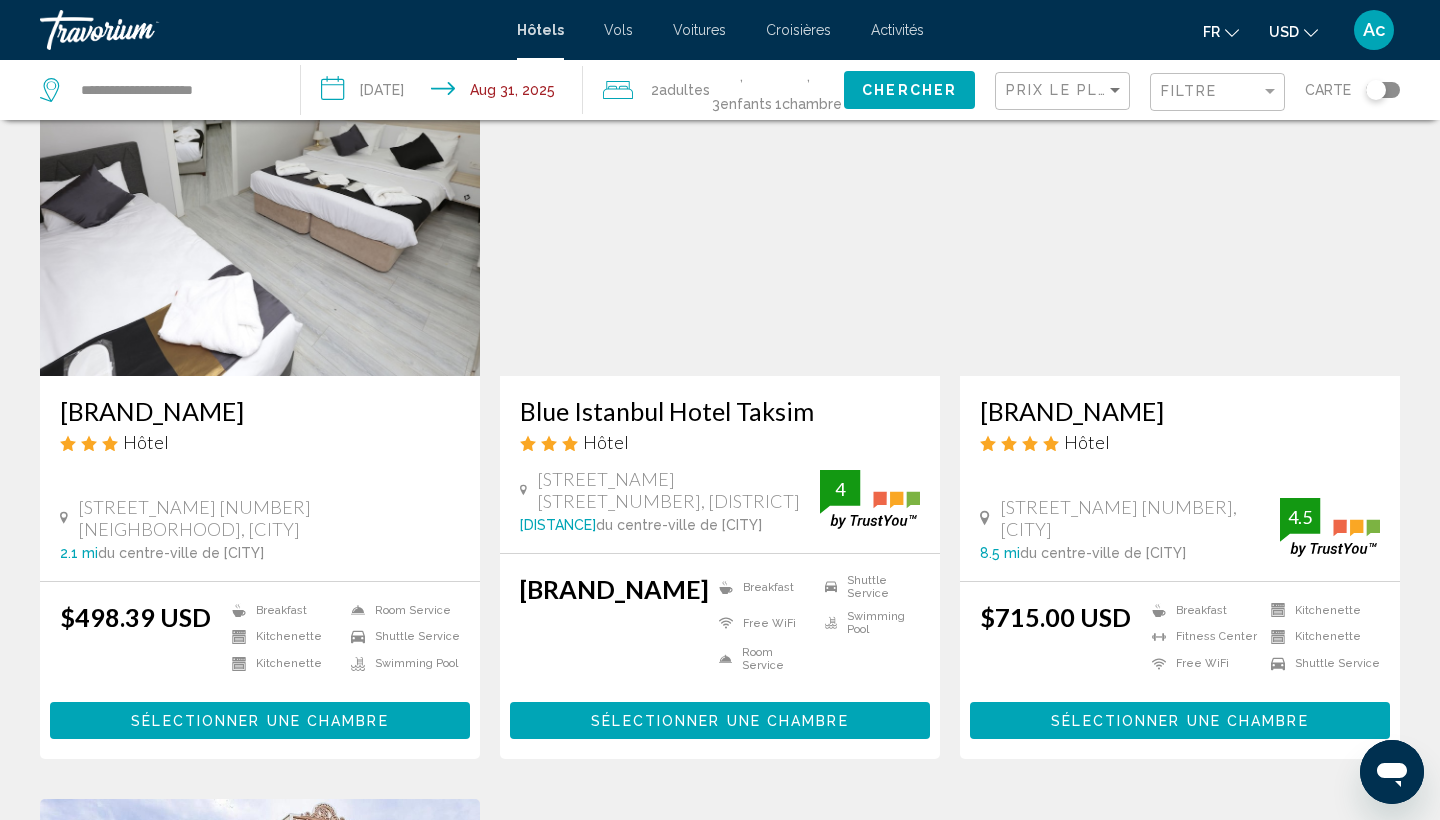 scroll, scrollTop: 129, scrollLeft: 0, axis: vertical 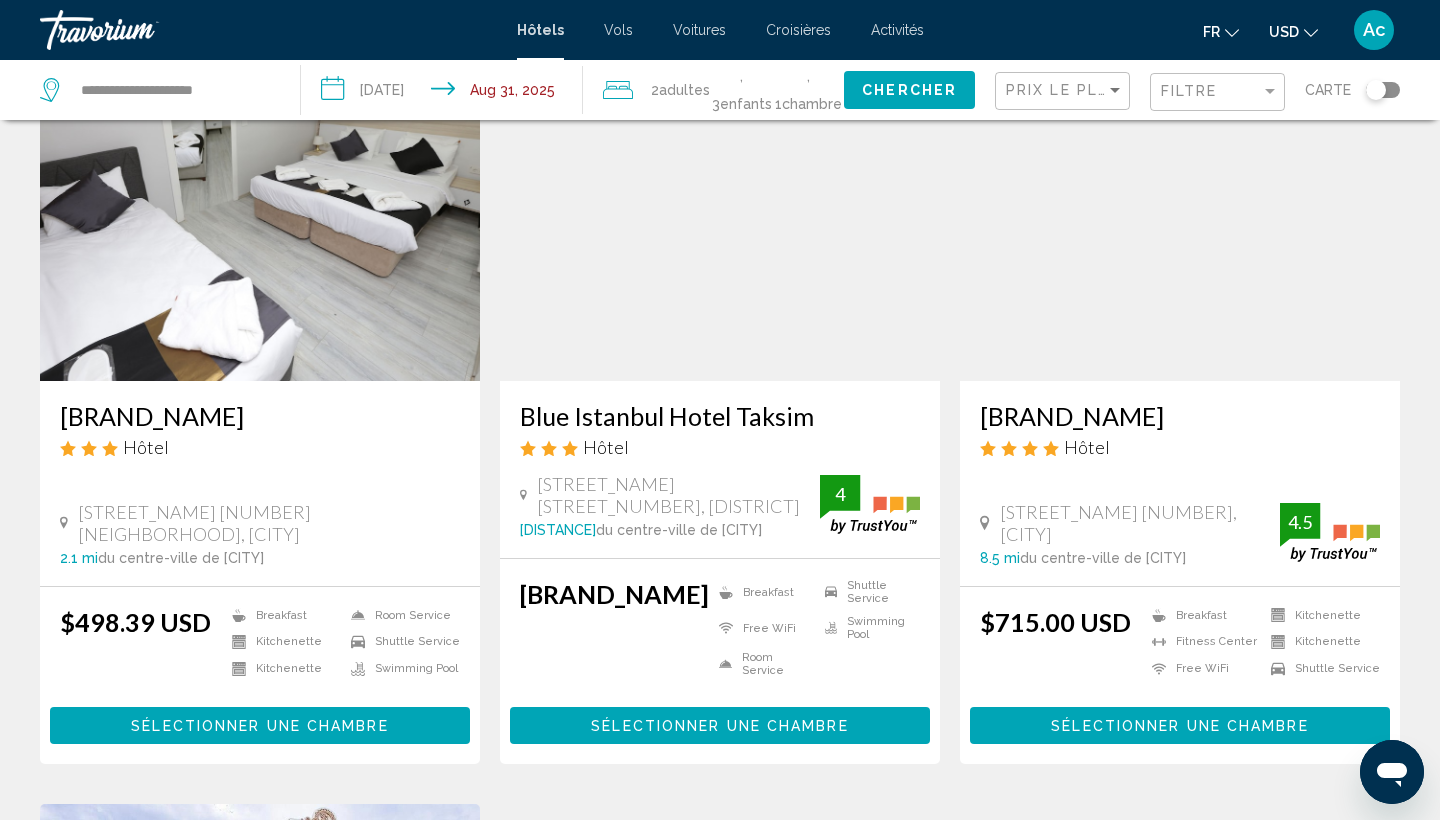 click on "Blue Istanbul Hotel Taksim" at bounding box center (720, 416) 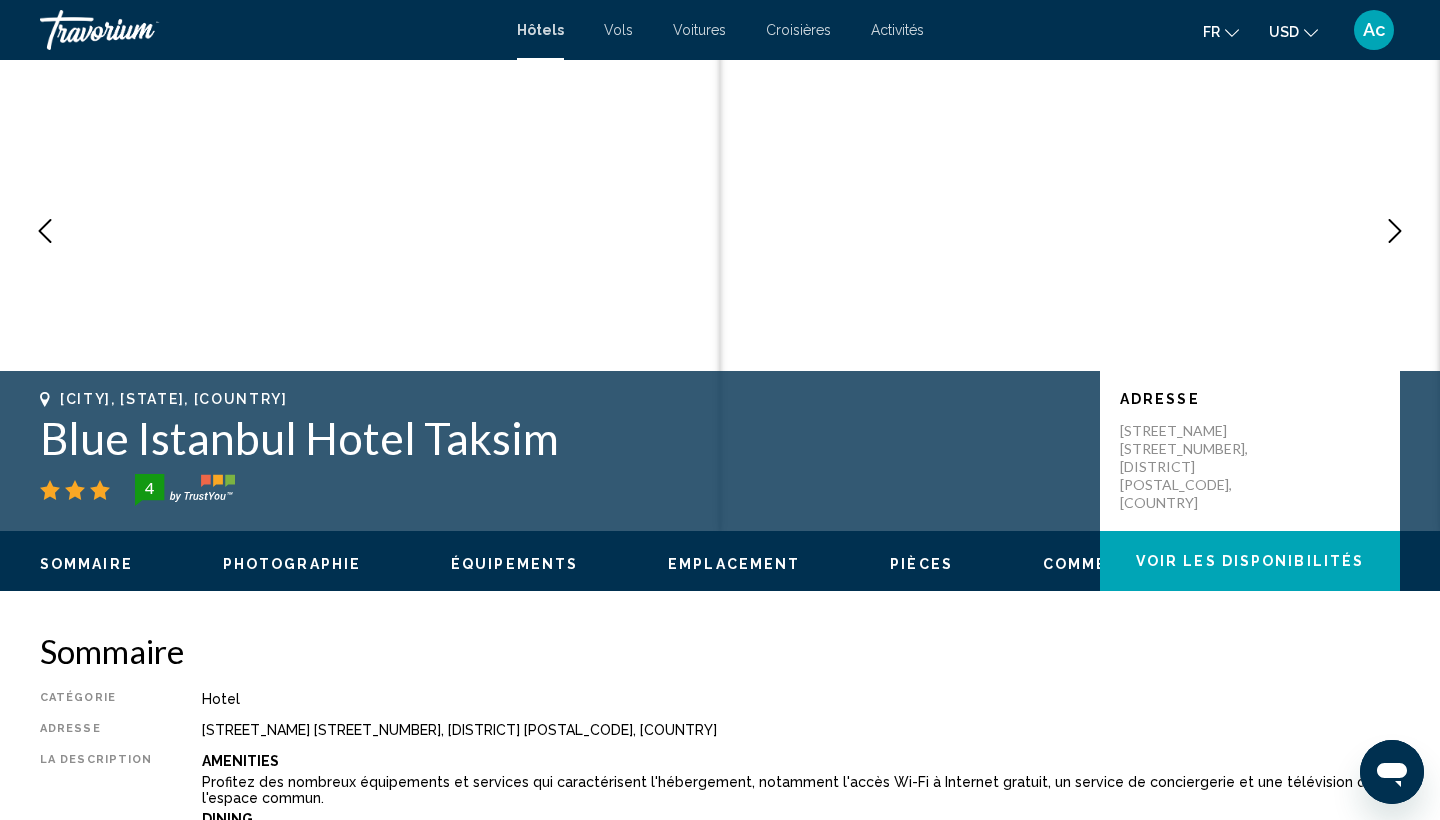 scroll, scrollTop: 0, scrollLeft: 0, axis: both 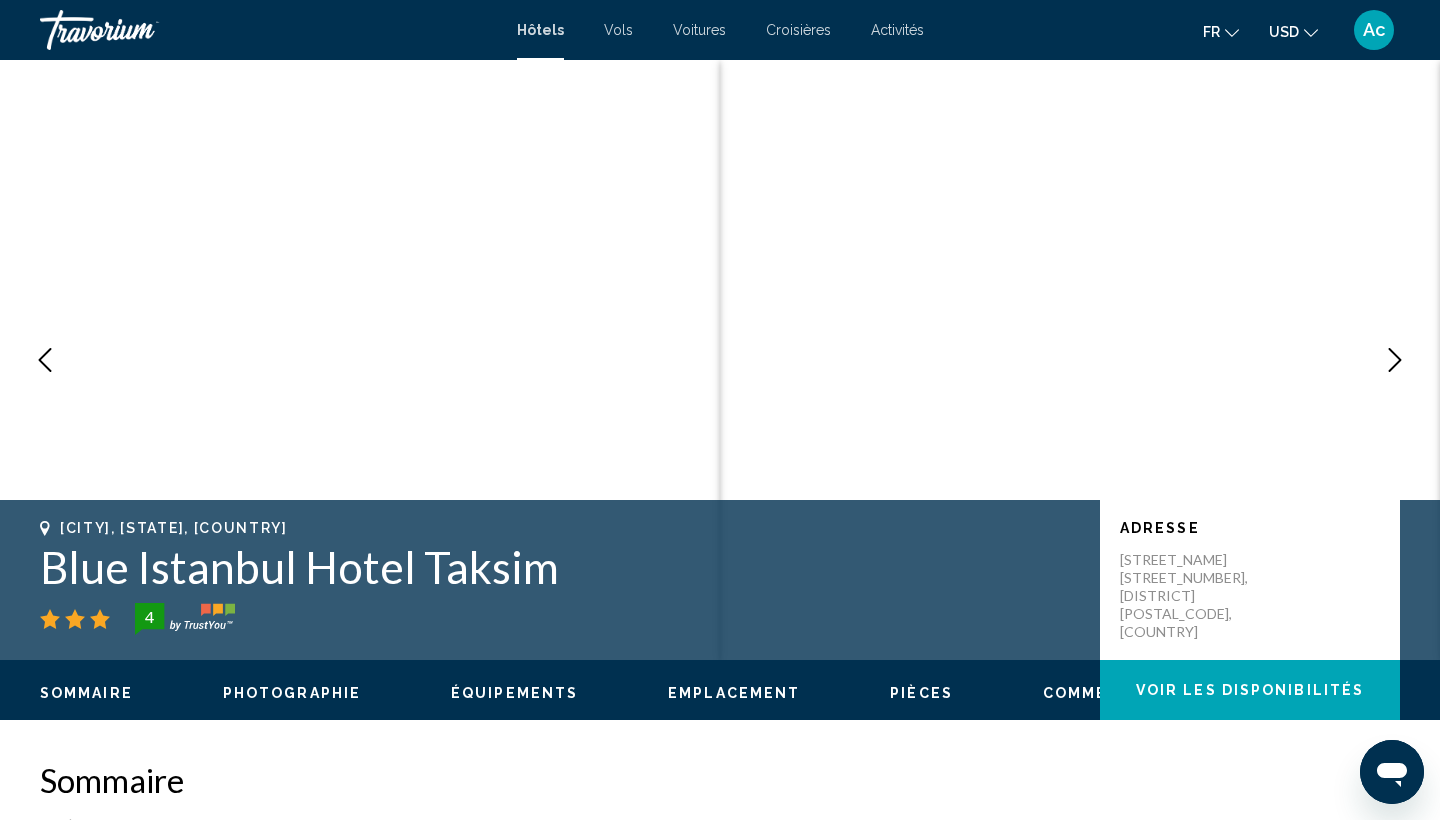 click at bounding box center [1395, 360] 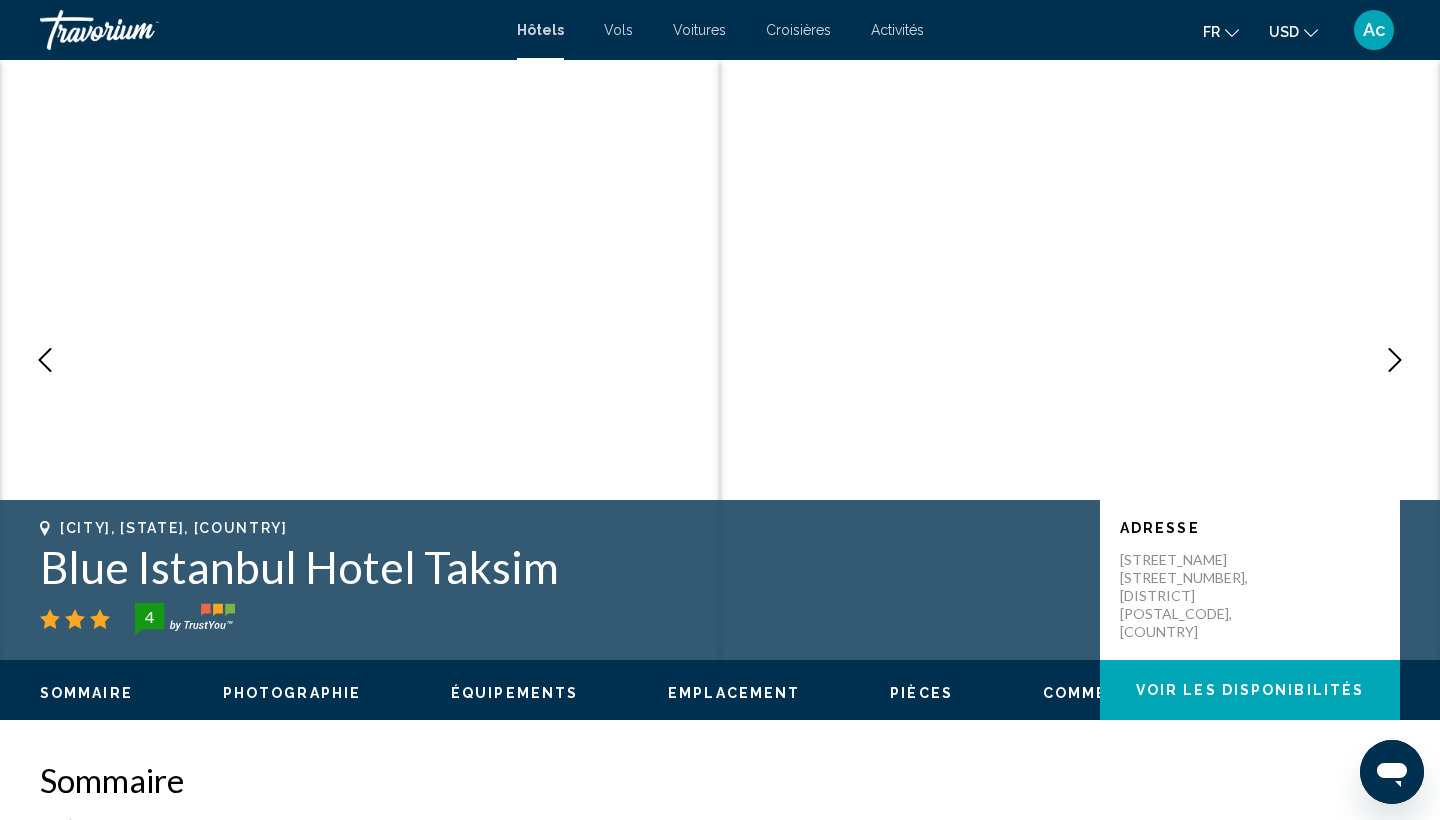 click at bounding box center (1395, 360) 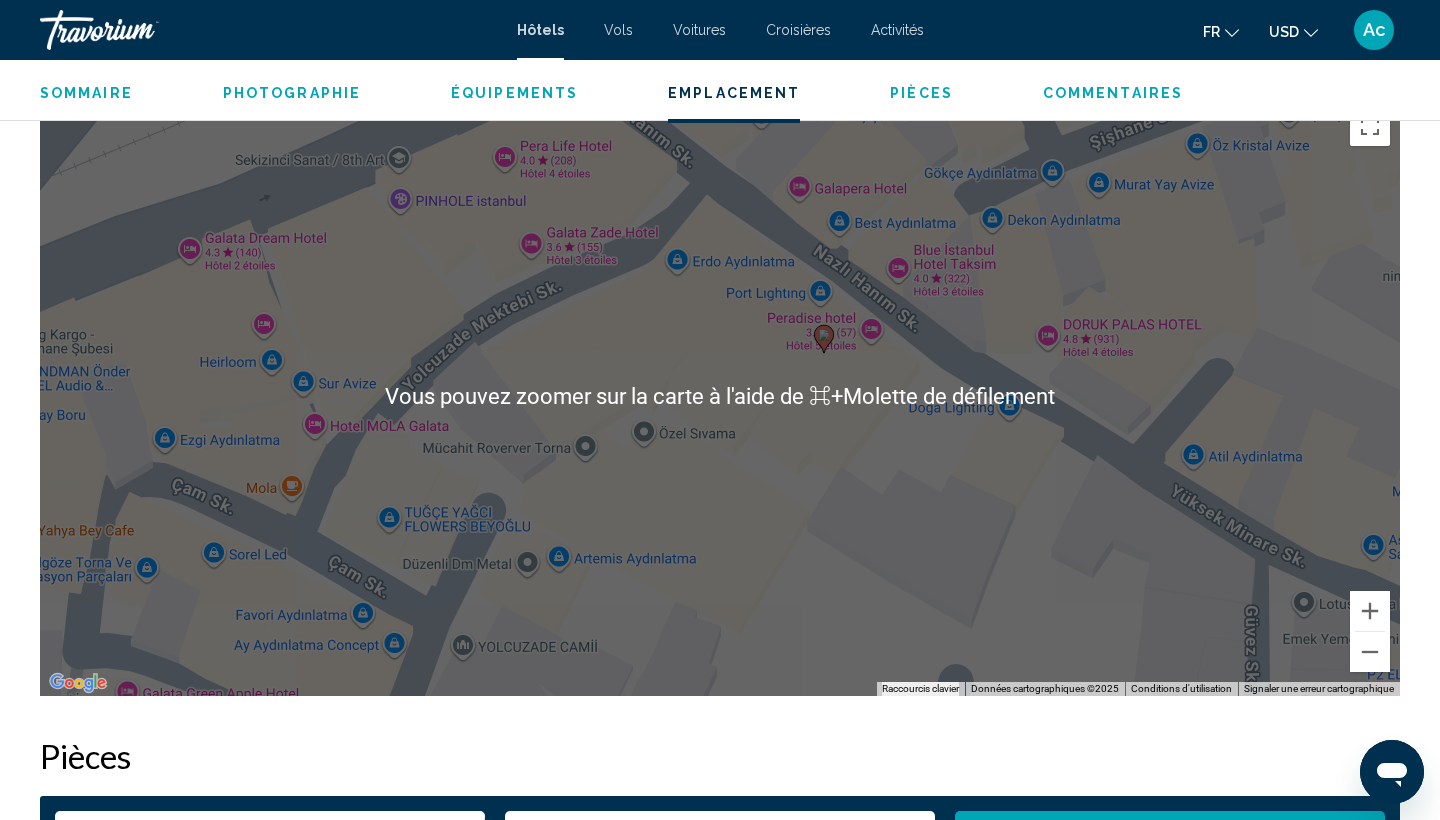 scroll, scrollTop: 1895, scrollLeft: 0, axis: vertical 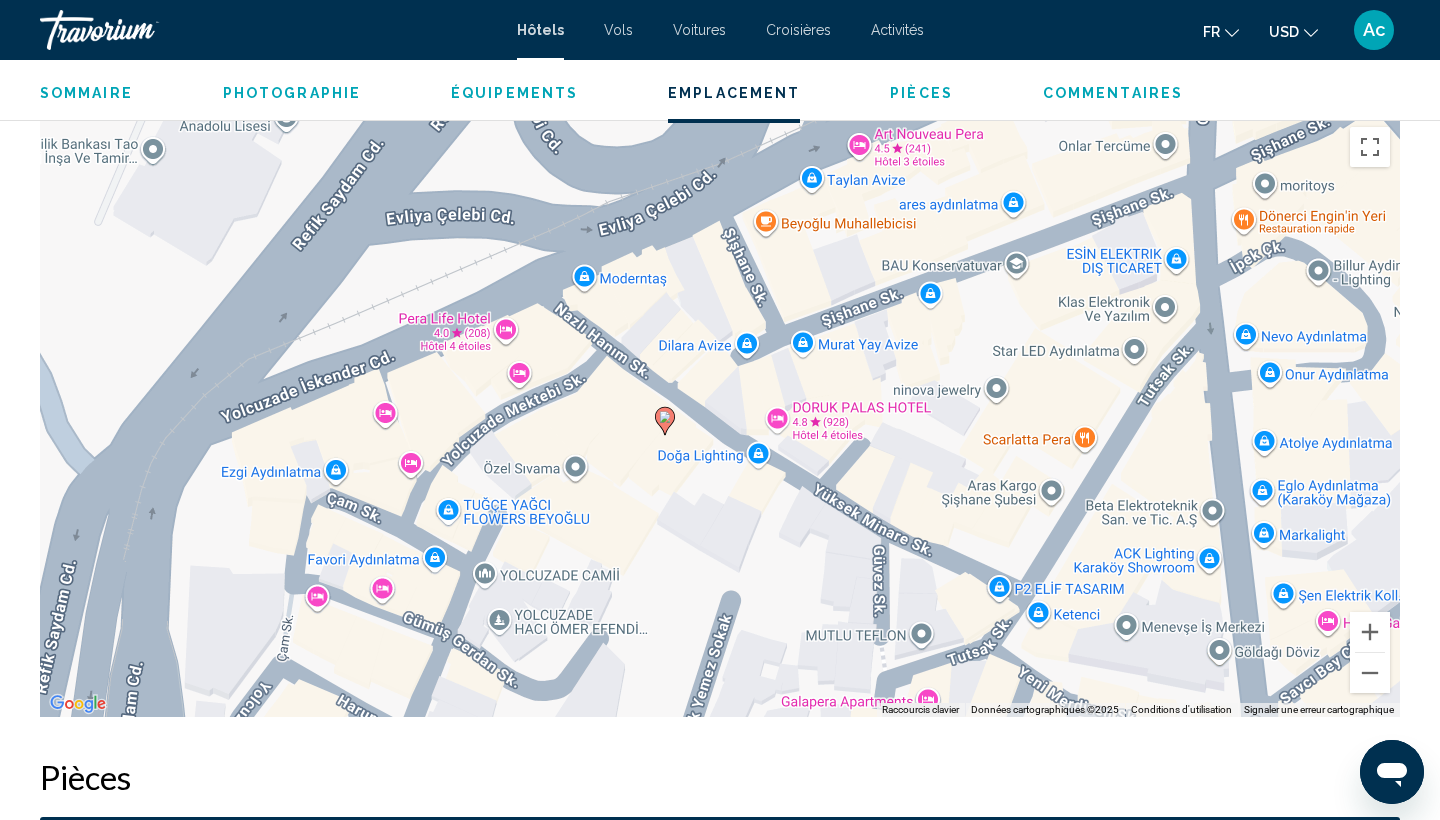 click on "Pièces" at bounding box center [921, 93] 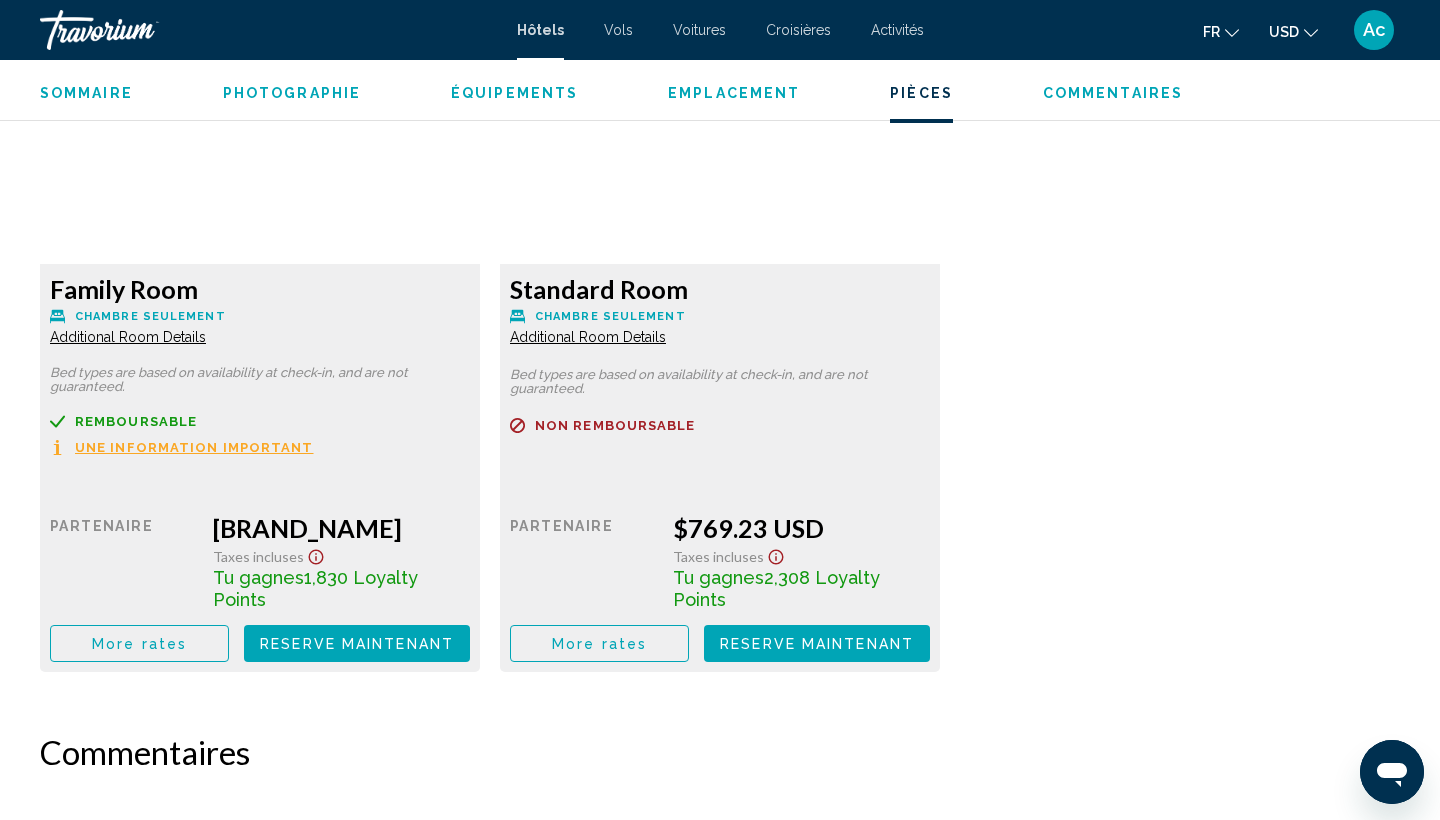 scroll, scrollTop: 2814, scrollLeft: 0, axis: vertical 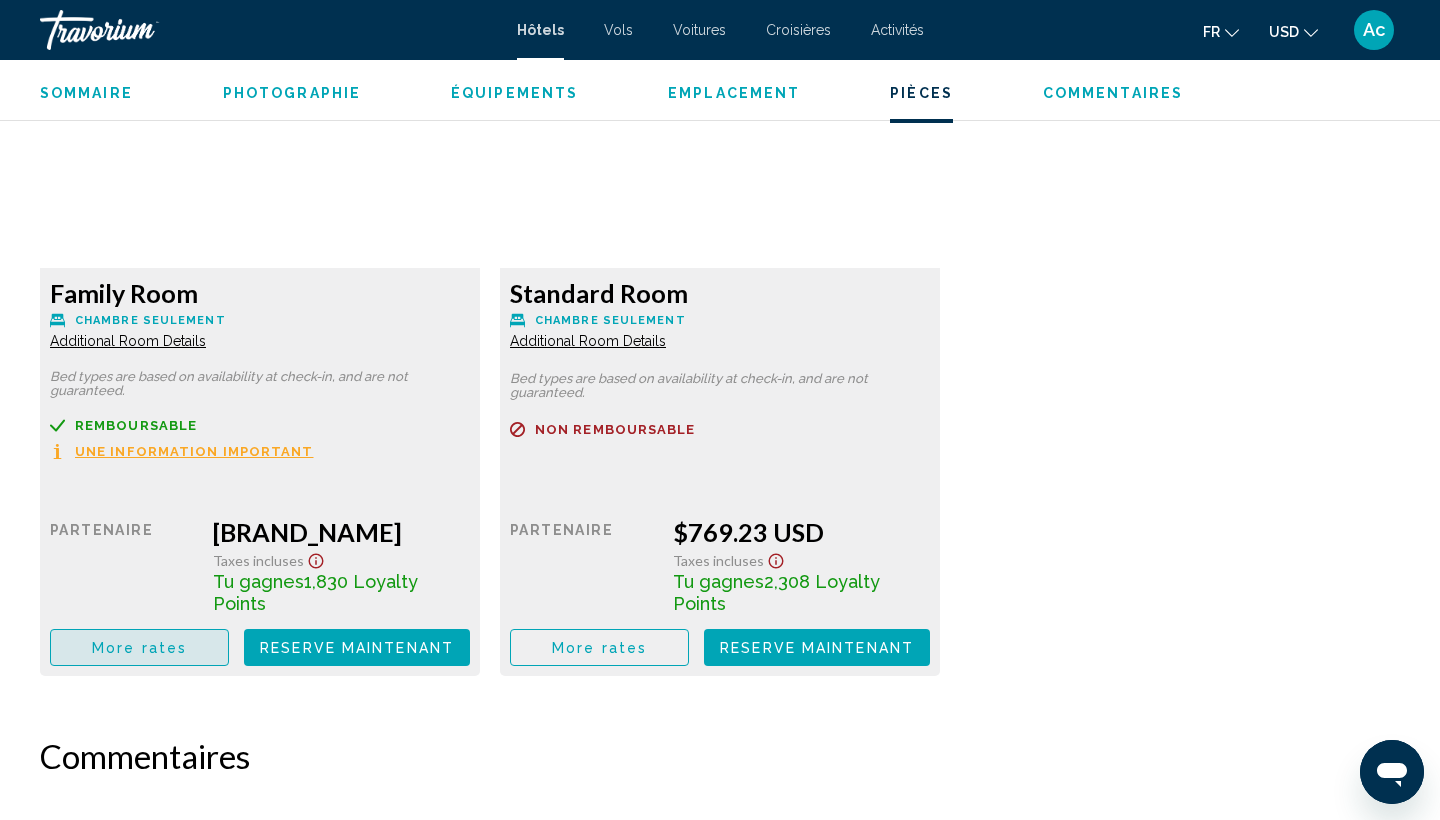 click on "More rates" at bounding box center (139, 647) 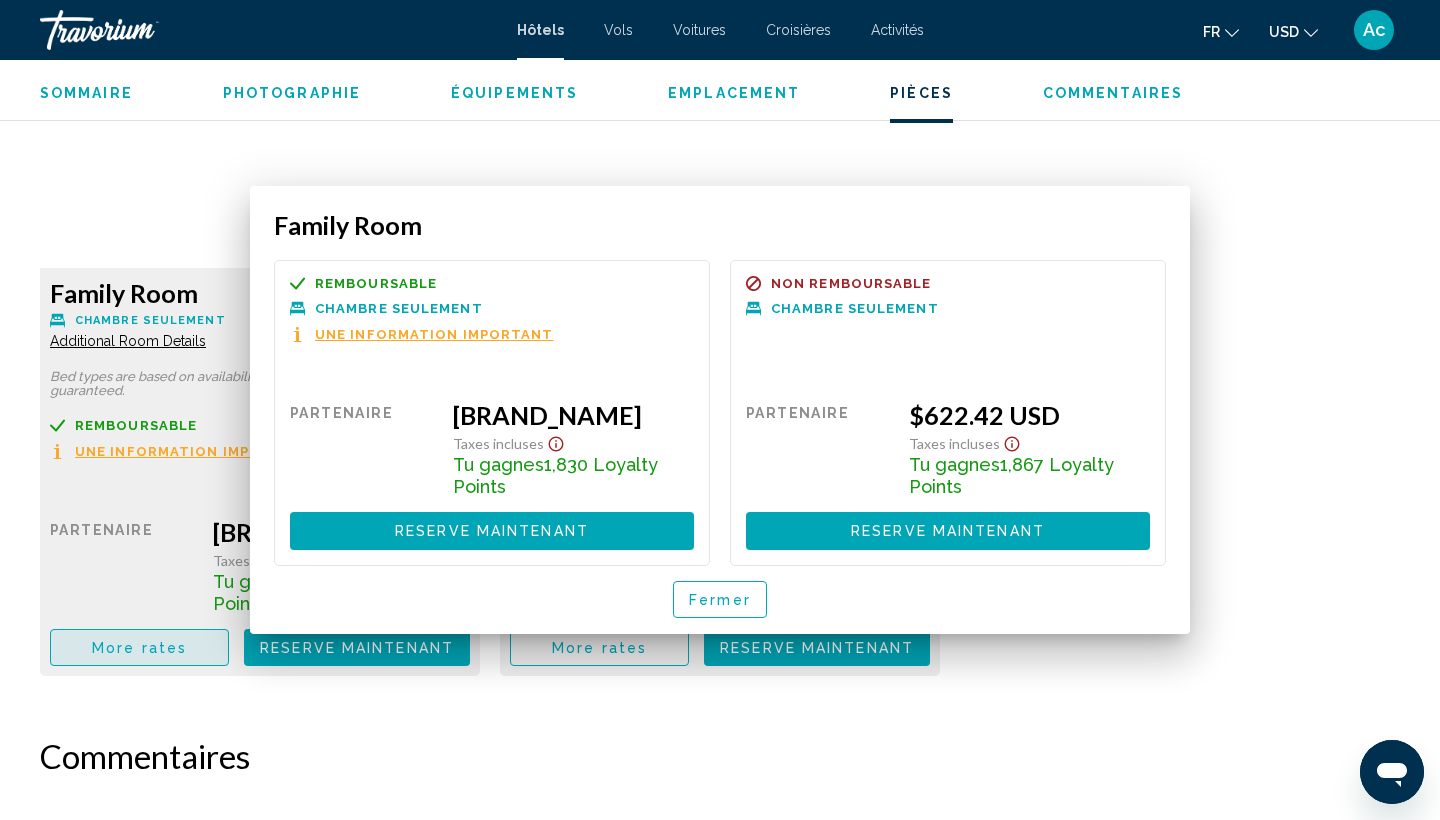 scroll, scrollTop: 0, scrollLeft: 0, axis: both 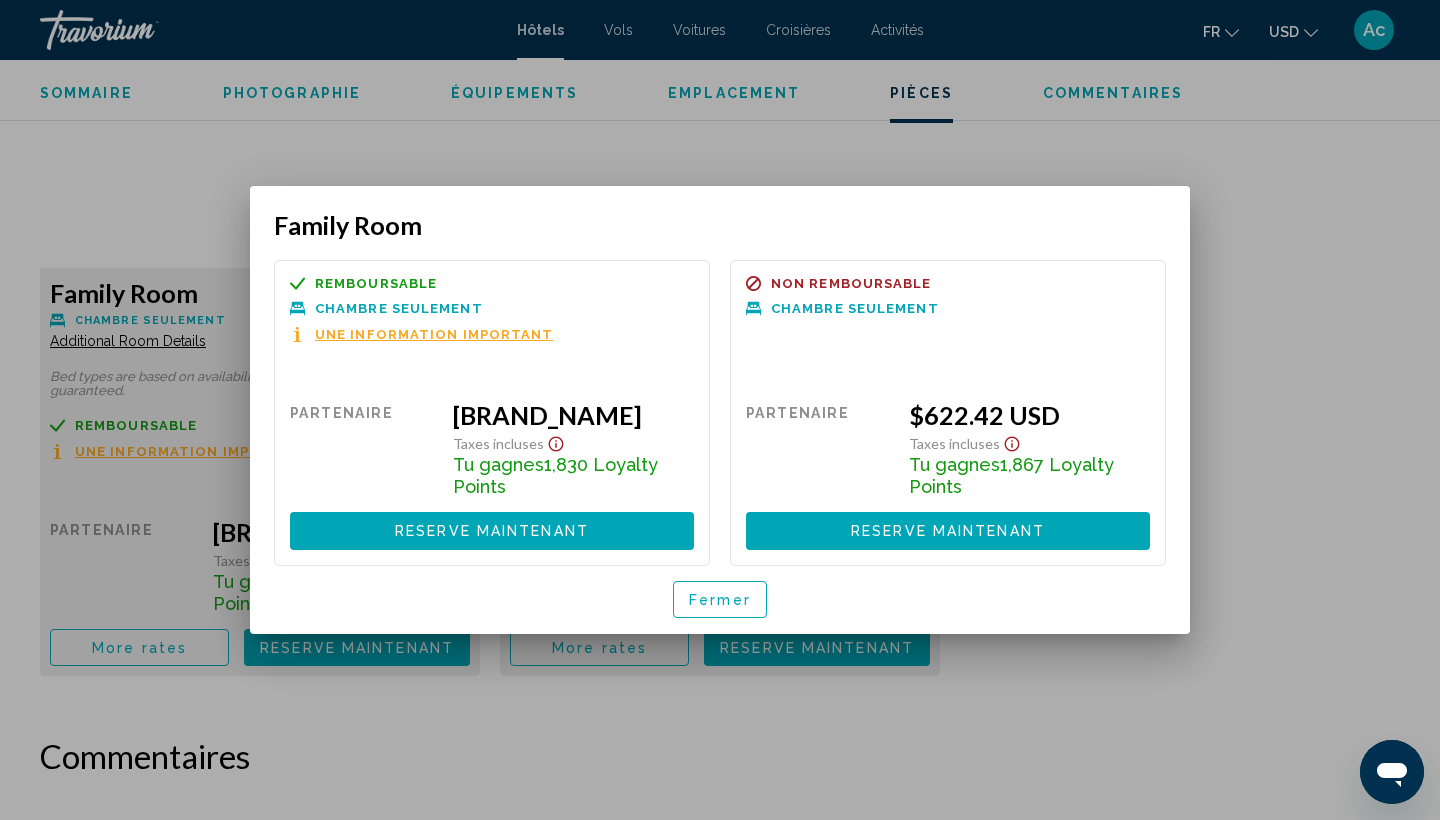 click on "Une information important" at bounding box center [434, 334] 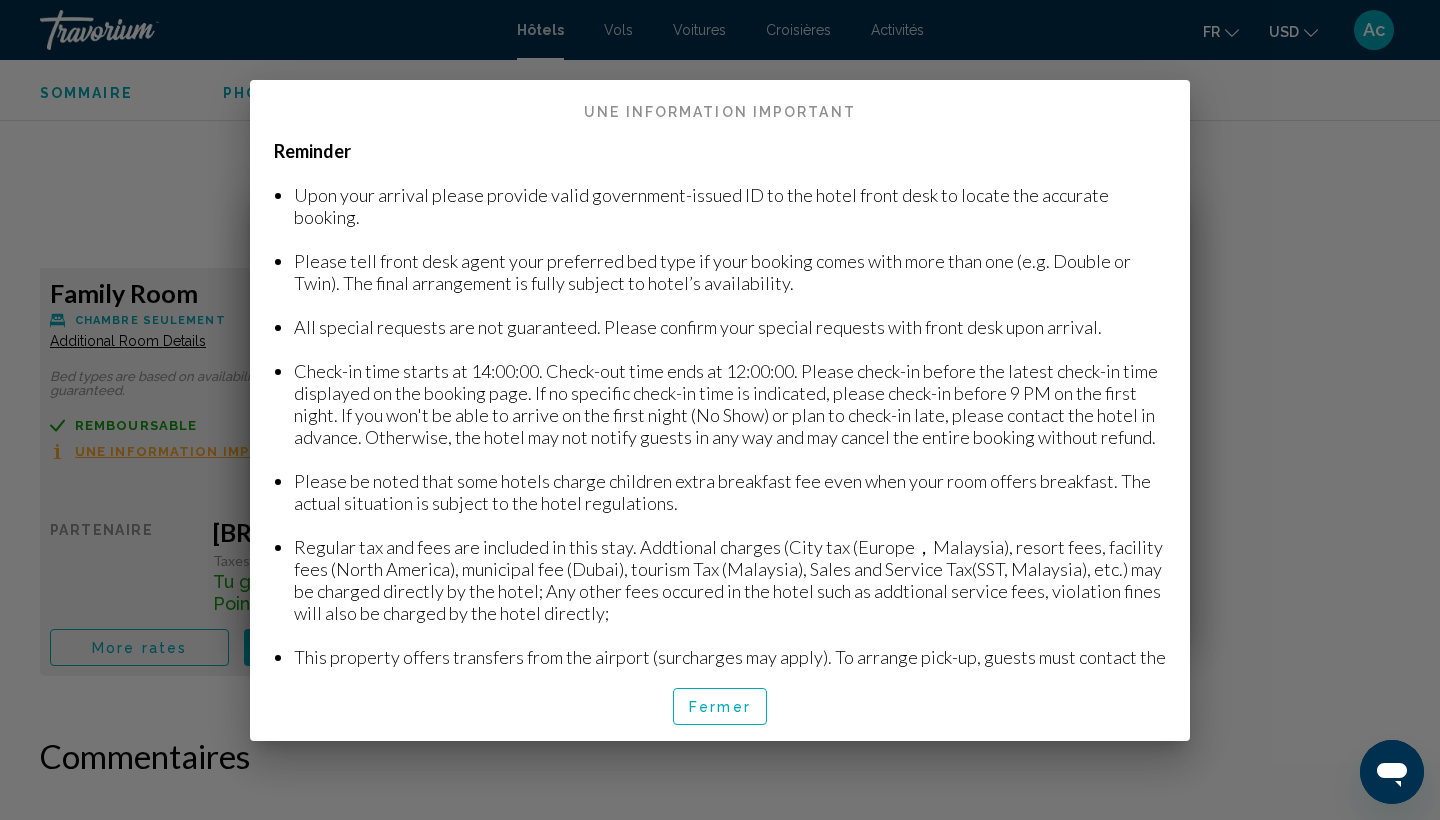 click at bounding box center [720, 410] 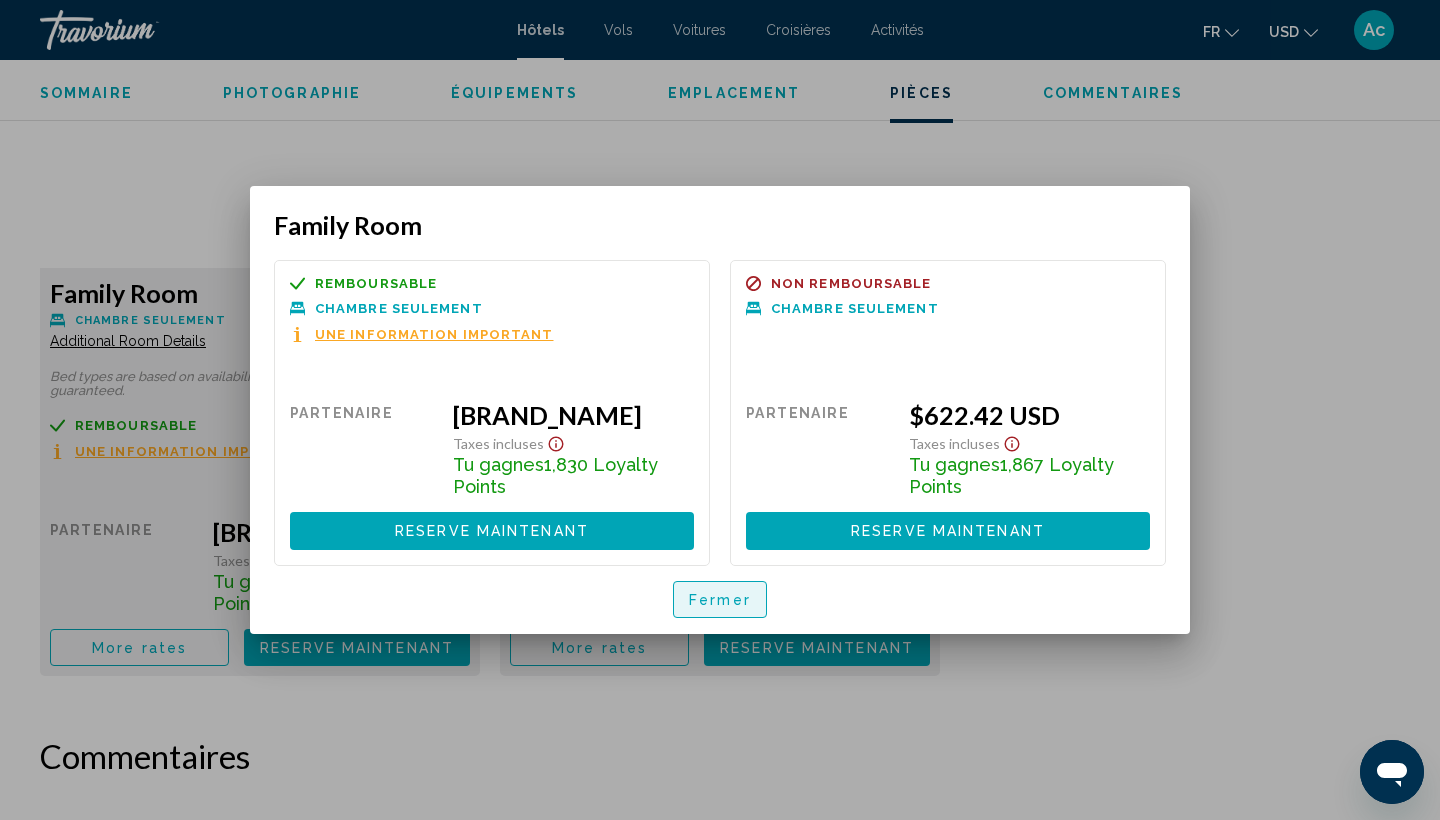 click on "Fermer" at bounding box center (720, 599) 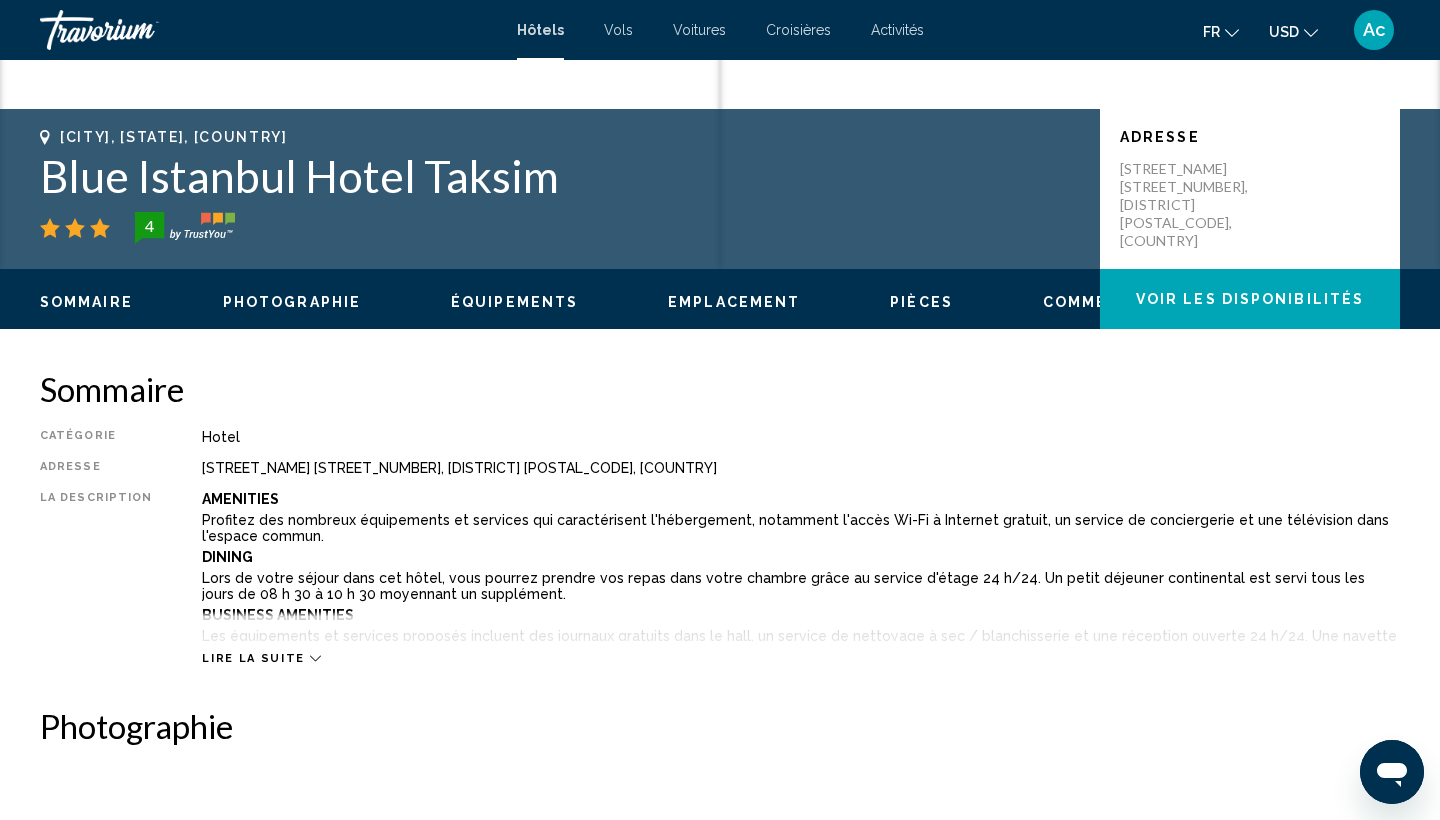 scroll, scrollTop: 389, scrollLeft: 0, axis: vertical 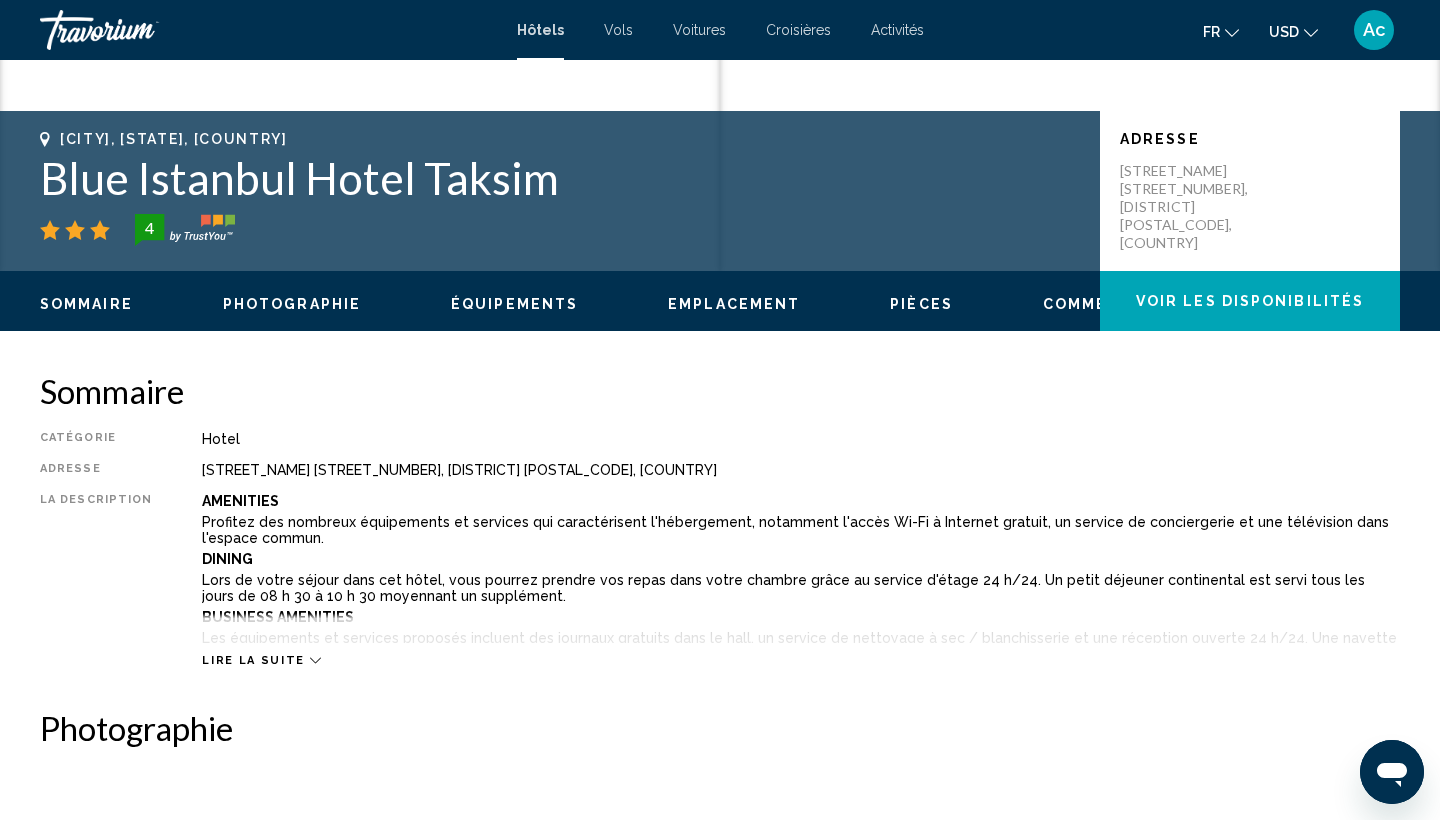 click on "Équipements" at bounding box center [514, 304] 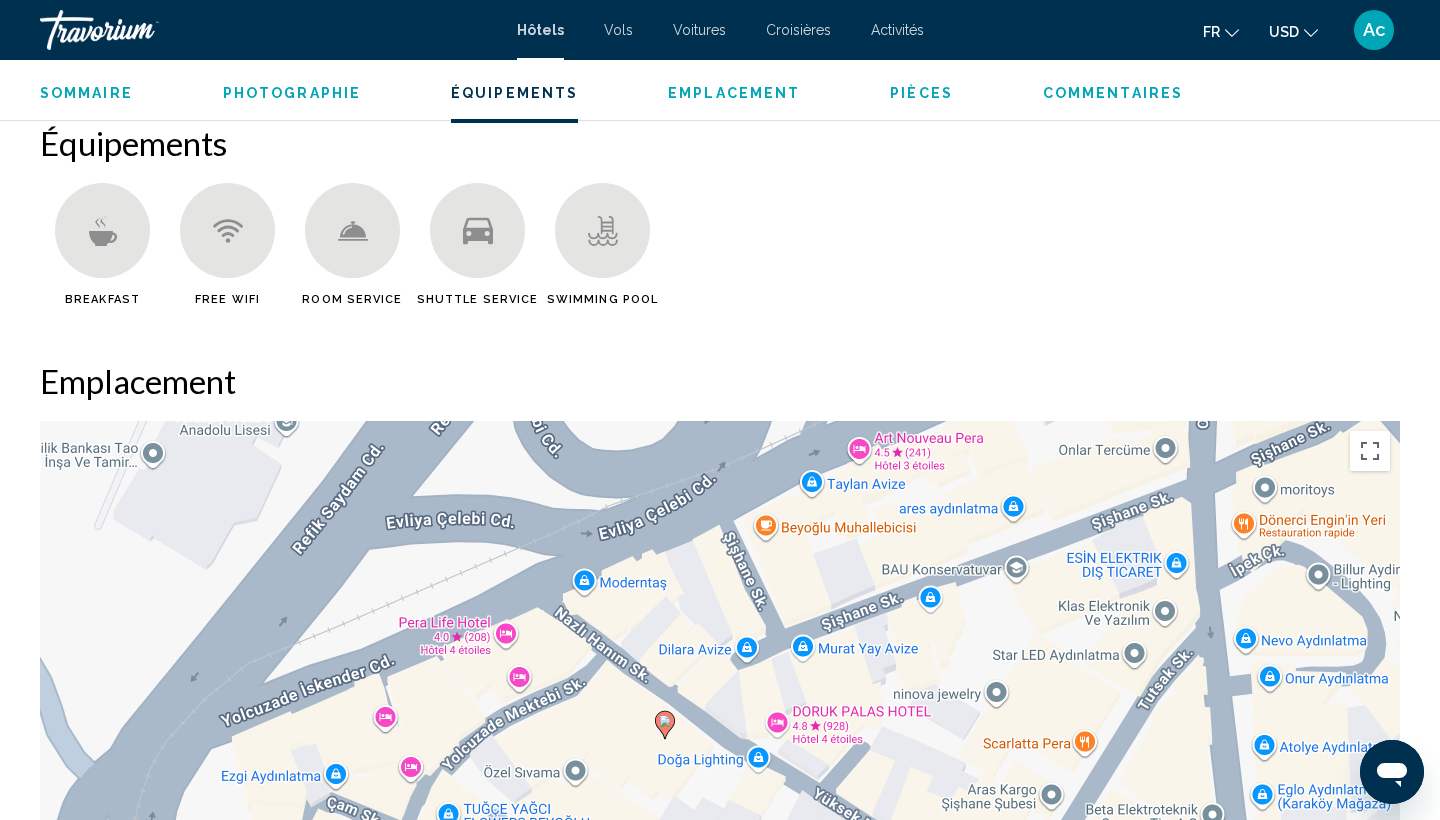 scroll, scrollTop: 1593, scrollLeft: 0, axis: vertical 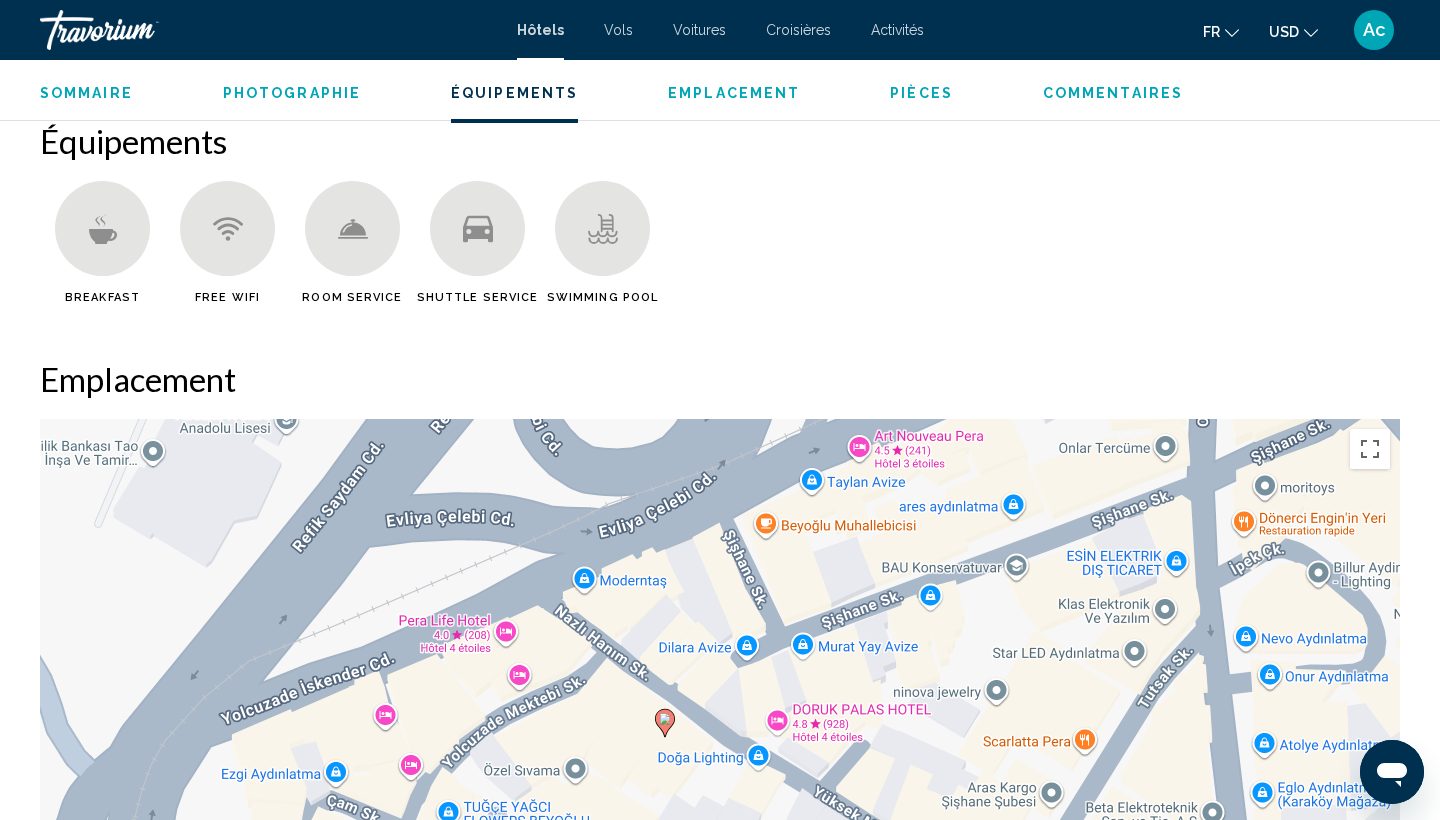 click at bounding box center [102, 228] 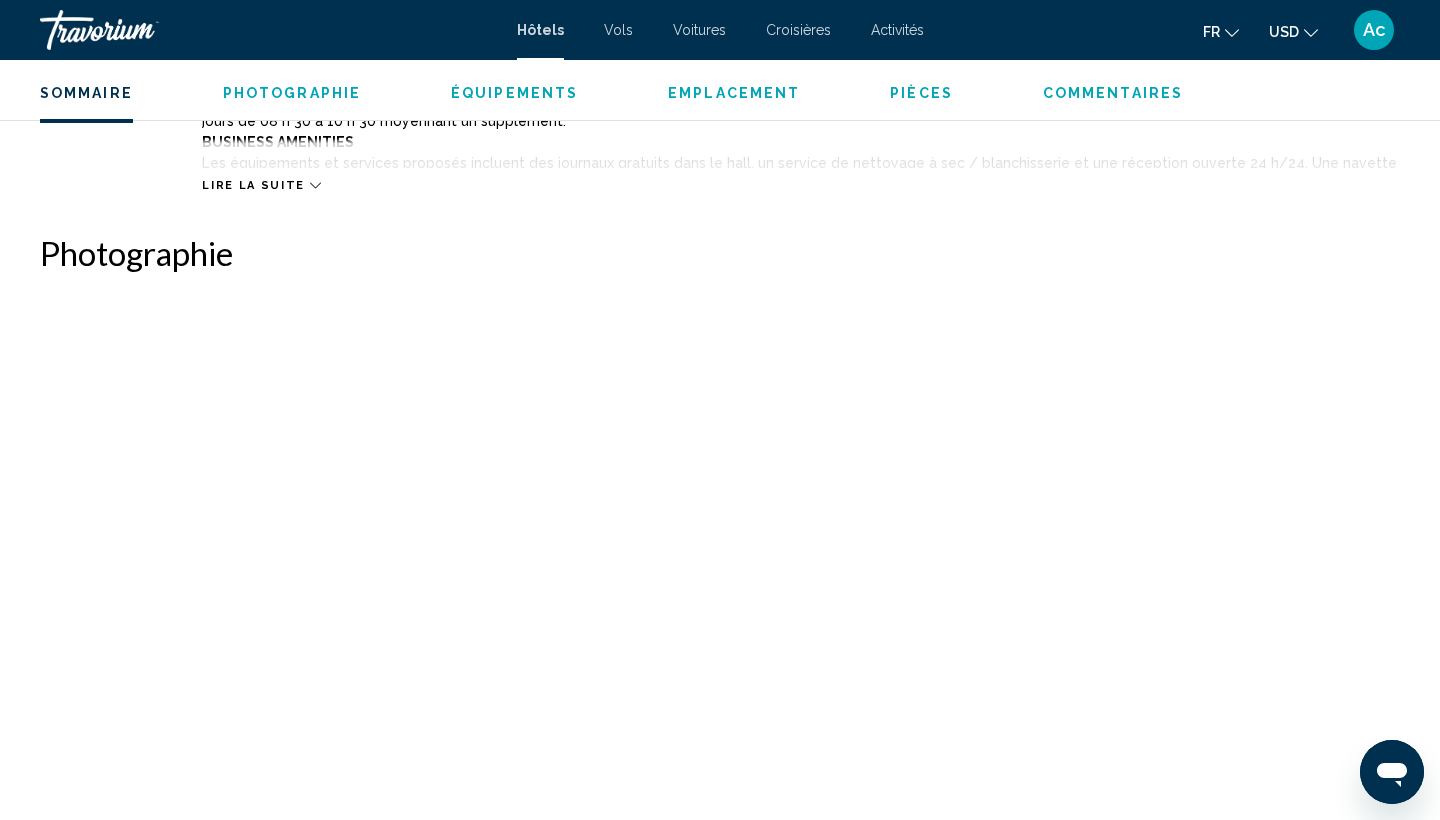 scroll, scrollTop: 864, scrollLeft: 0, axis: vertical 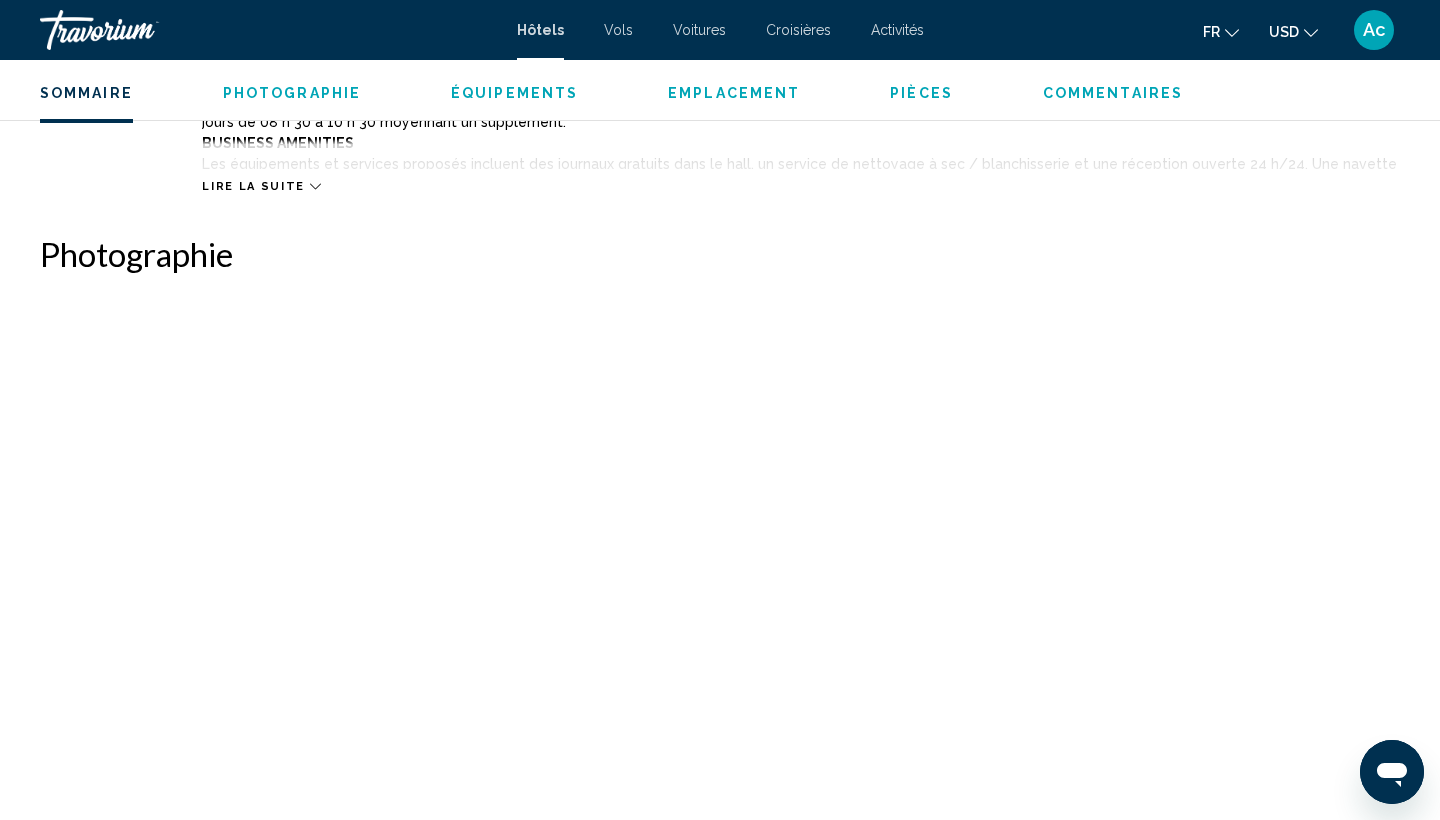 click on "Photographie" at bounding box center (292, 93) 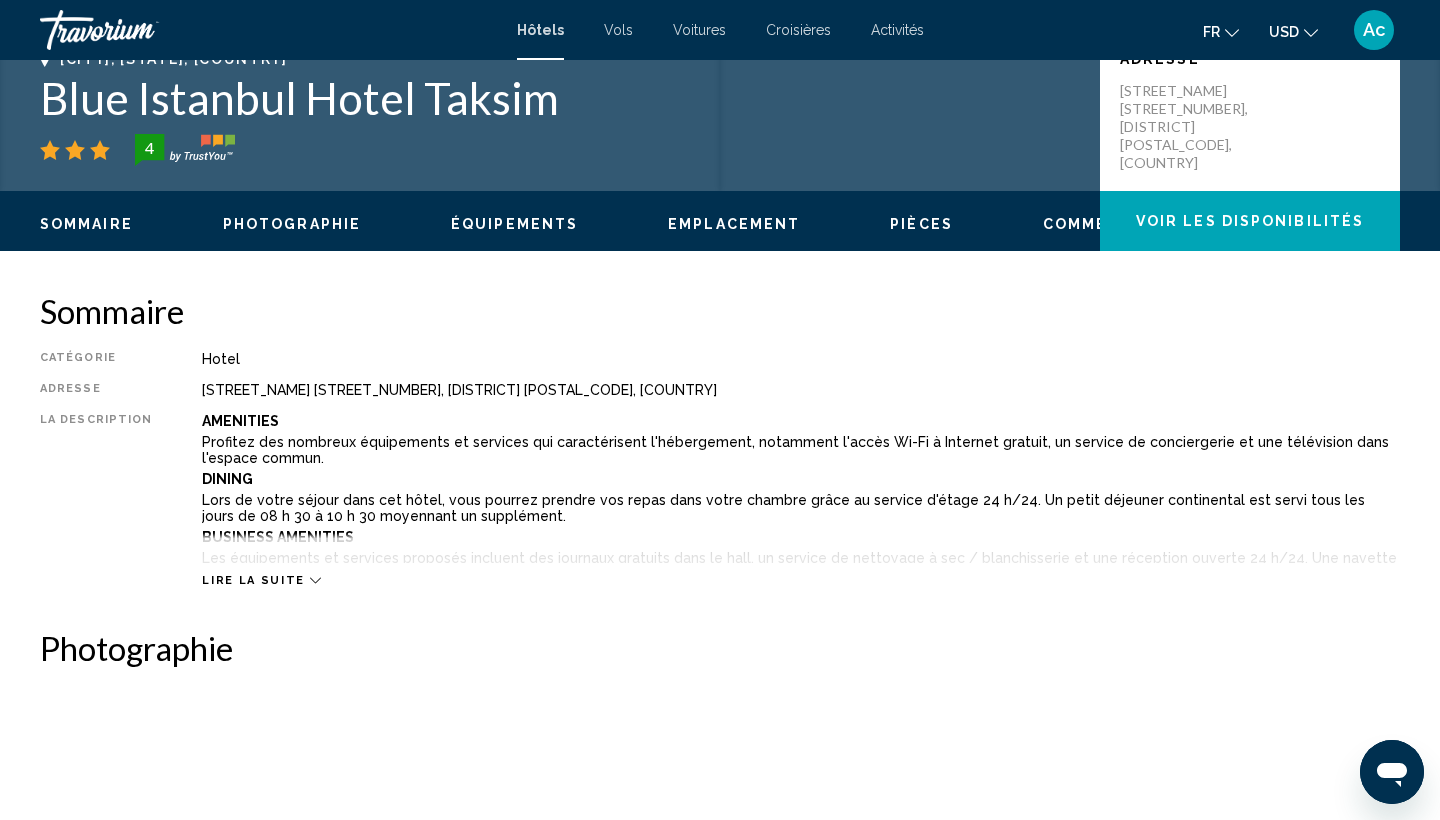 scroll, scrollTop: 467, scrollLeft: 0, axis: vertical 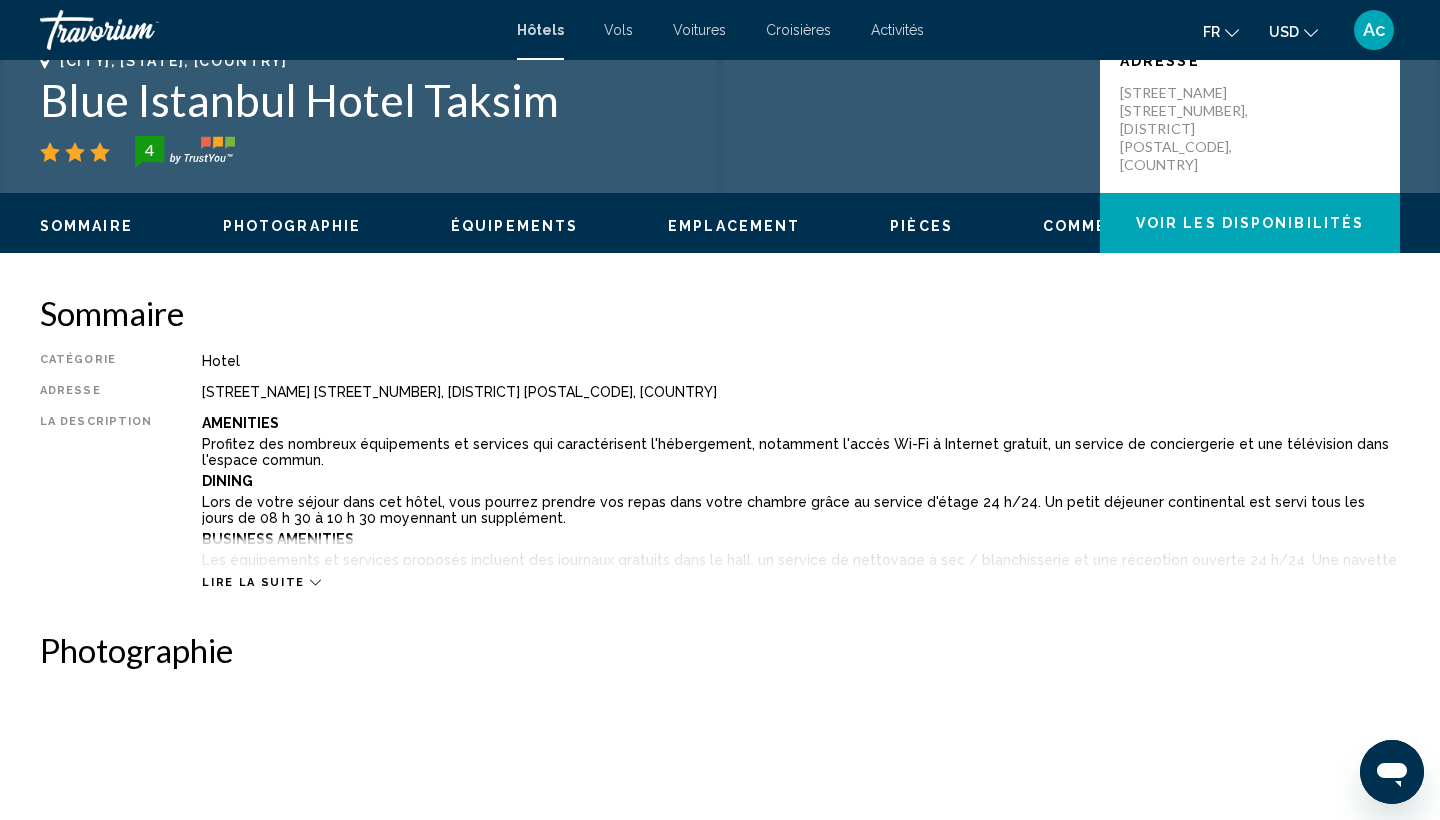 click on "Lire la suite" at bounding box center (253, 582) 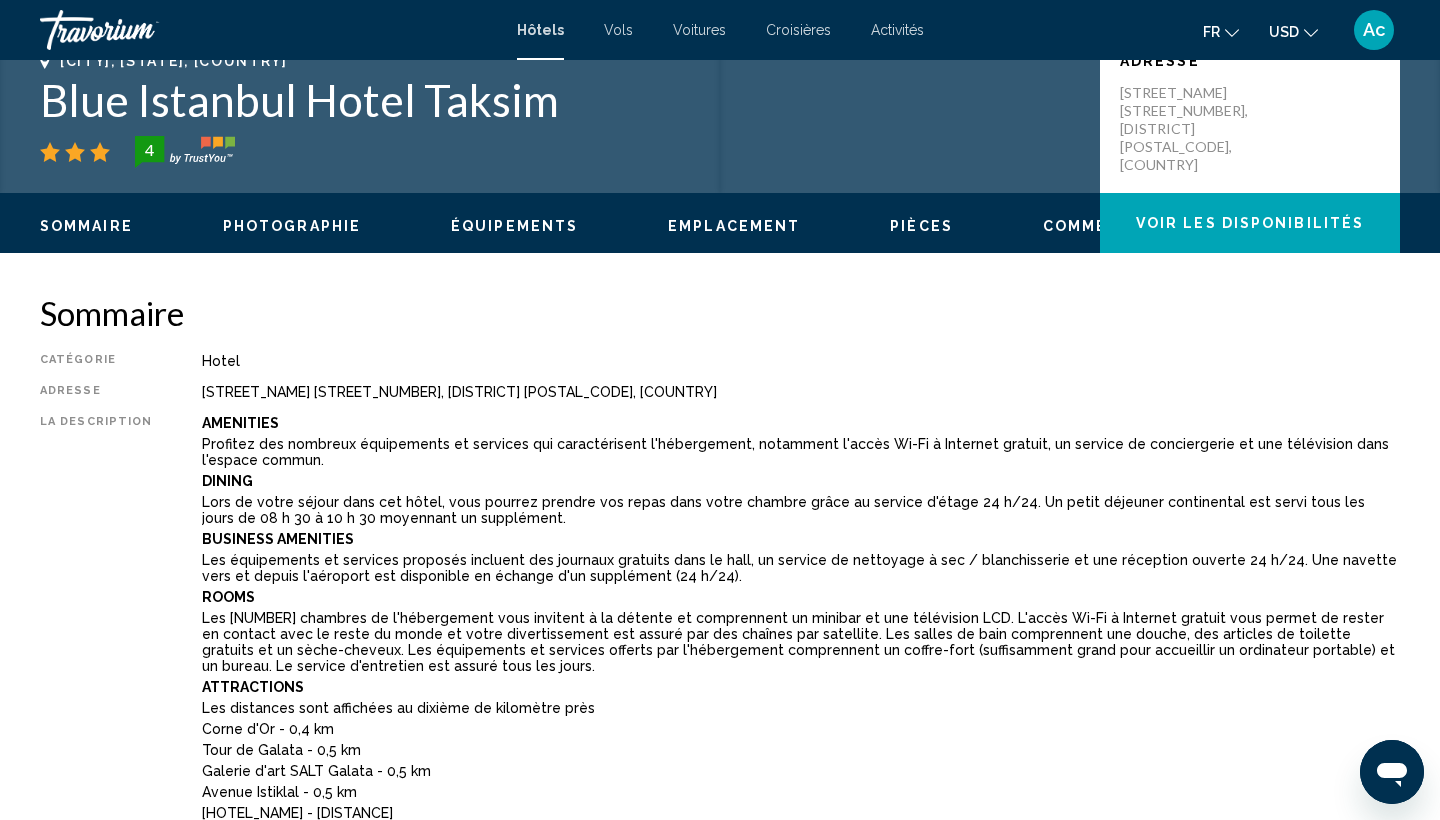 scroll, scrollTop: 467, scrollLeft: 0, axis: vertical 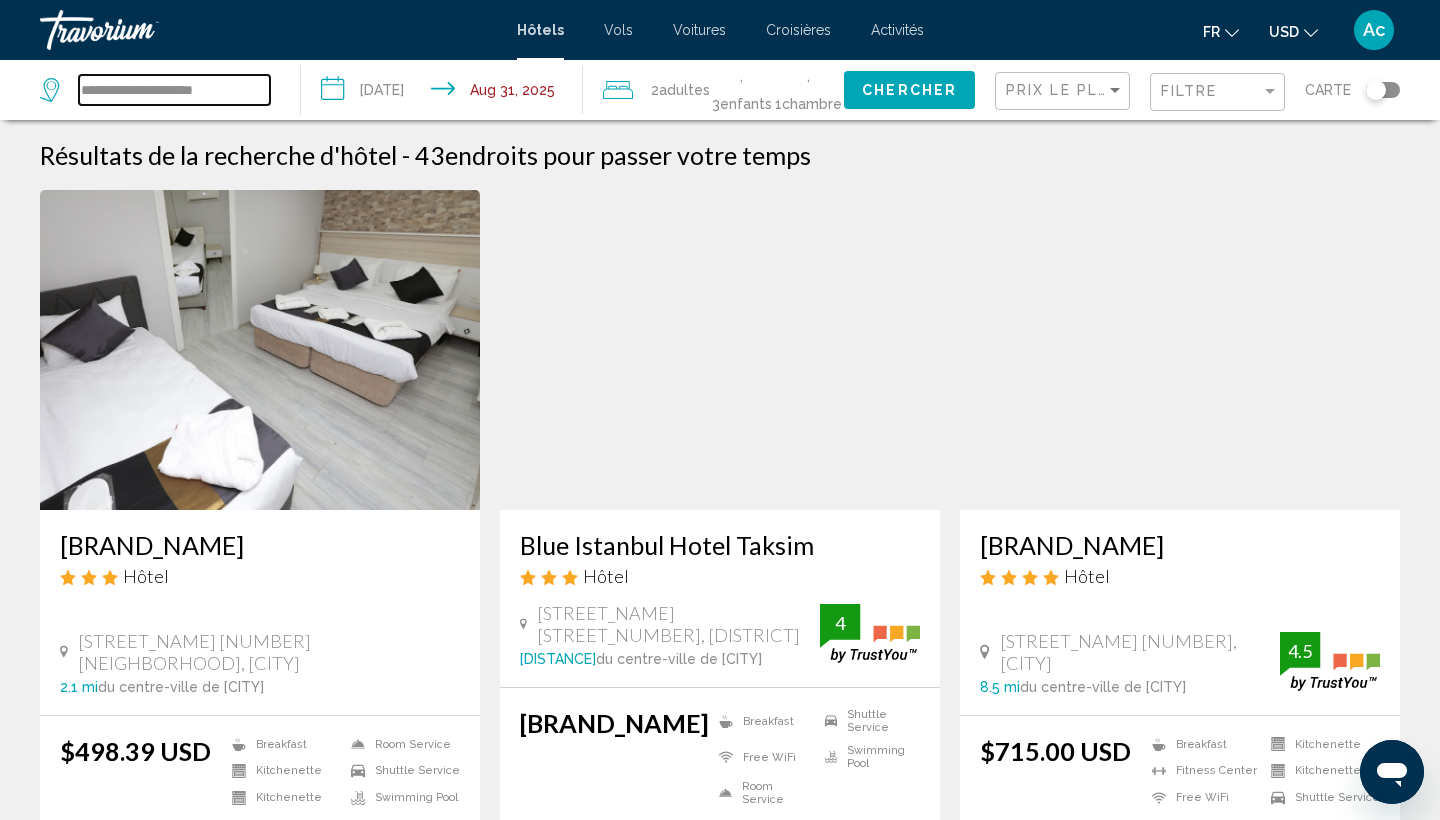 click on "**********" at bounding box center (174, 90) 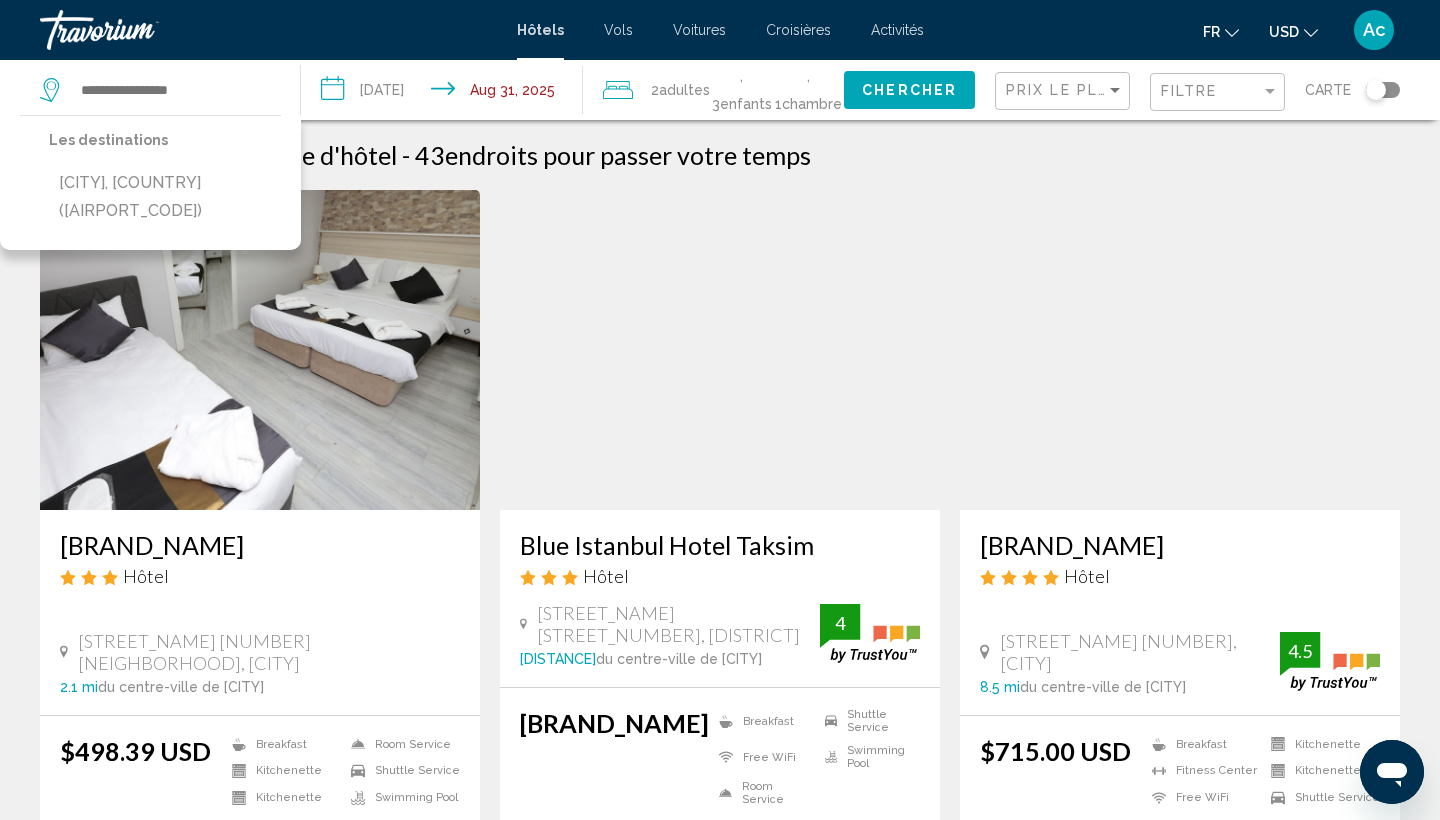 click on "**********" at bounding box center [445, 93] 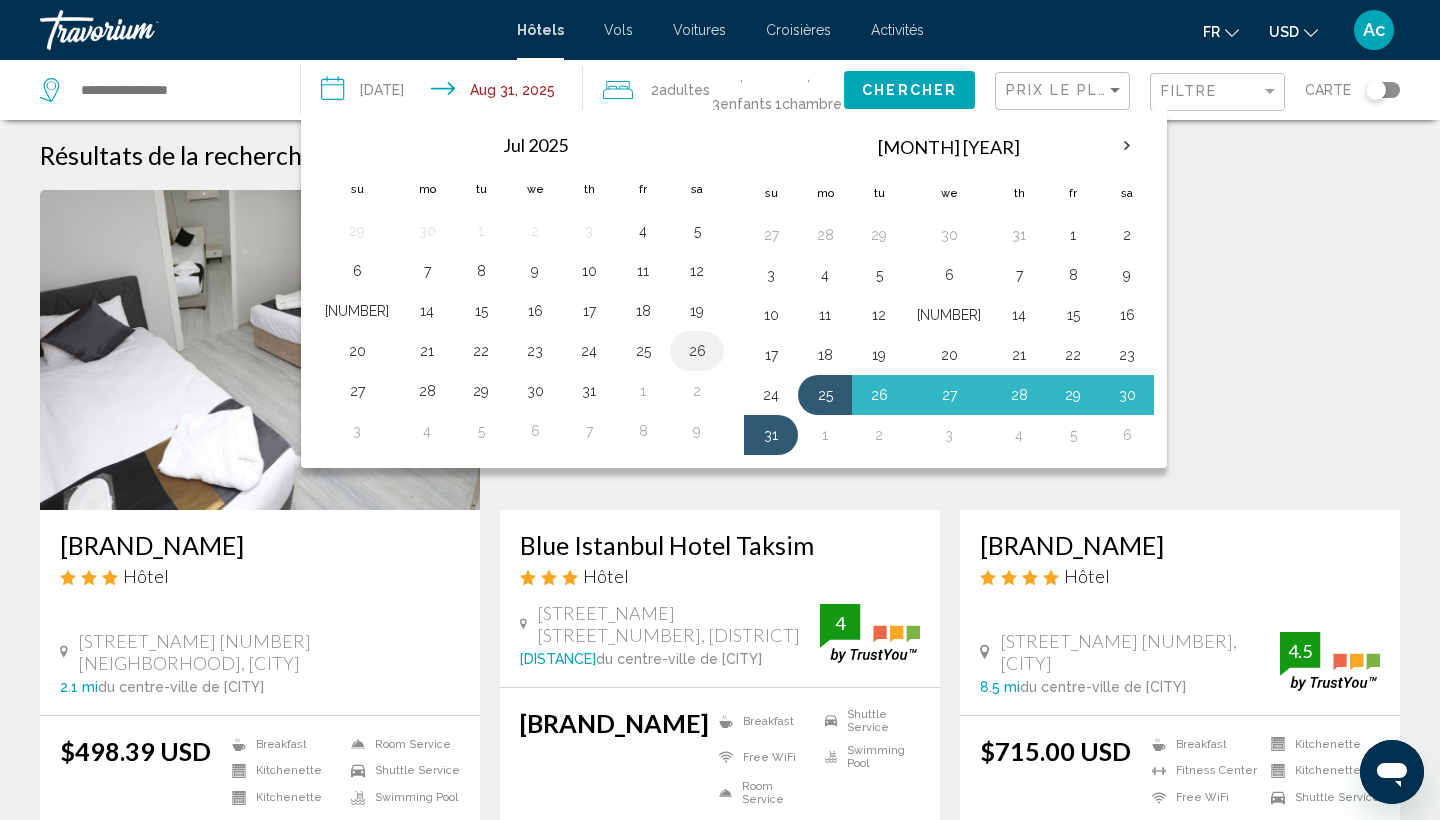 click on "26" at bounding box center [697, 351] 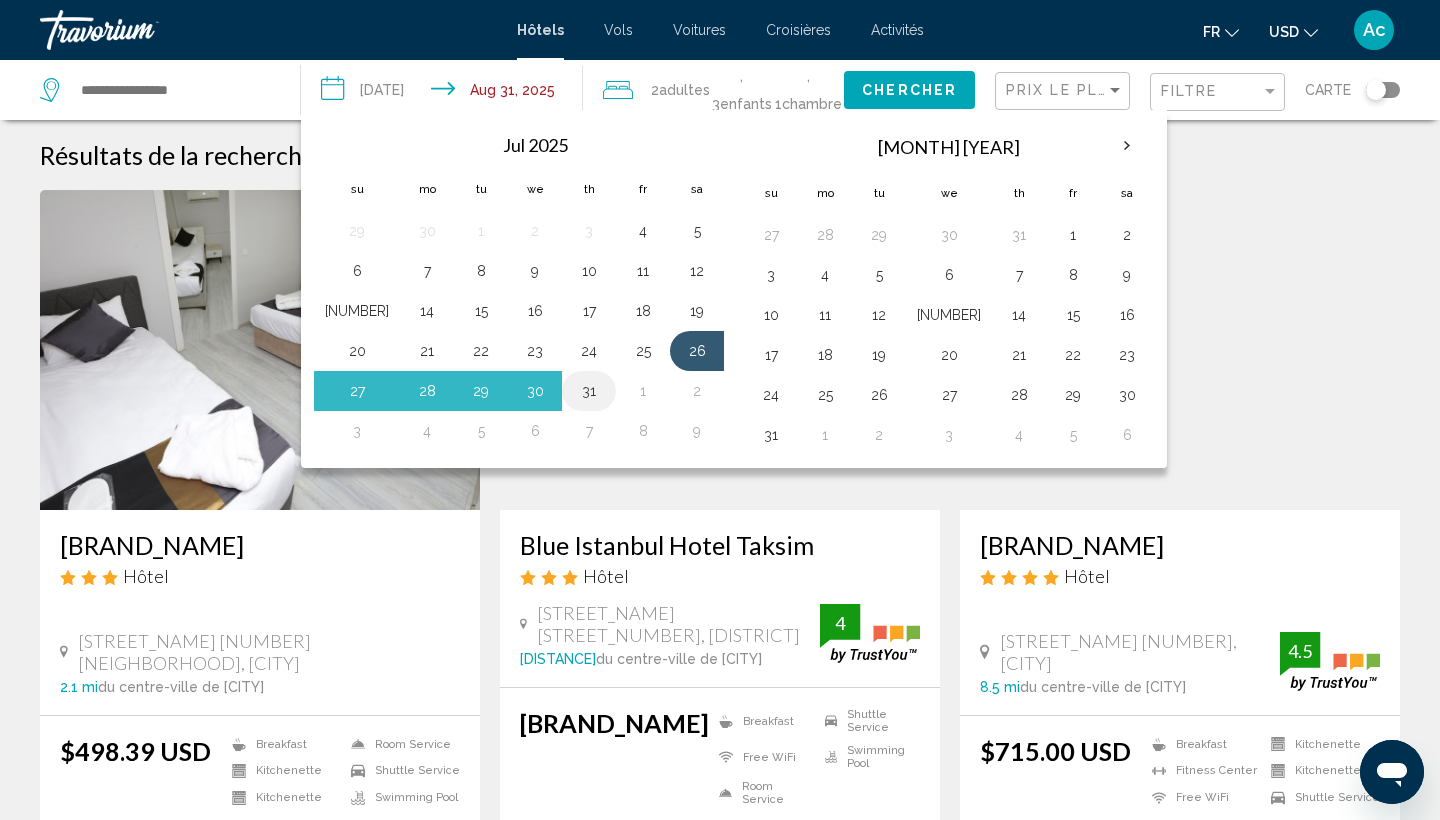 click on "31" at bounding box center [589, 391] 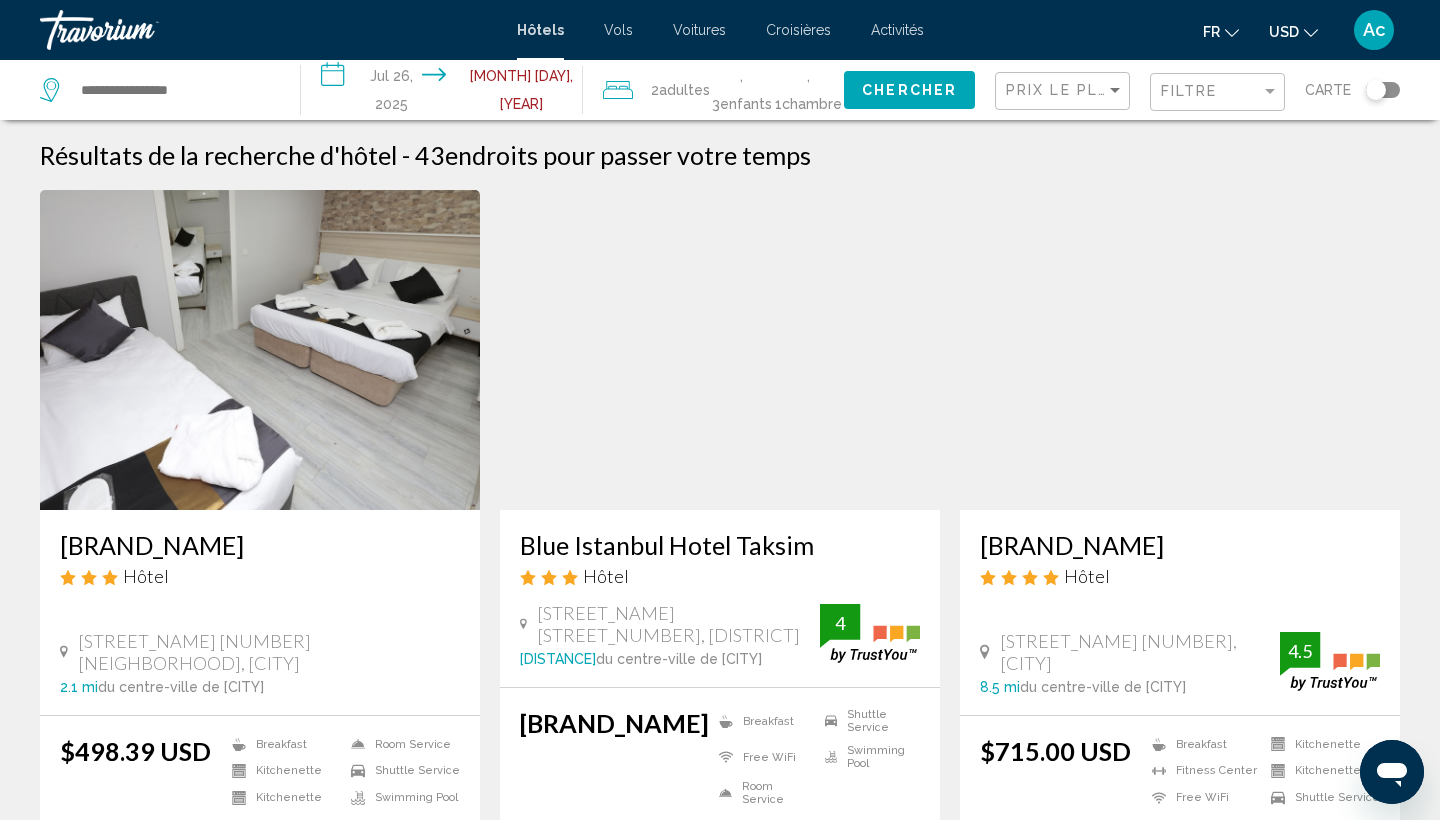 scroll, scrollTop: 0, scrollLeft: 0, axis: both 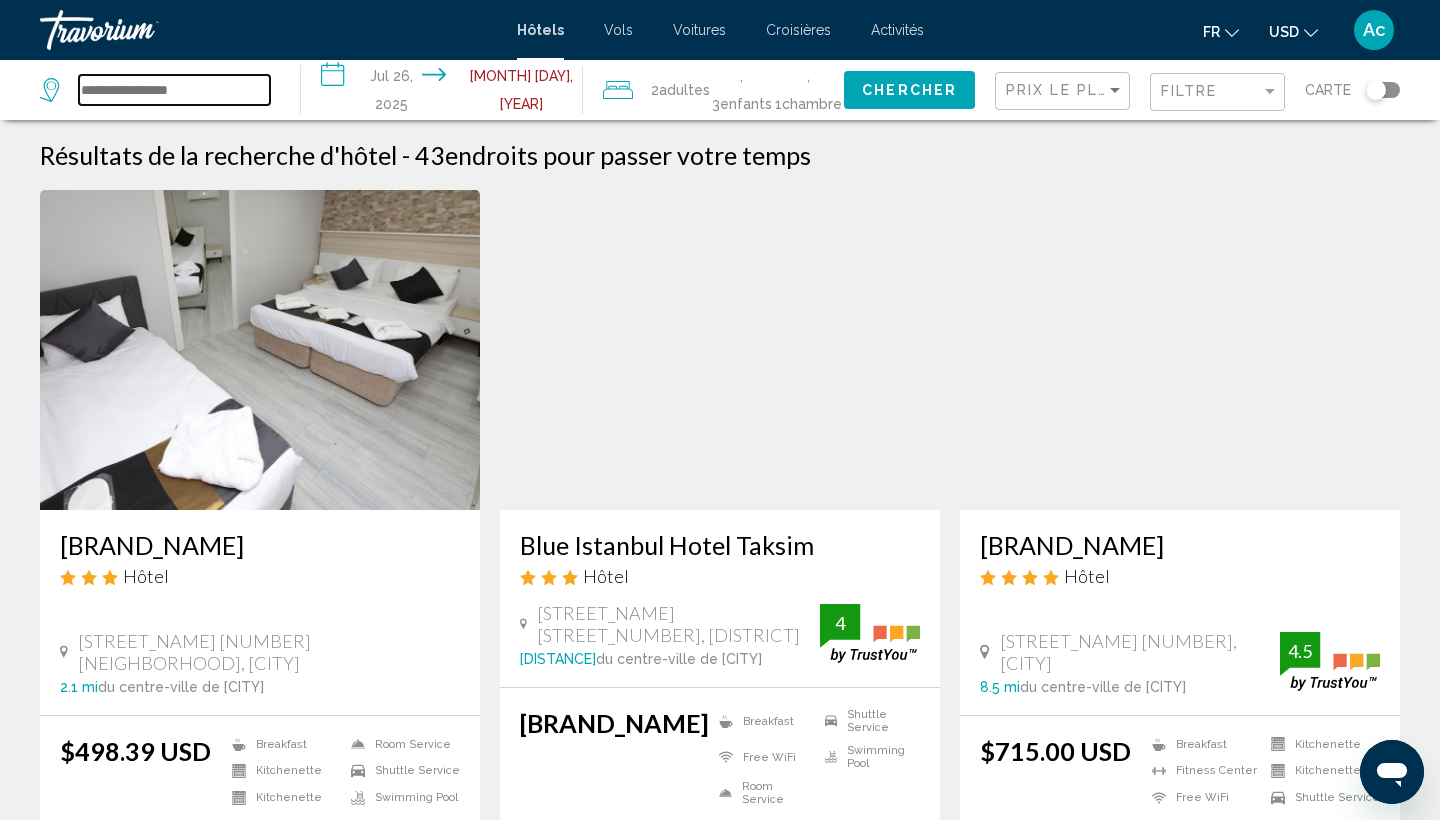 click at bounding box center [174, 90] 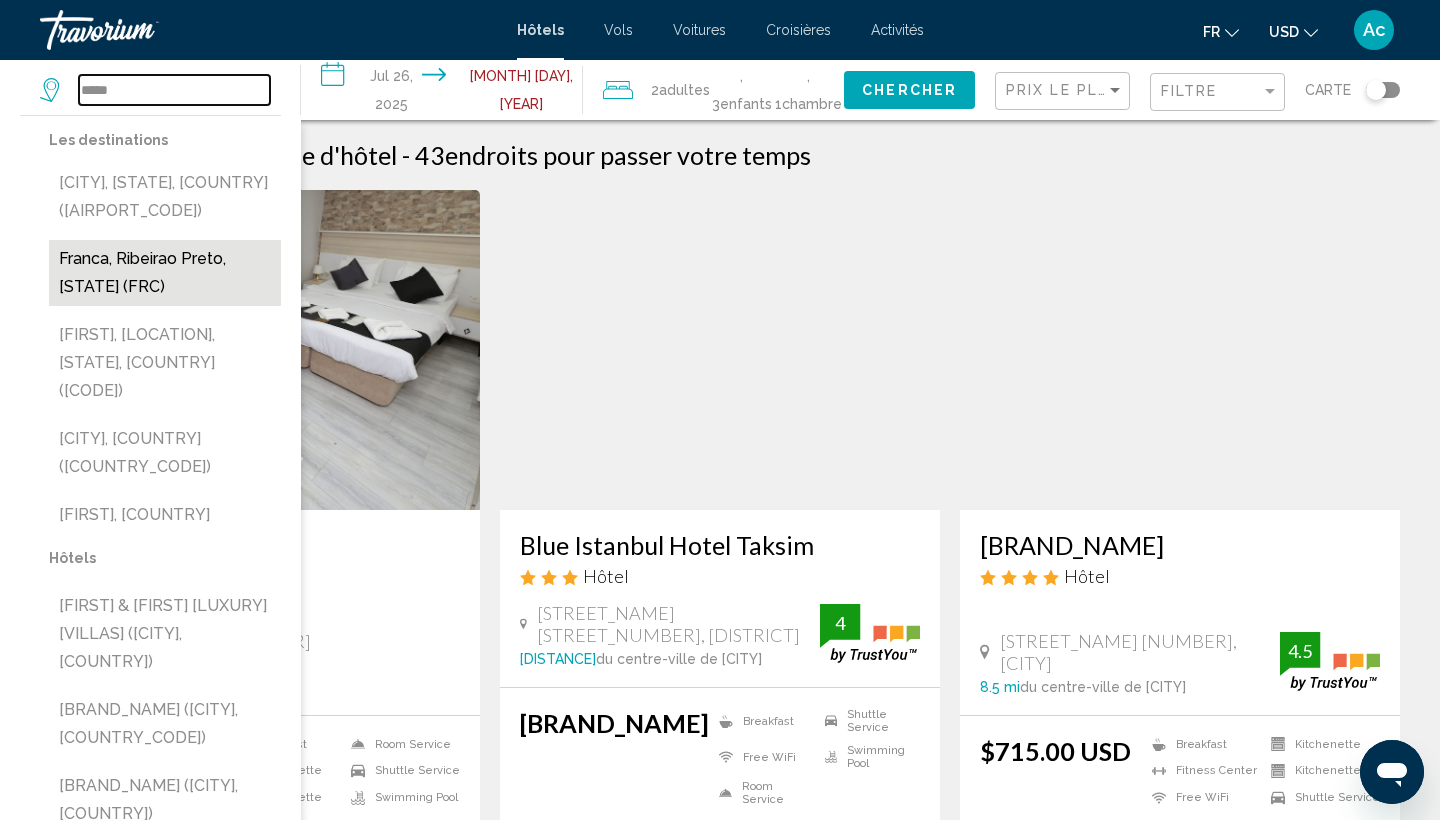 scroll, scrollTop: 0, scrollLeft: 0, axis: both 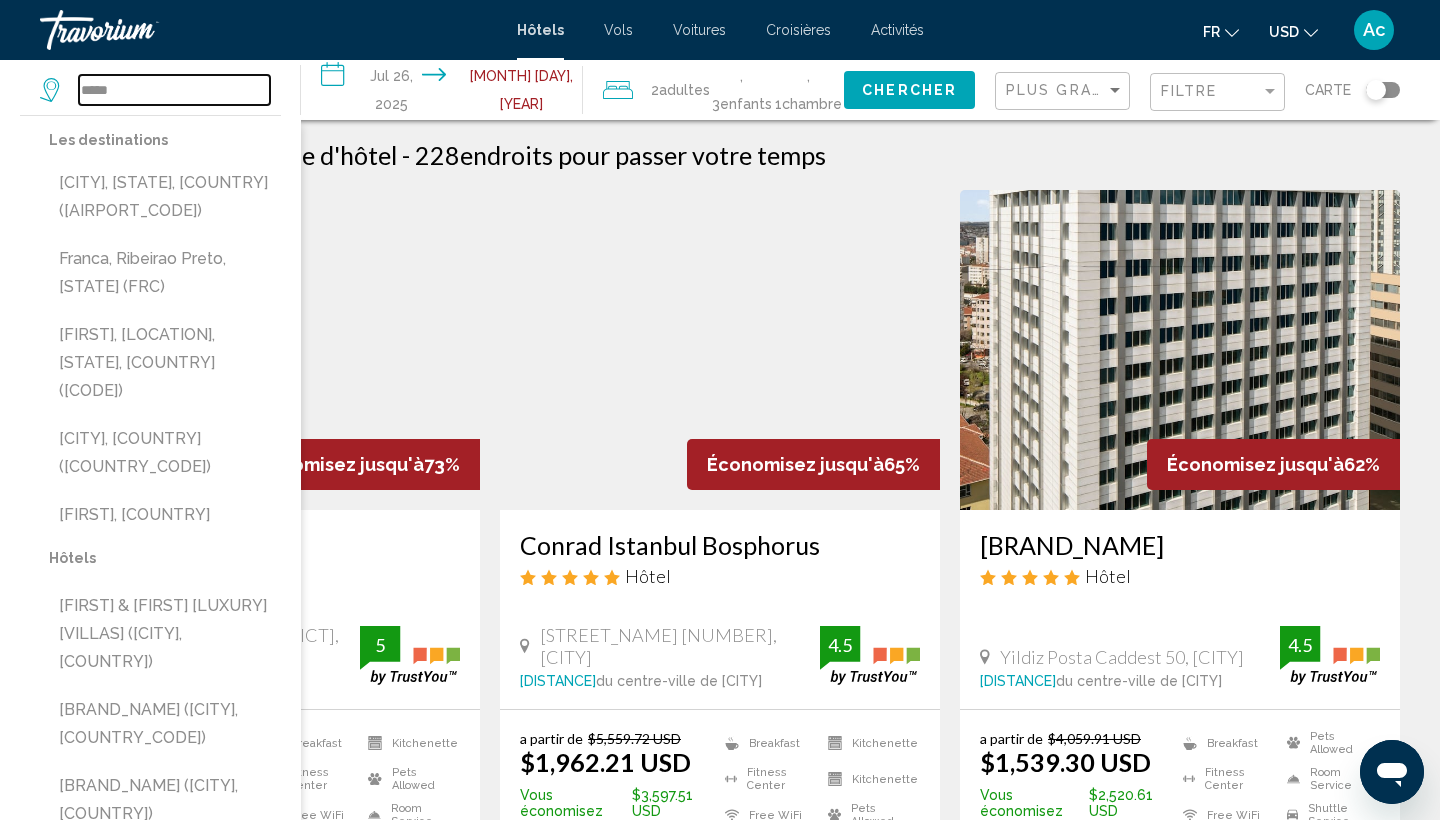 type on "*****" 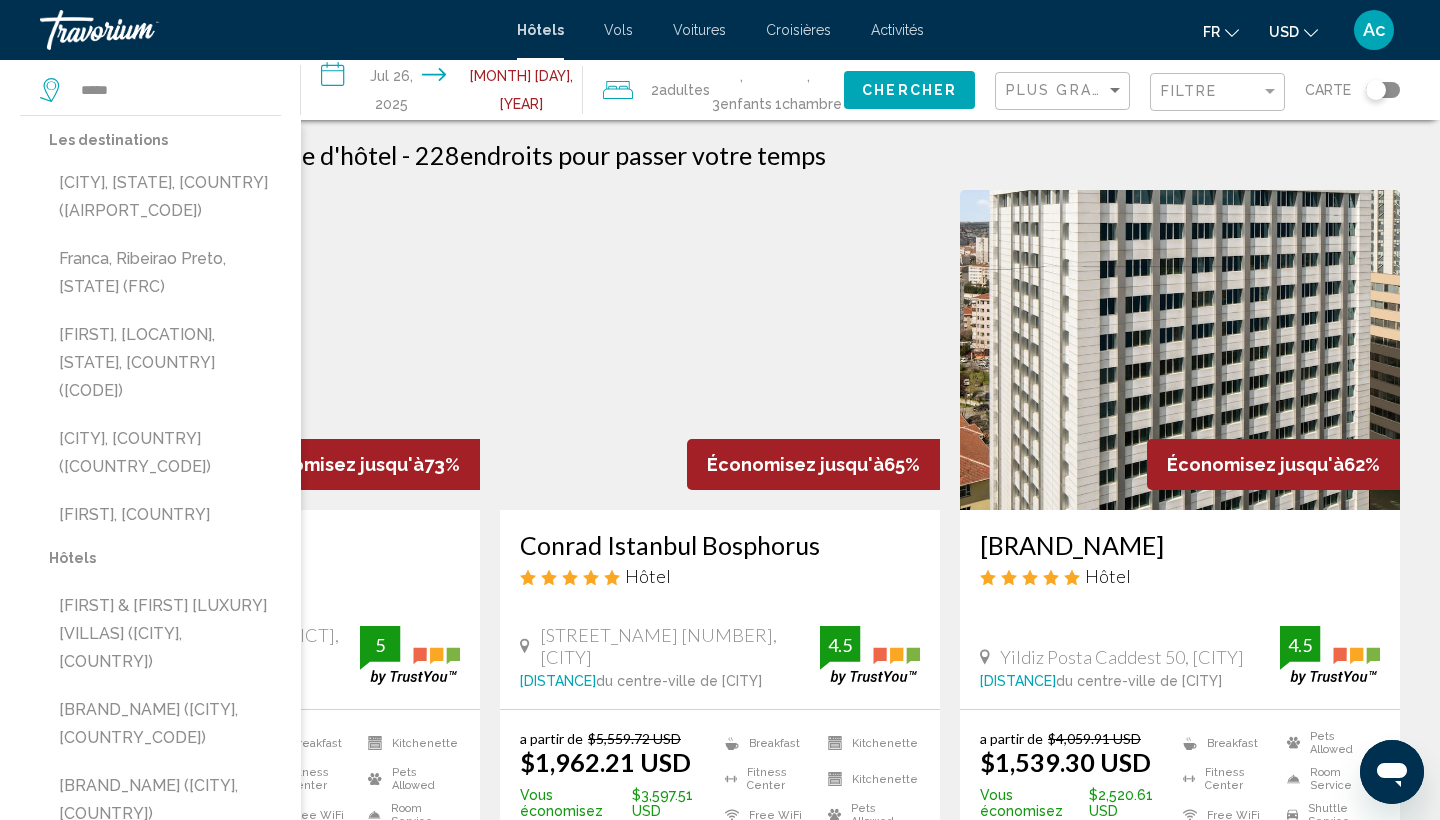 click at bounding box center (140, 30) 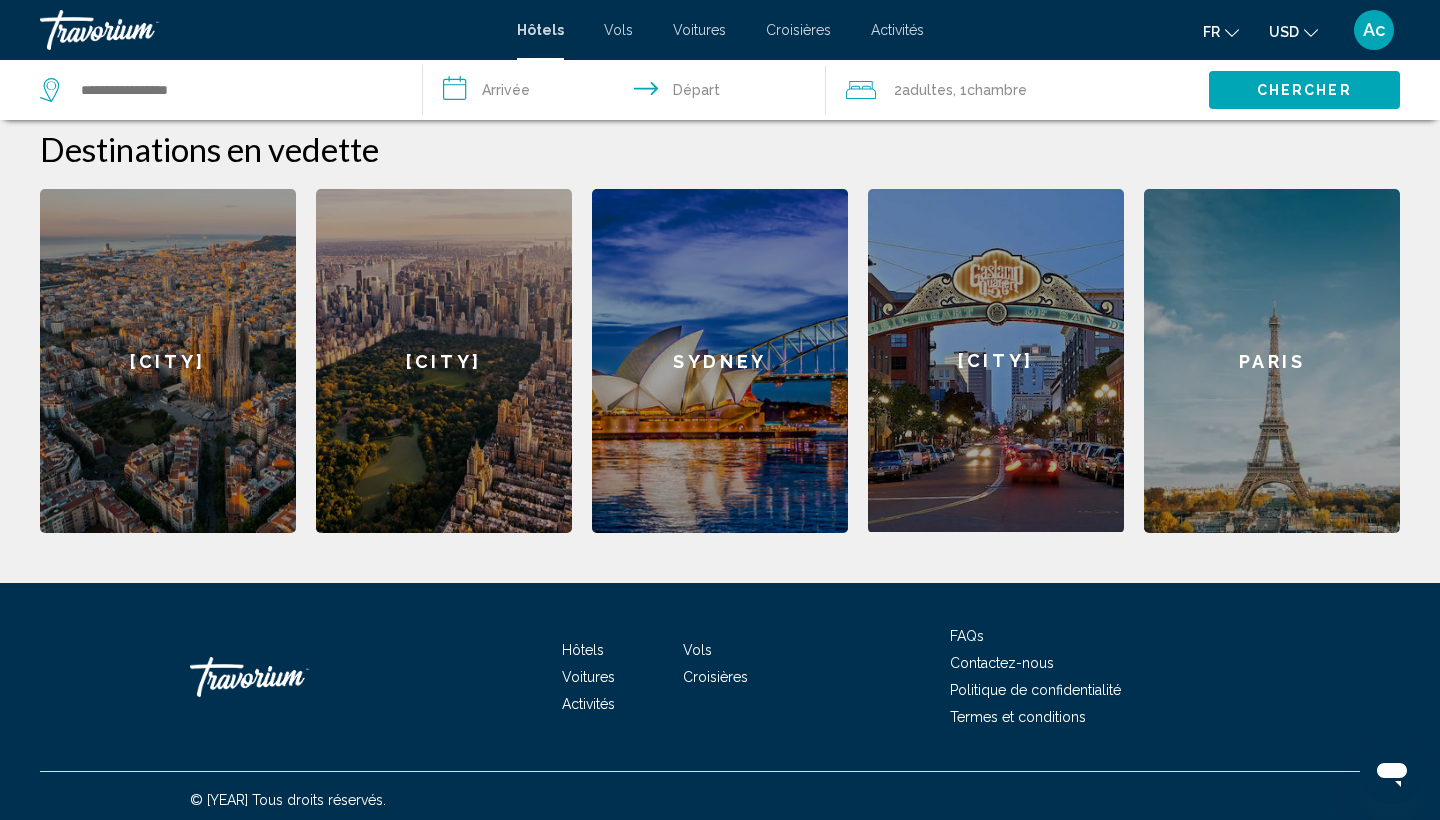 scroll, scrollTop: 775, scrollLeft: 0, axis: vertical 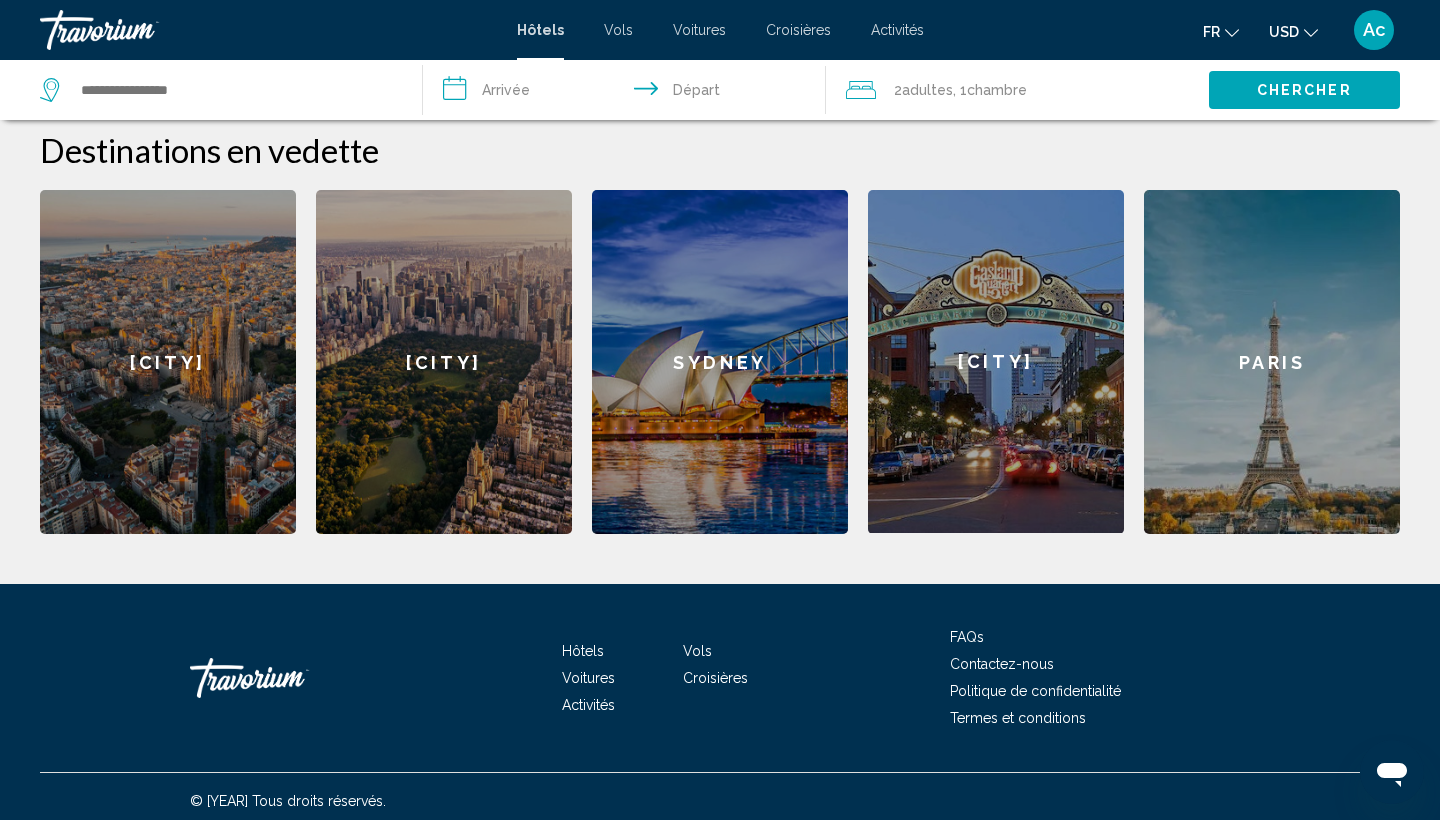 click on "[CITY]" at bounding box center [168, 362] 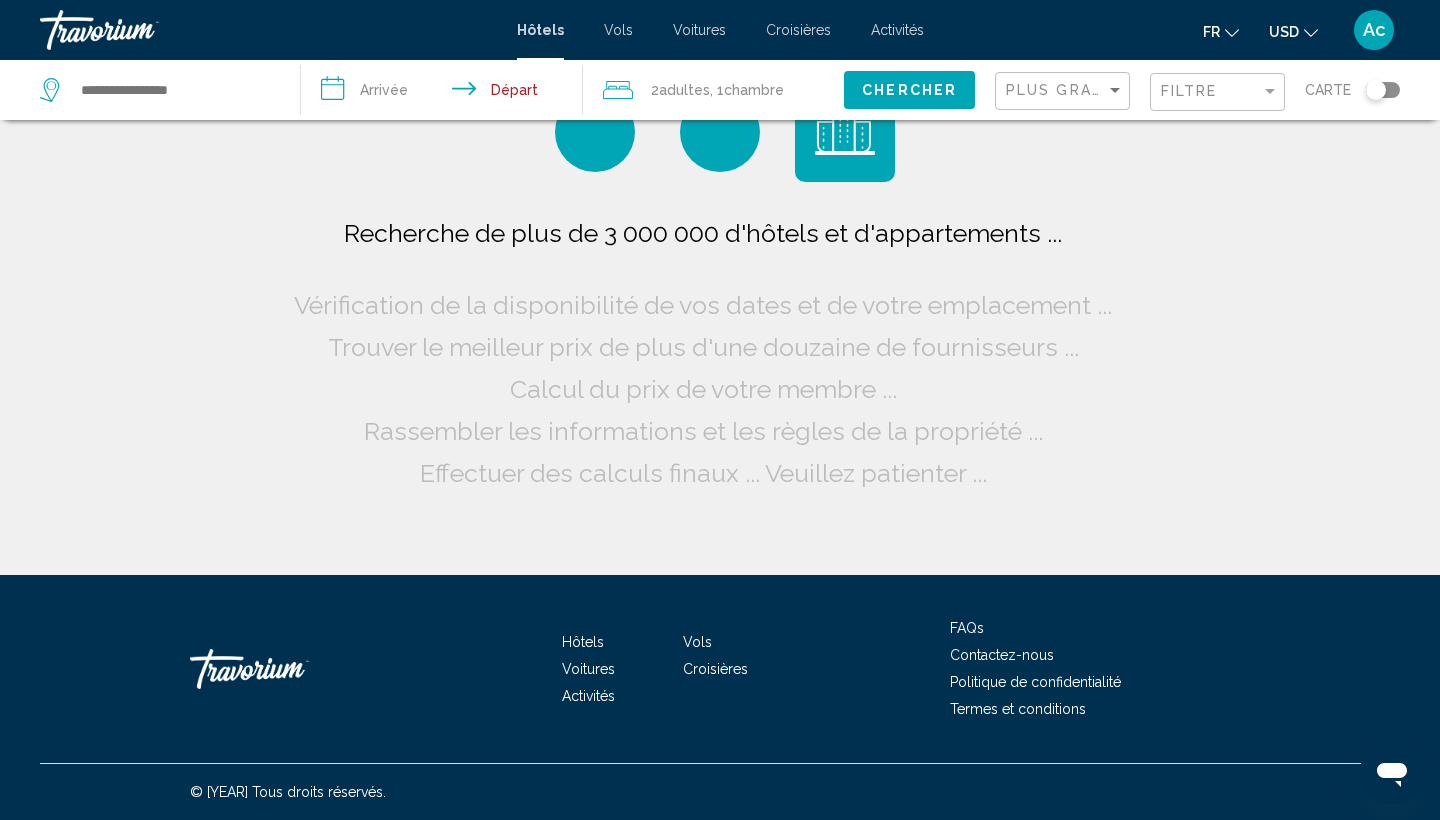 scroll, scrollTop: 0, scrollLeft: 0, axis: both 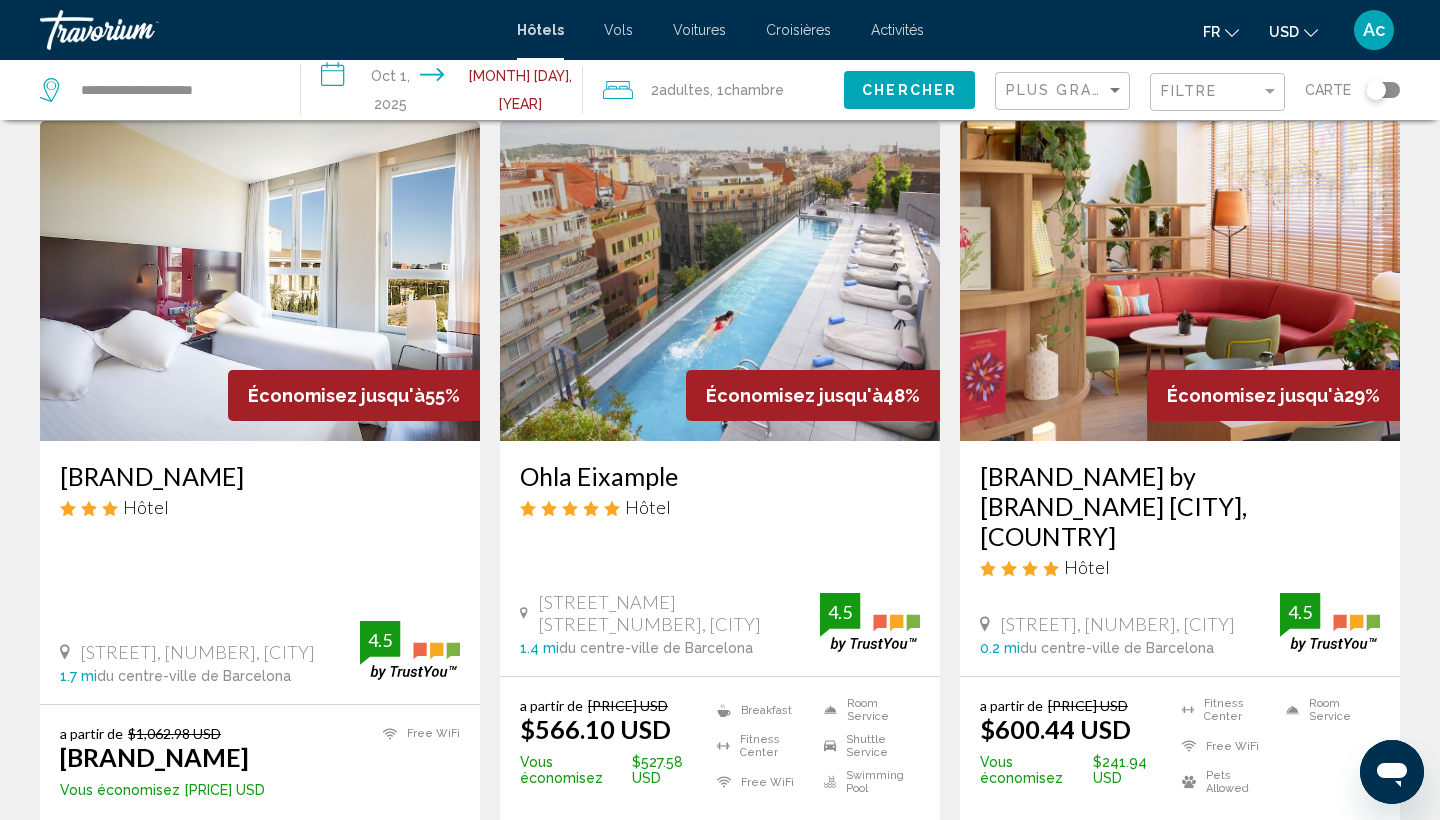 click on "[HOTEL_NAME]
Hôtel
[STREET_NAME] [NUMBER], [CITY] [DISTANCE]  du centre-ville de [CITY] de l'hôtel [RATING]" at bounding box center (260, 572) 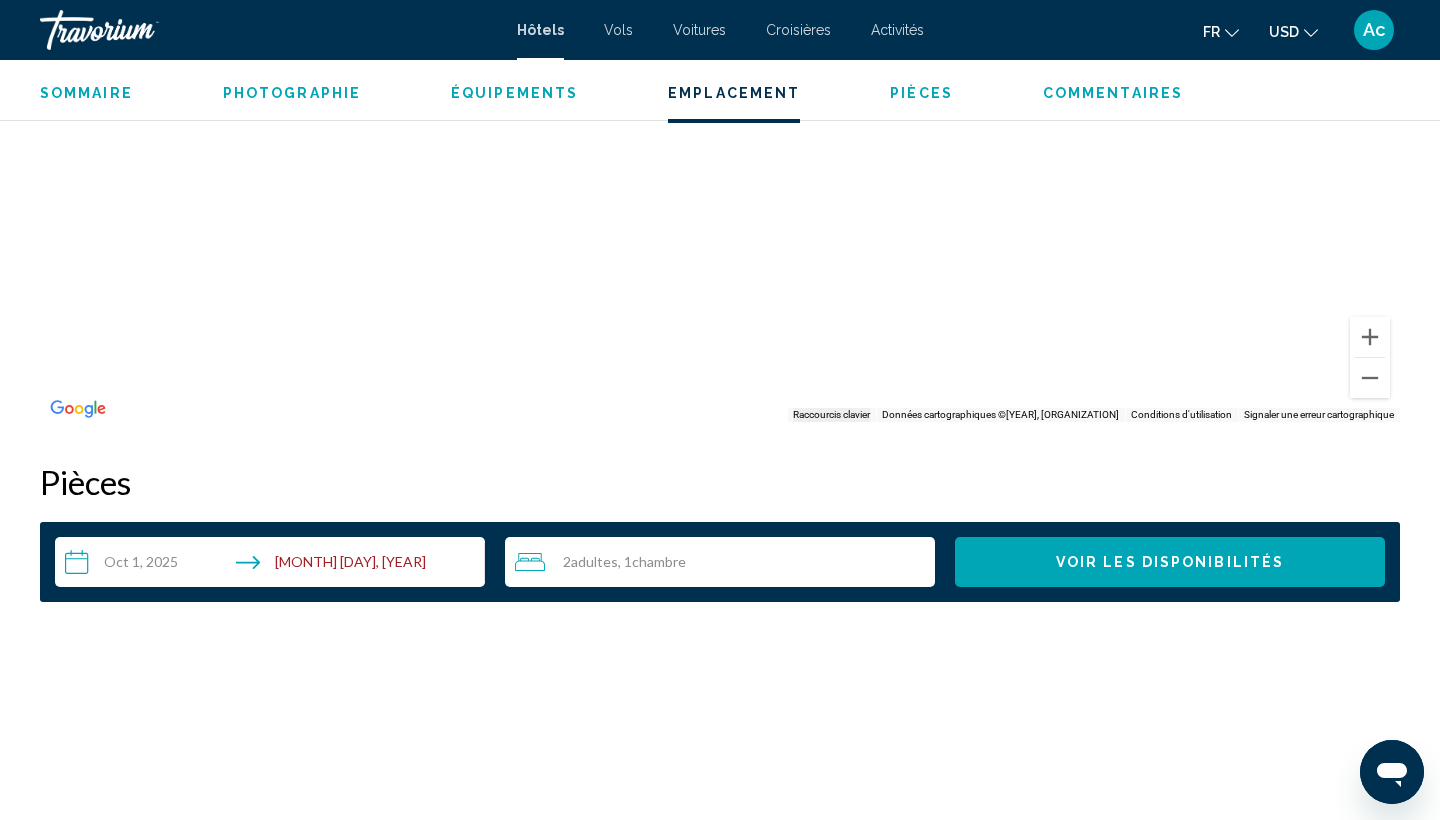 scroll, scrollTop: 2186, scrollLeft: 0, axis: vertical 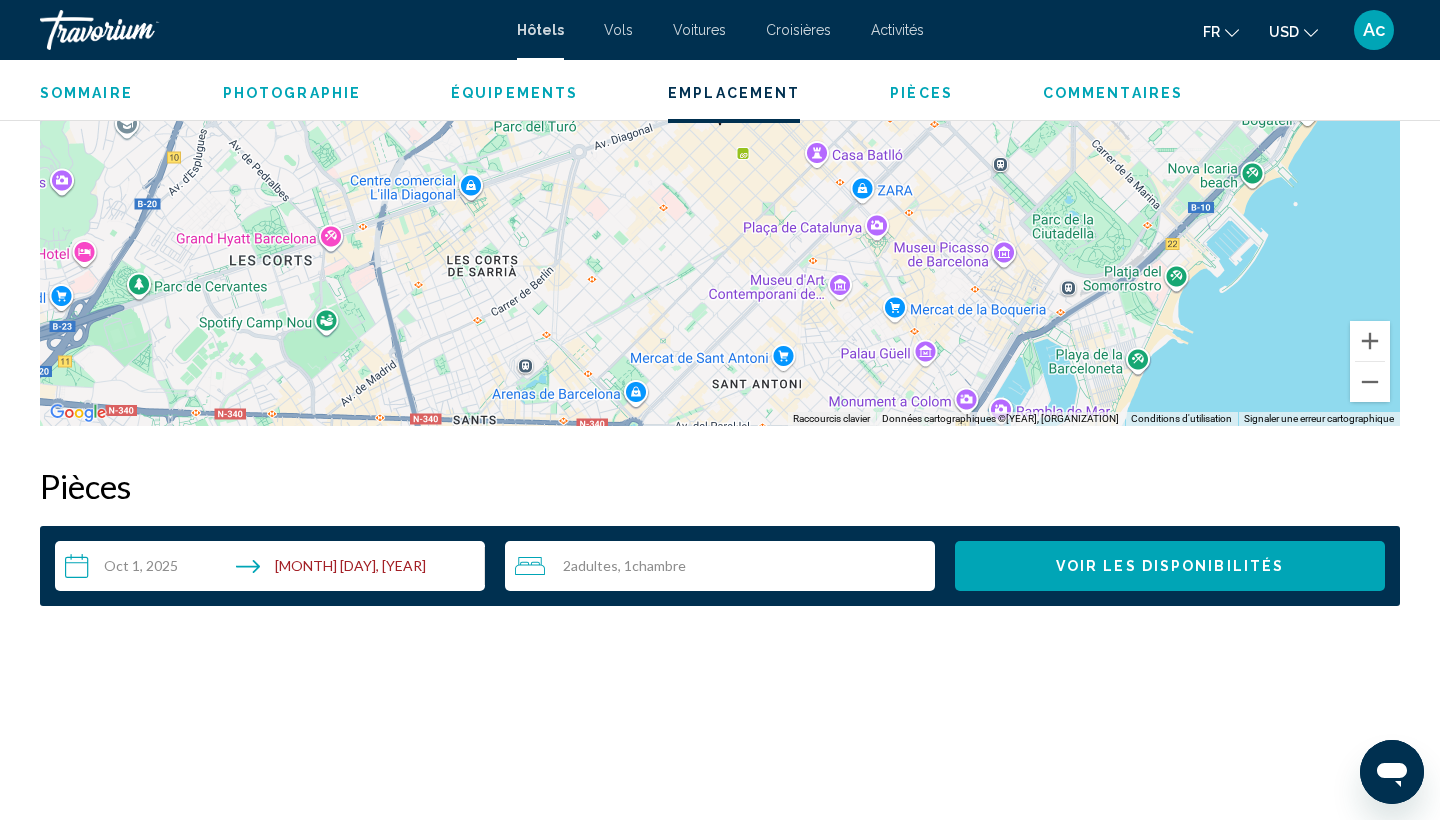 click on "**********" at bounding box center [274, 569] 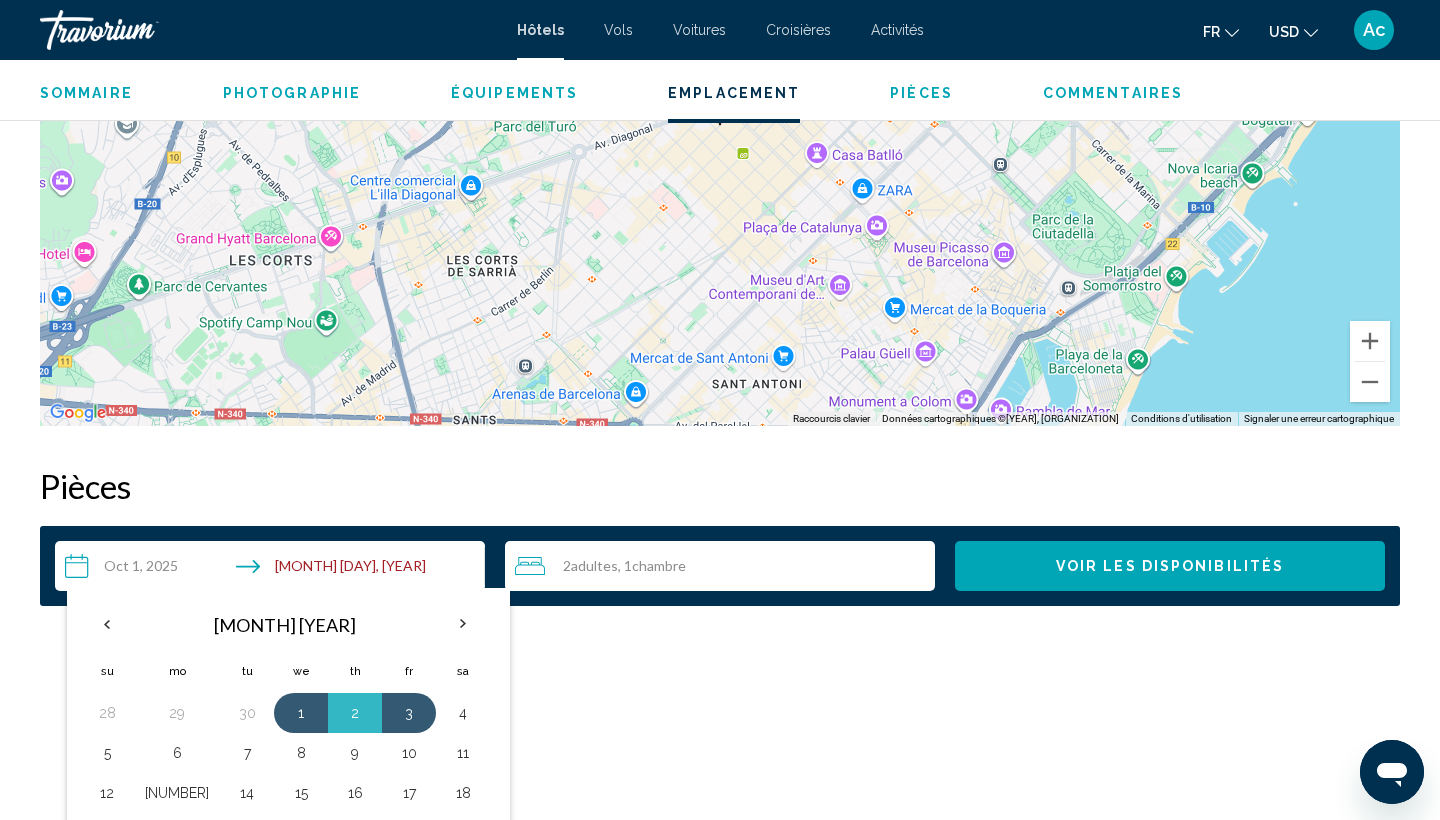 click on "**********" at bounding box center (274, 569) 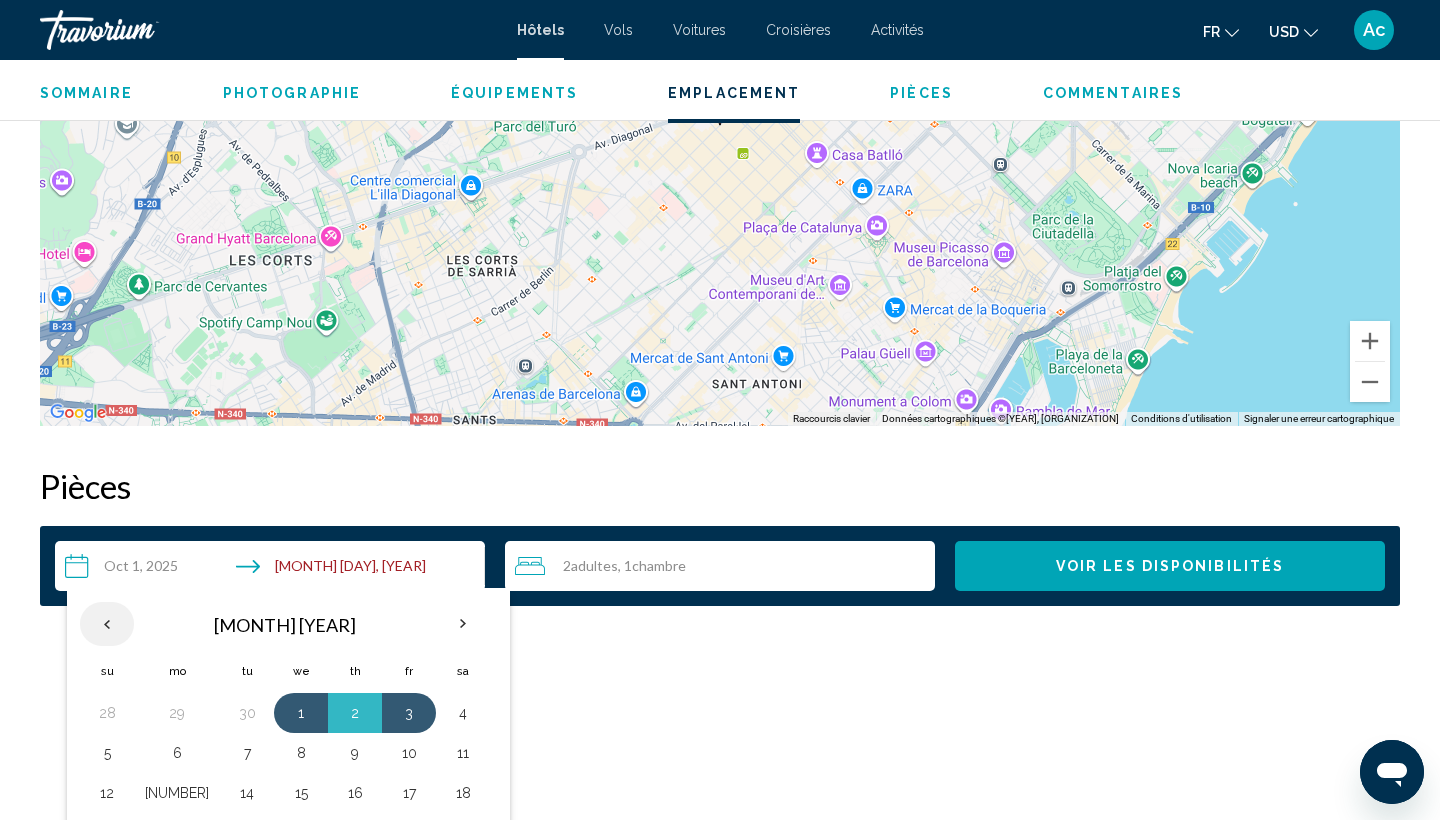 click at bounding box center [107, 624] 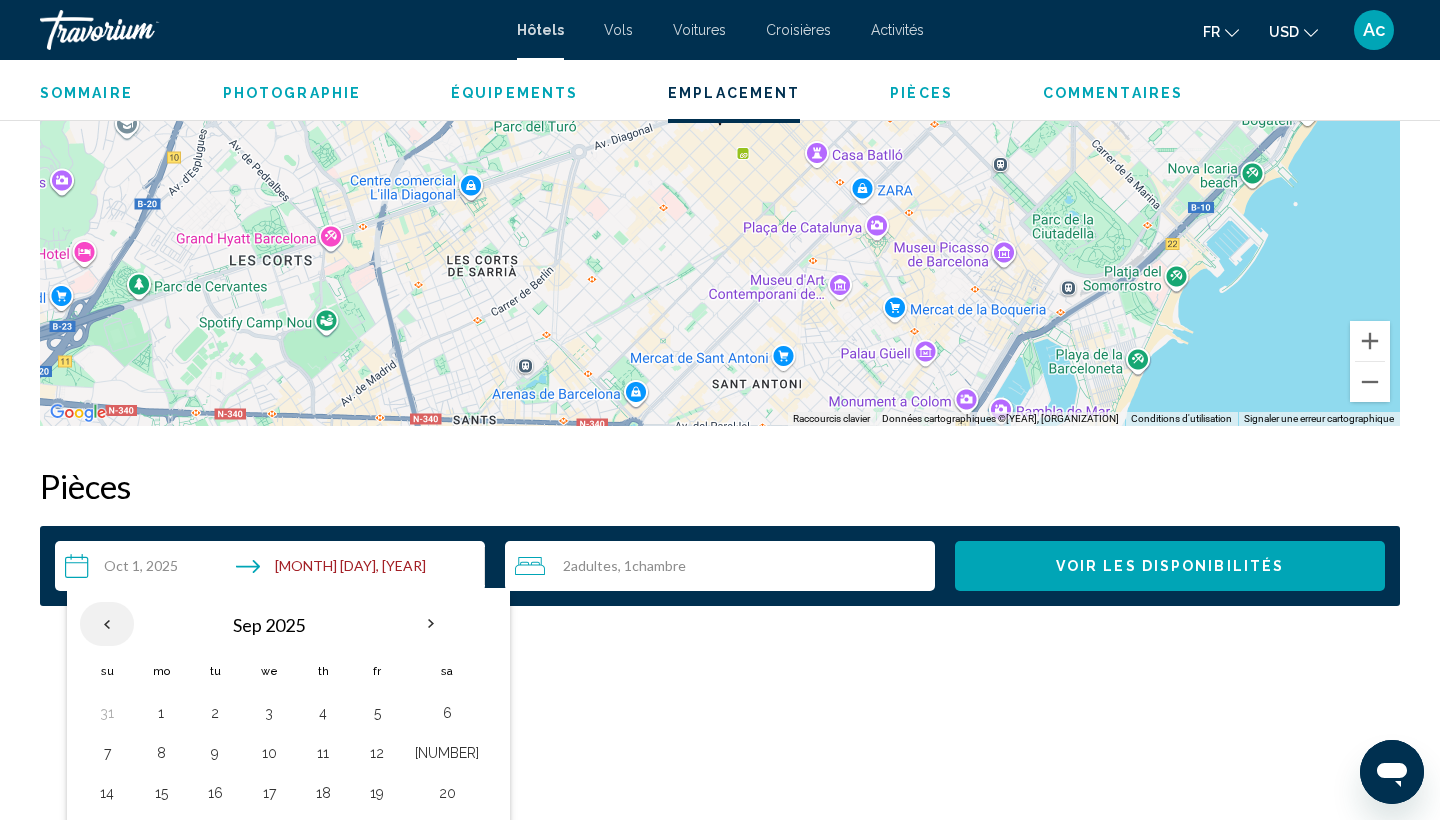 click at bounding box center (107, 624) 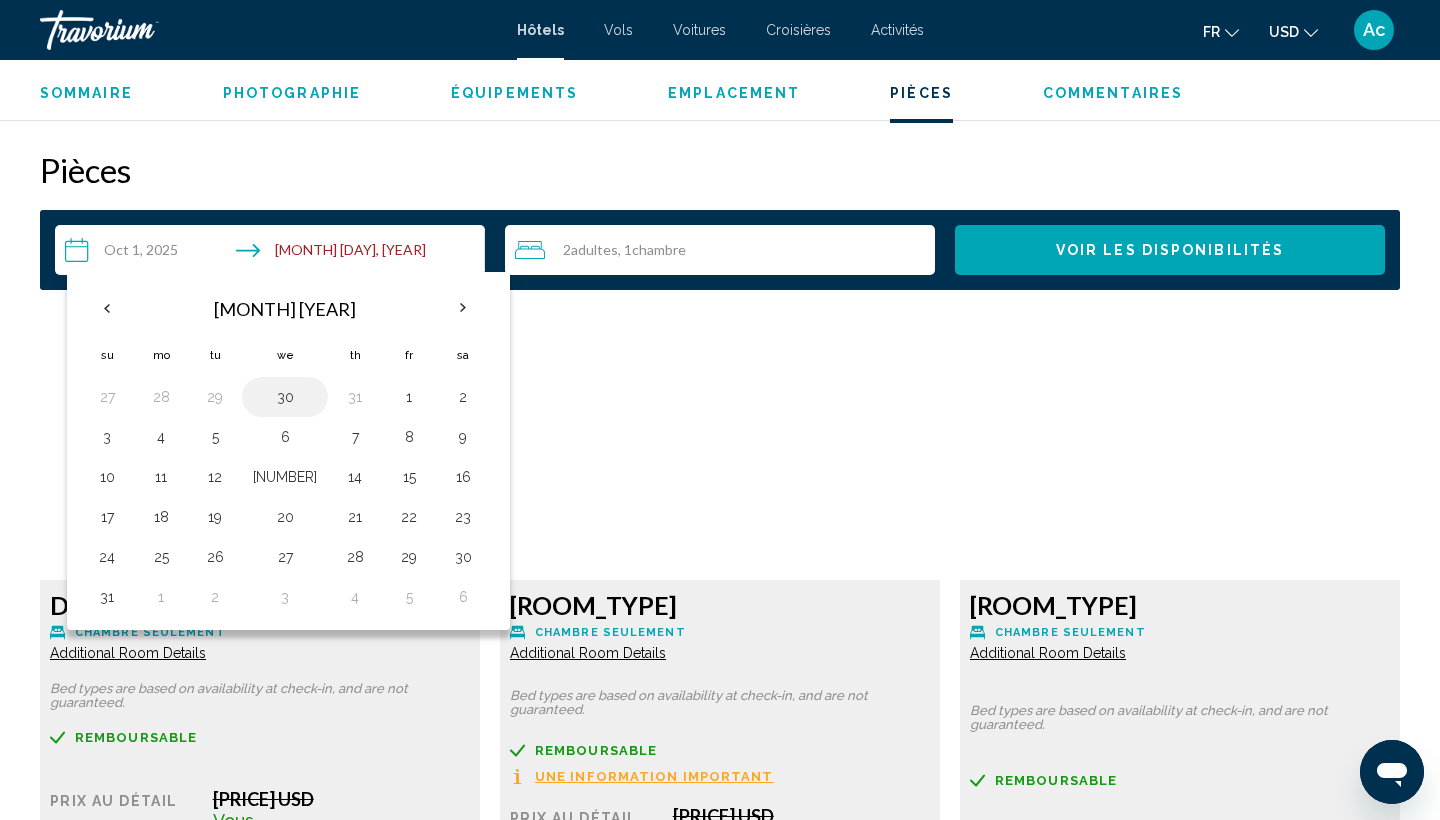 scroll, scrollTop: 2504, scrollLeft: 0, axis: vertical 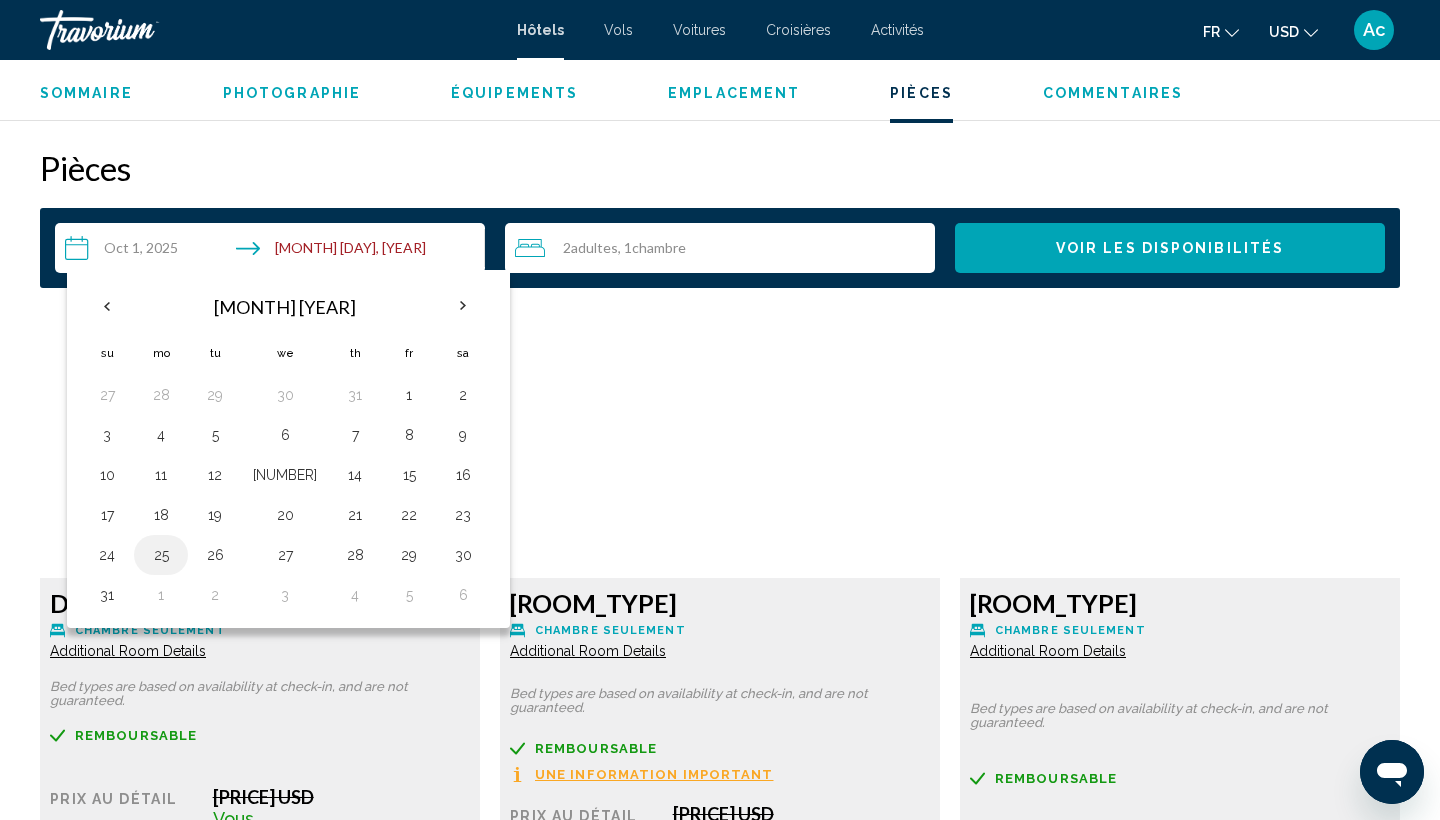 click on "25" at bounding box center (161, 555) 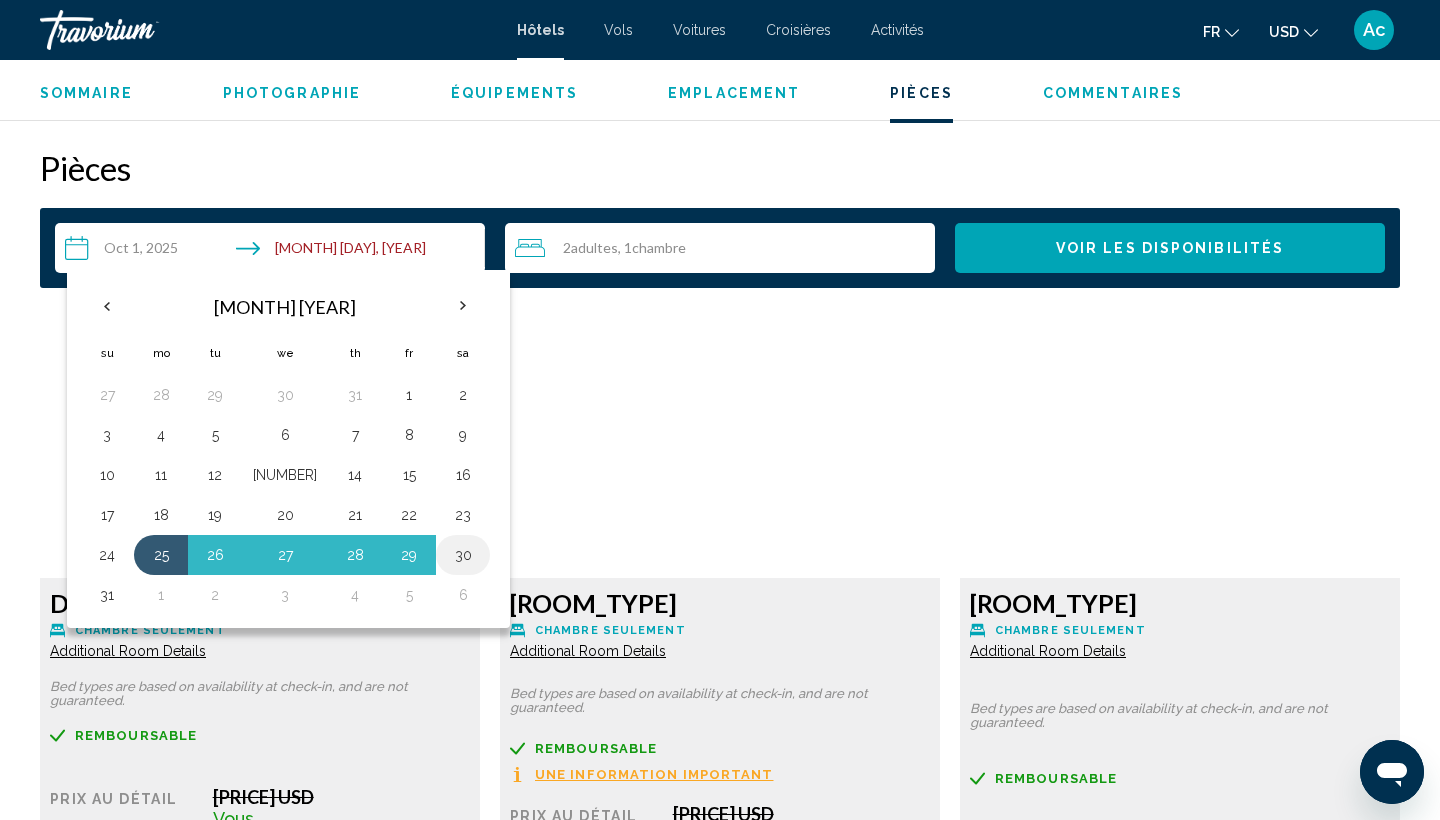 click on "30" at bounding box center (463, 555) 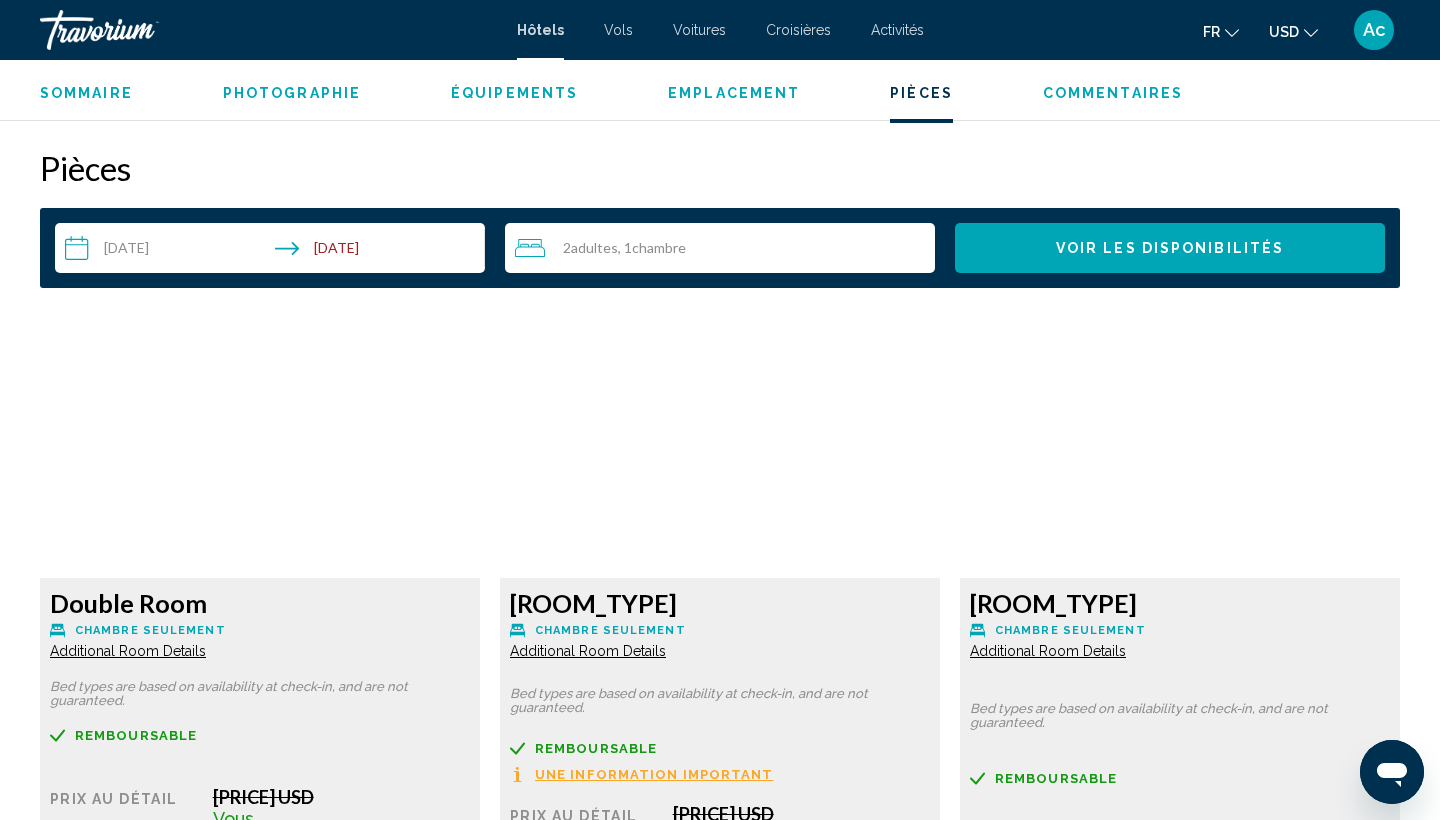 click on "2 Adulte Adultes , 1 Chambre pièces" at bounding box center [725, 248] 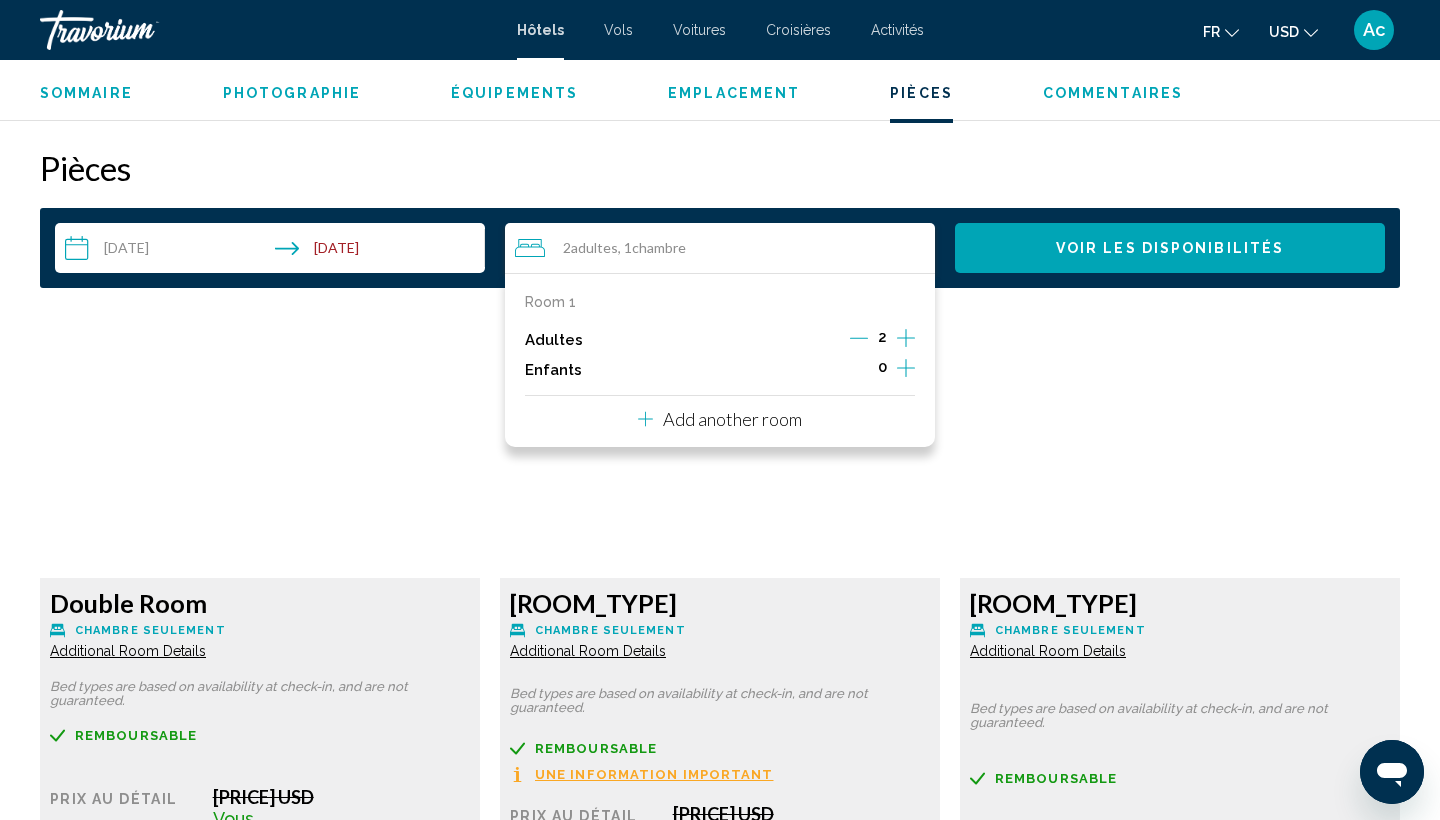 click at bounding box center (906, 368) 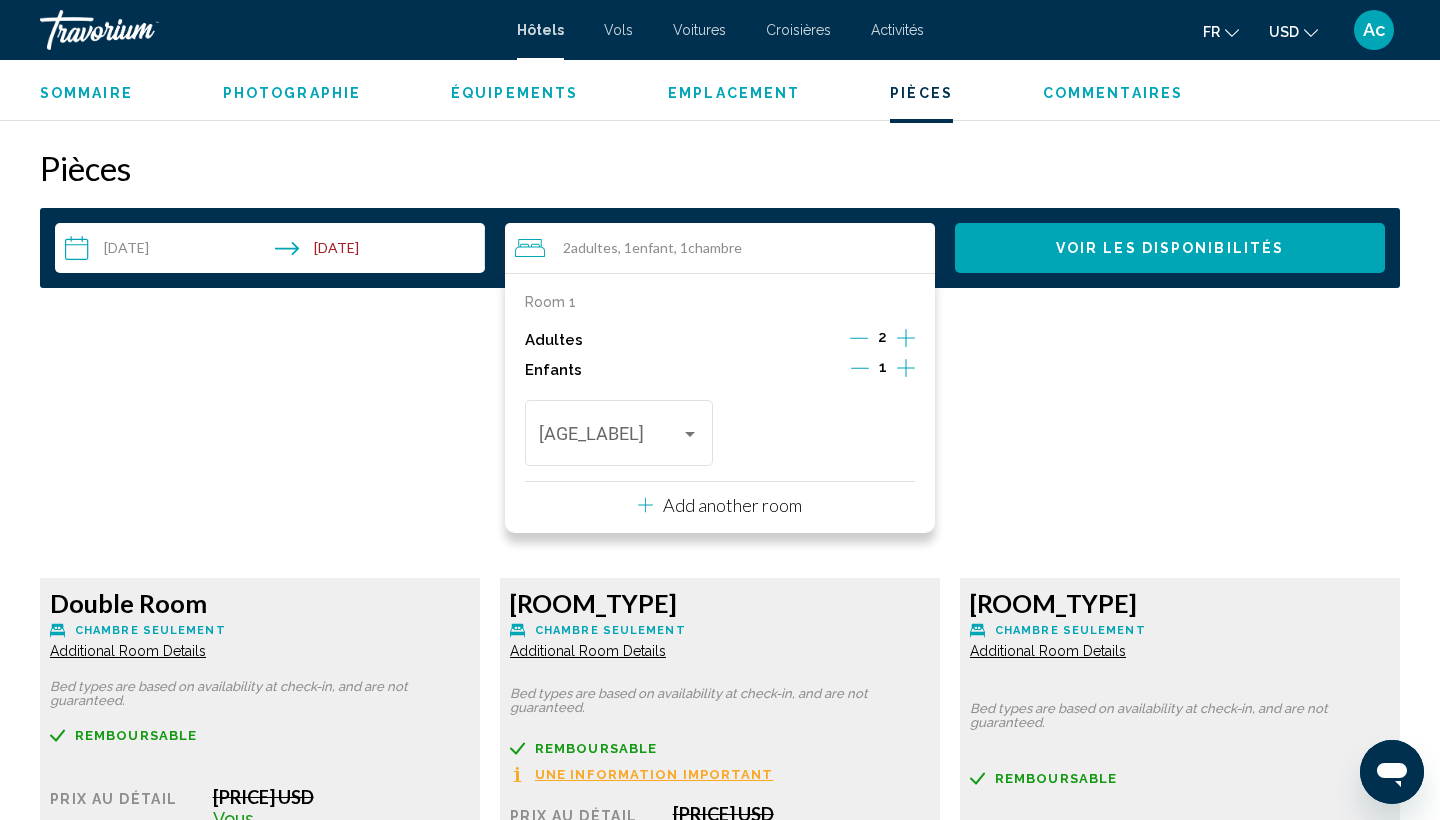 click at bounding box center (906, 368) 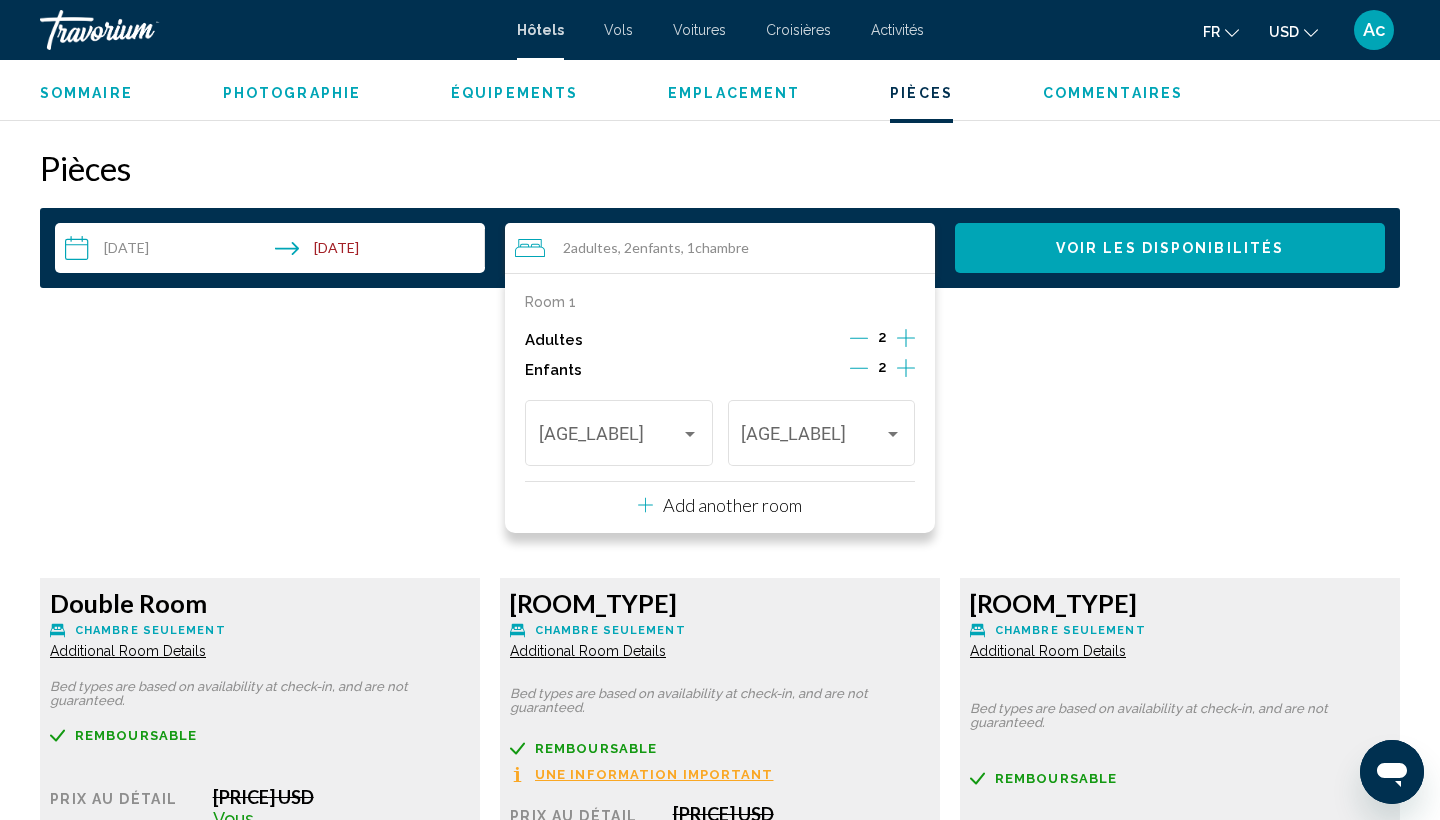 click at bounding box center [906, 368] 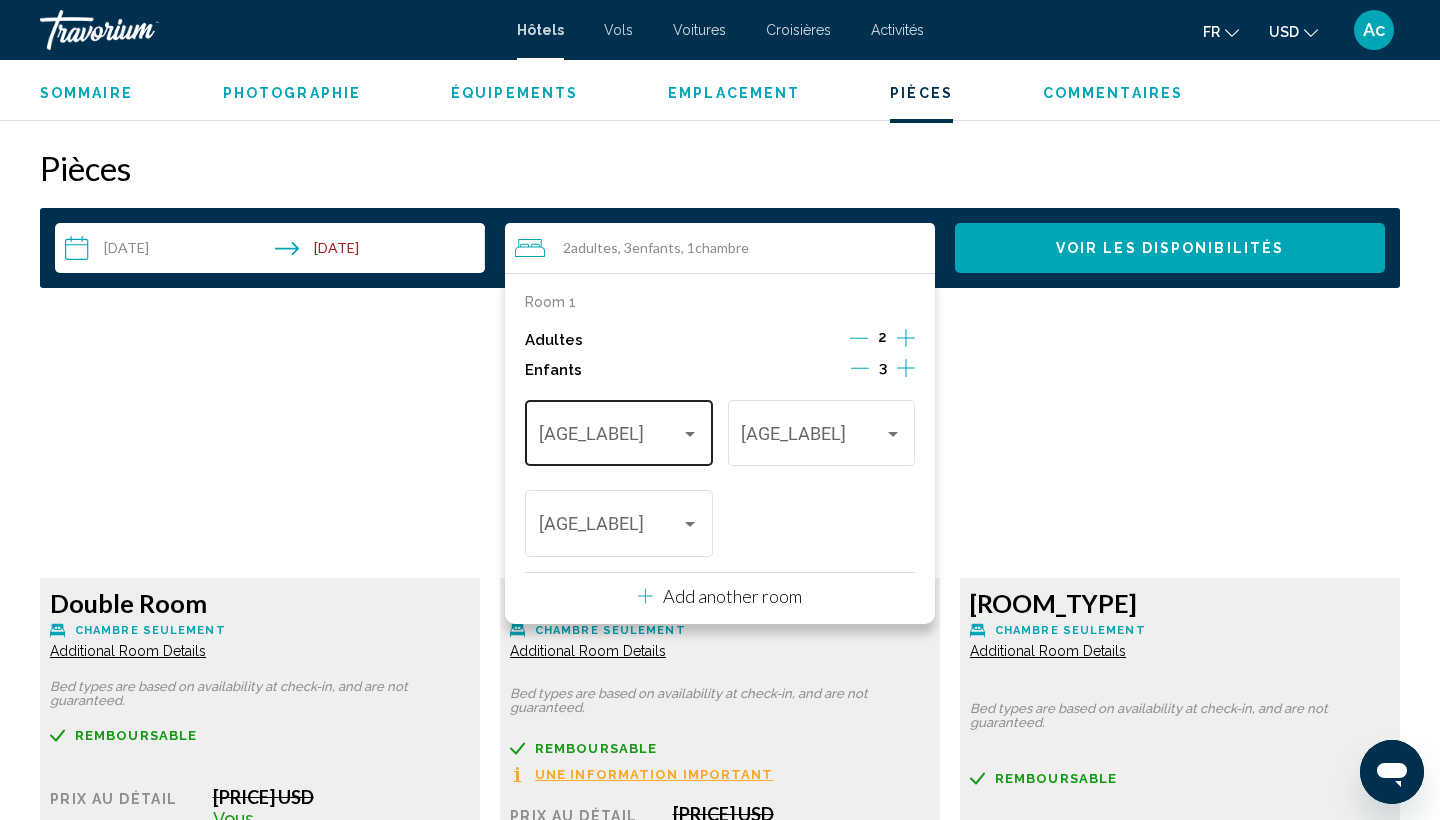 click on "[AGE_LABEL]" at bounding box center (619, 430) 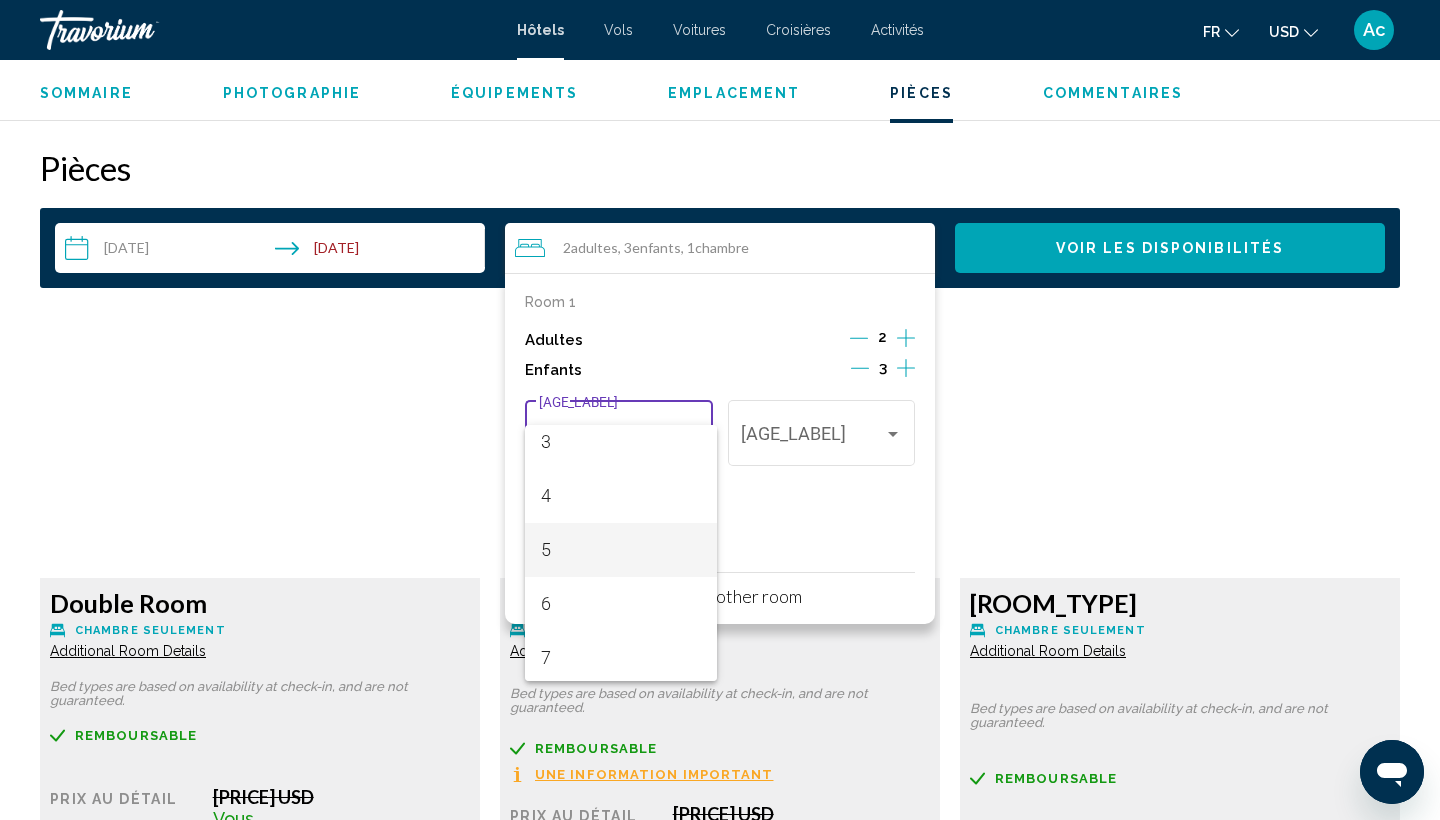 scroll, scrollTop: 175, scrollLeft: 0, axis: vertical 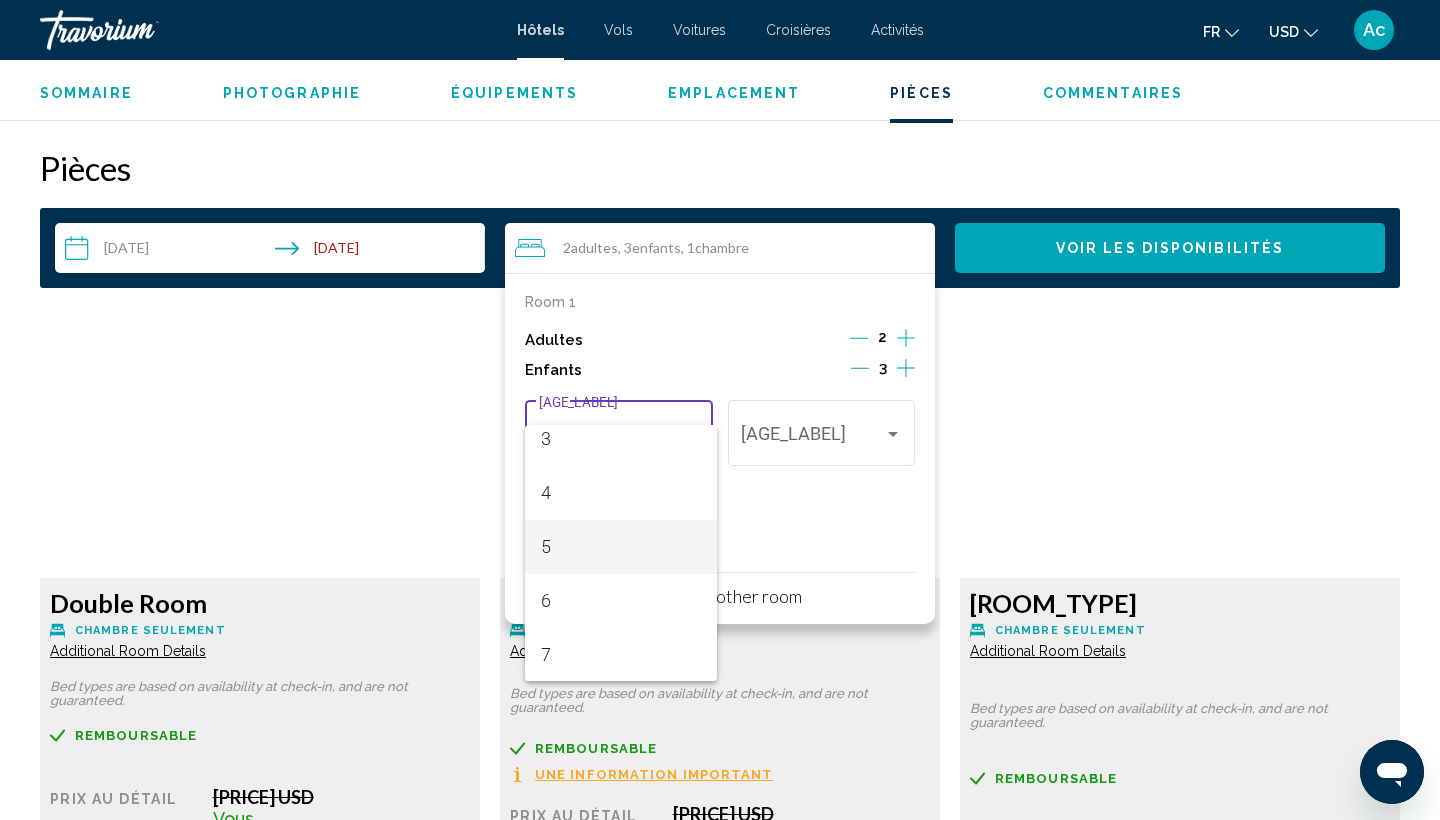 click on "5" at bounding box center [621, 547] 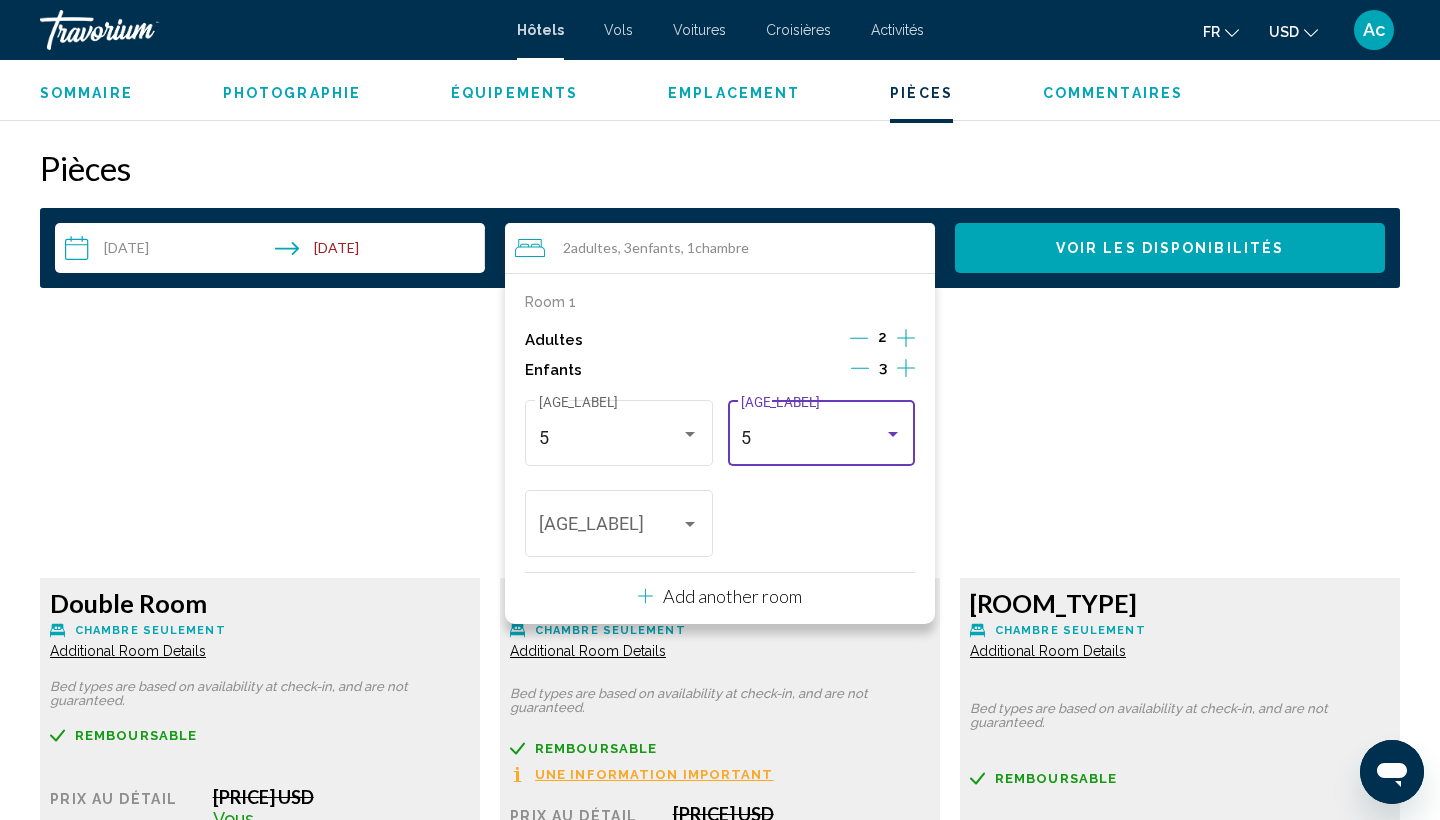 click on "[NUMBER] [AGE_LABEL]" at bounding box center [821, 430] 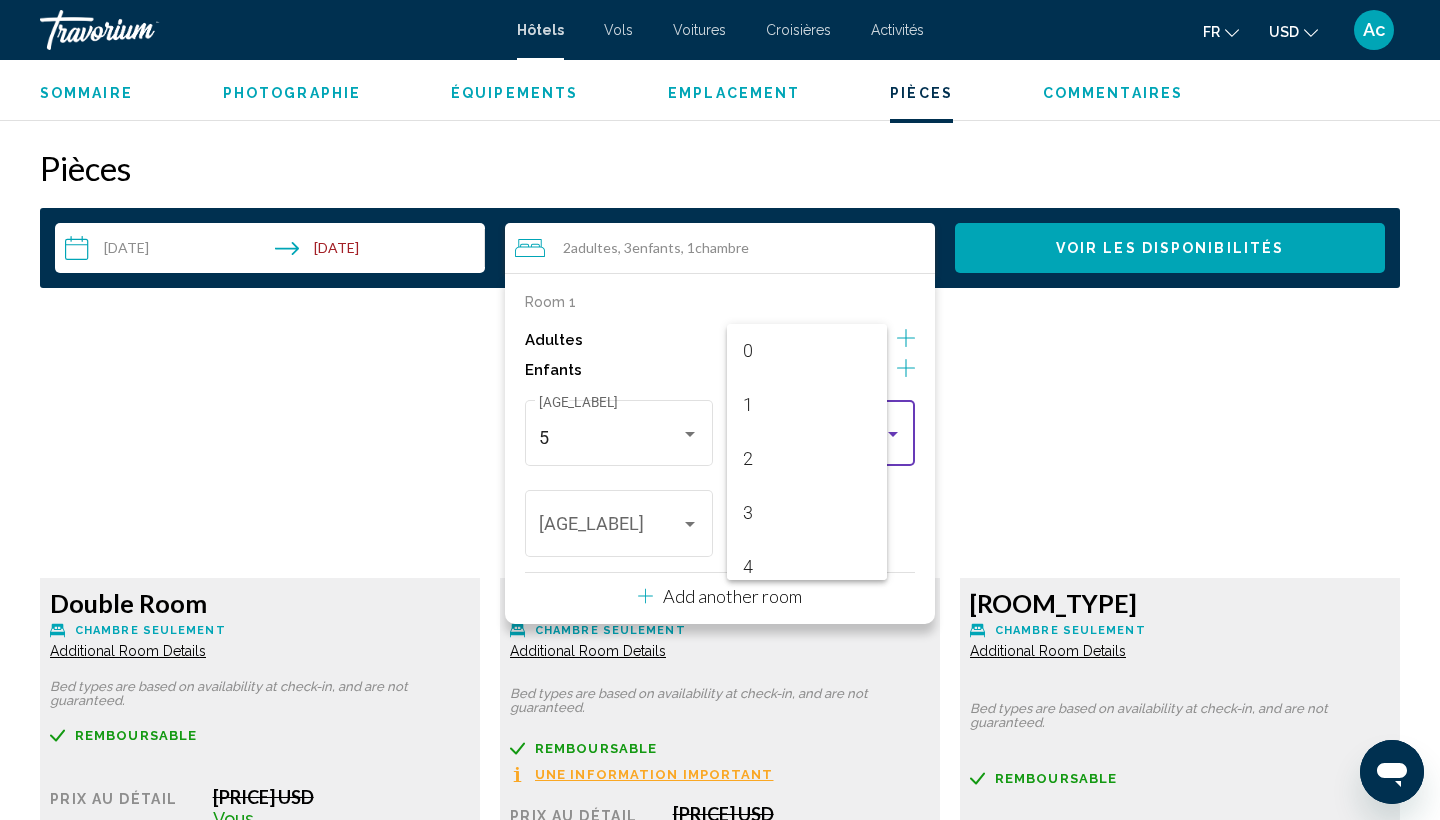scroll, scrollTop: 169, scrollLeft: 0, axis: vertical 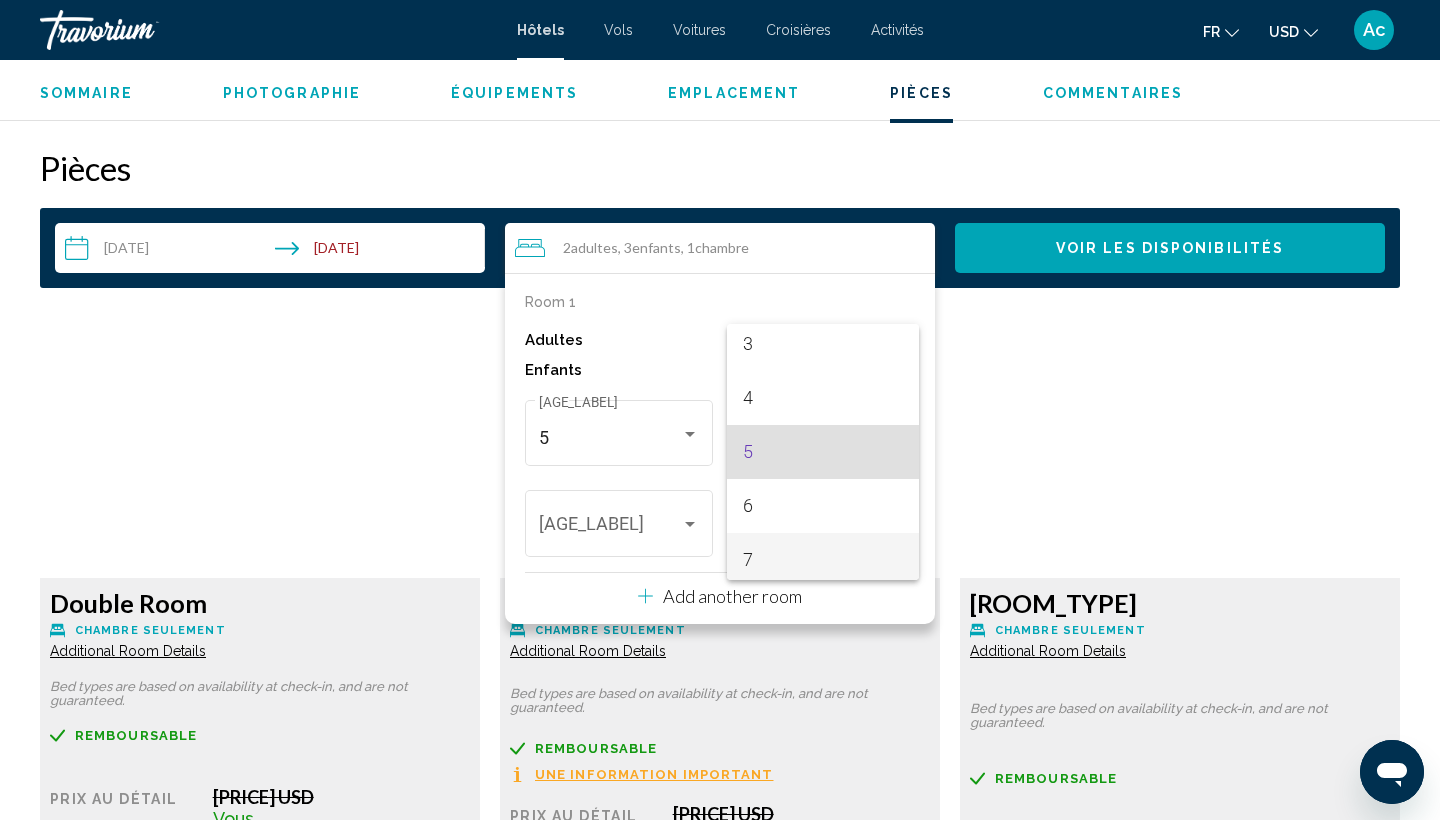 click on "7" at bounding box center (823, 560) 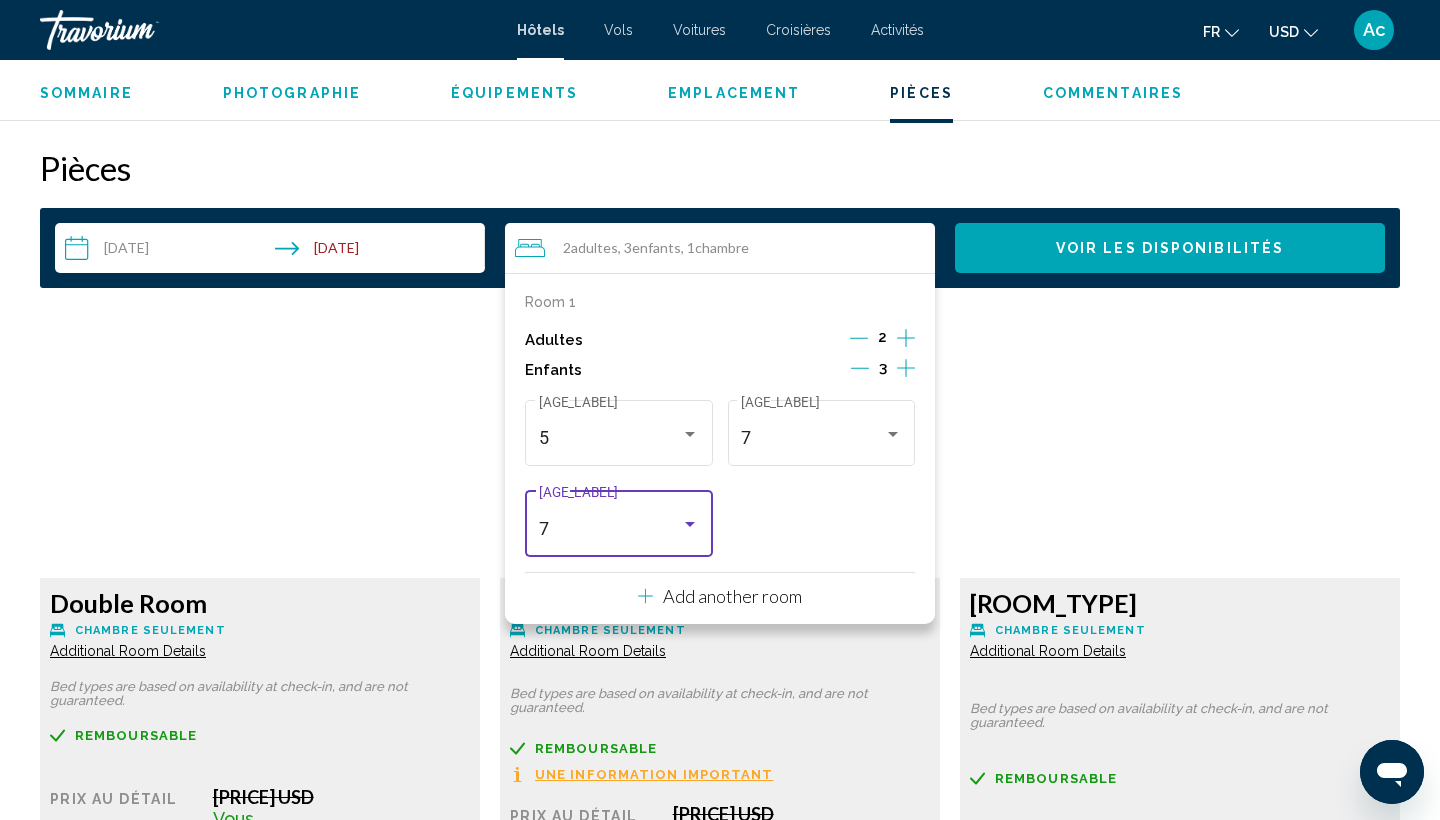 scroll, scrollTop: 176, scrollLeft: 0, axis: vertical 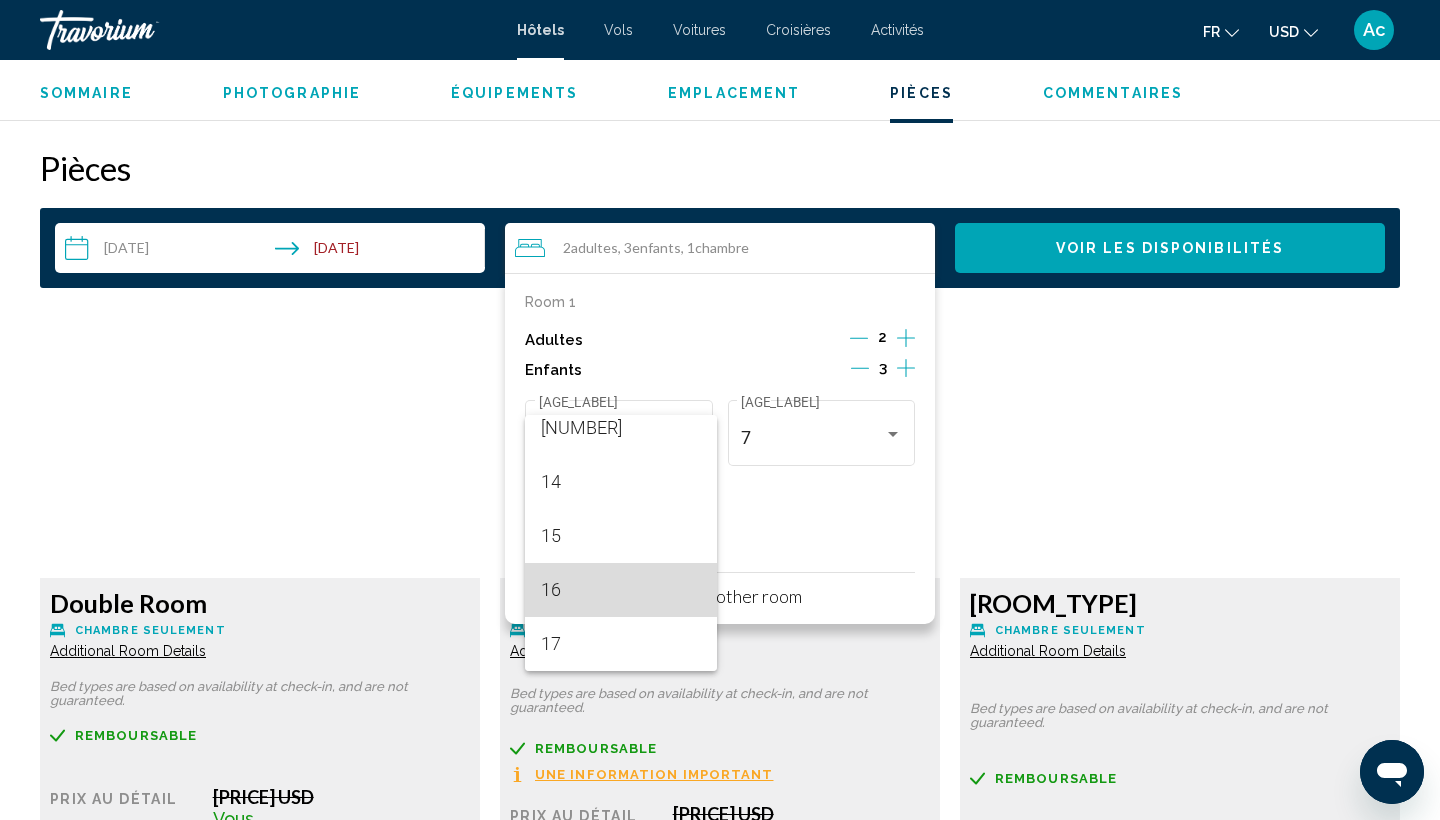 click on "16" at bounding box center (621, 590) 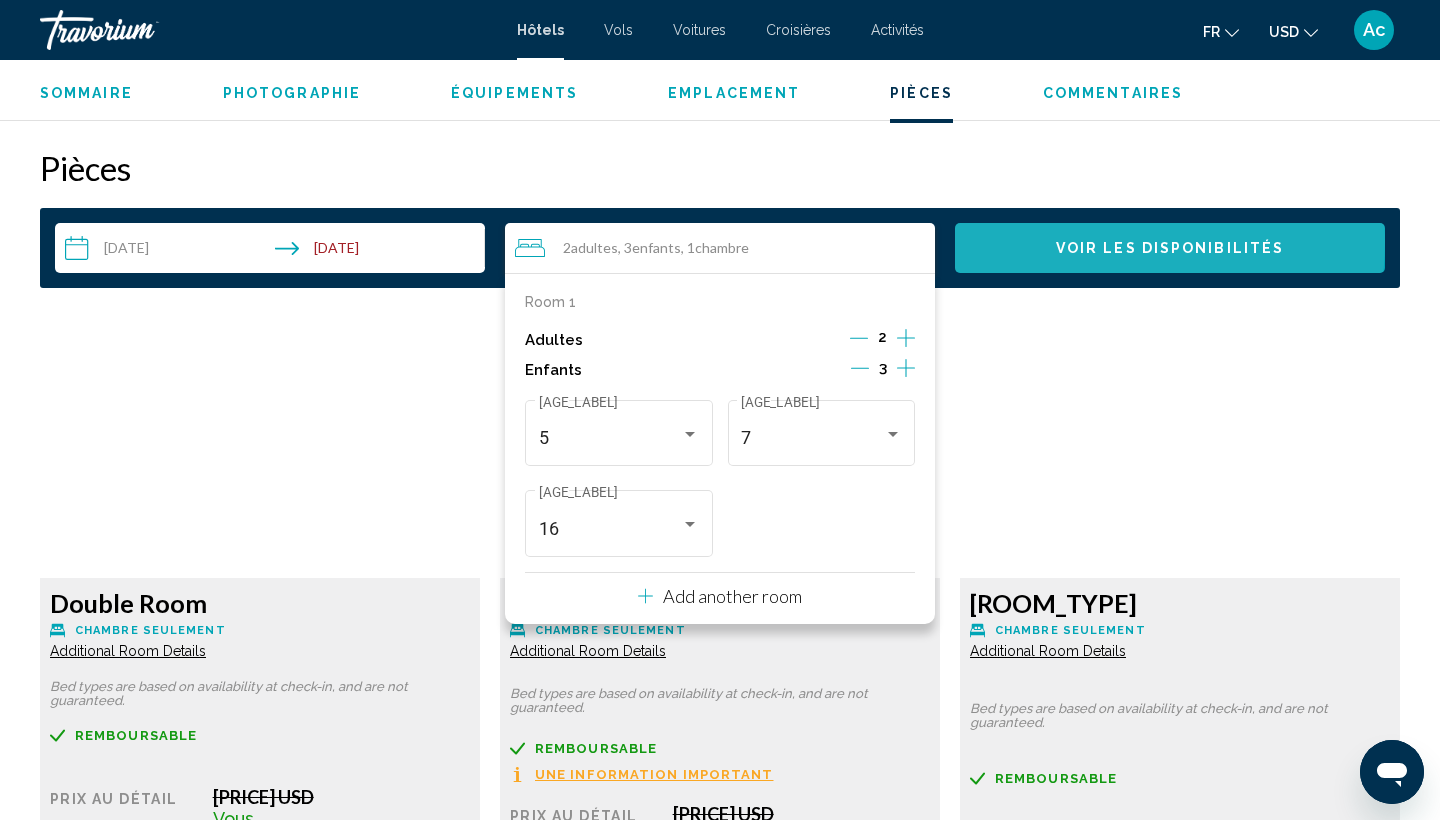 click on "Voir les disponibilités" at bounding box center [1170, 249] 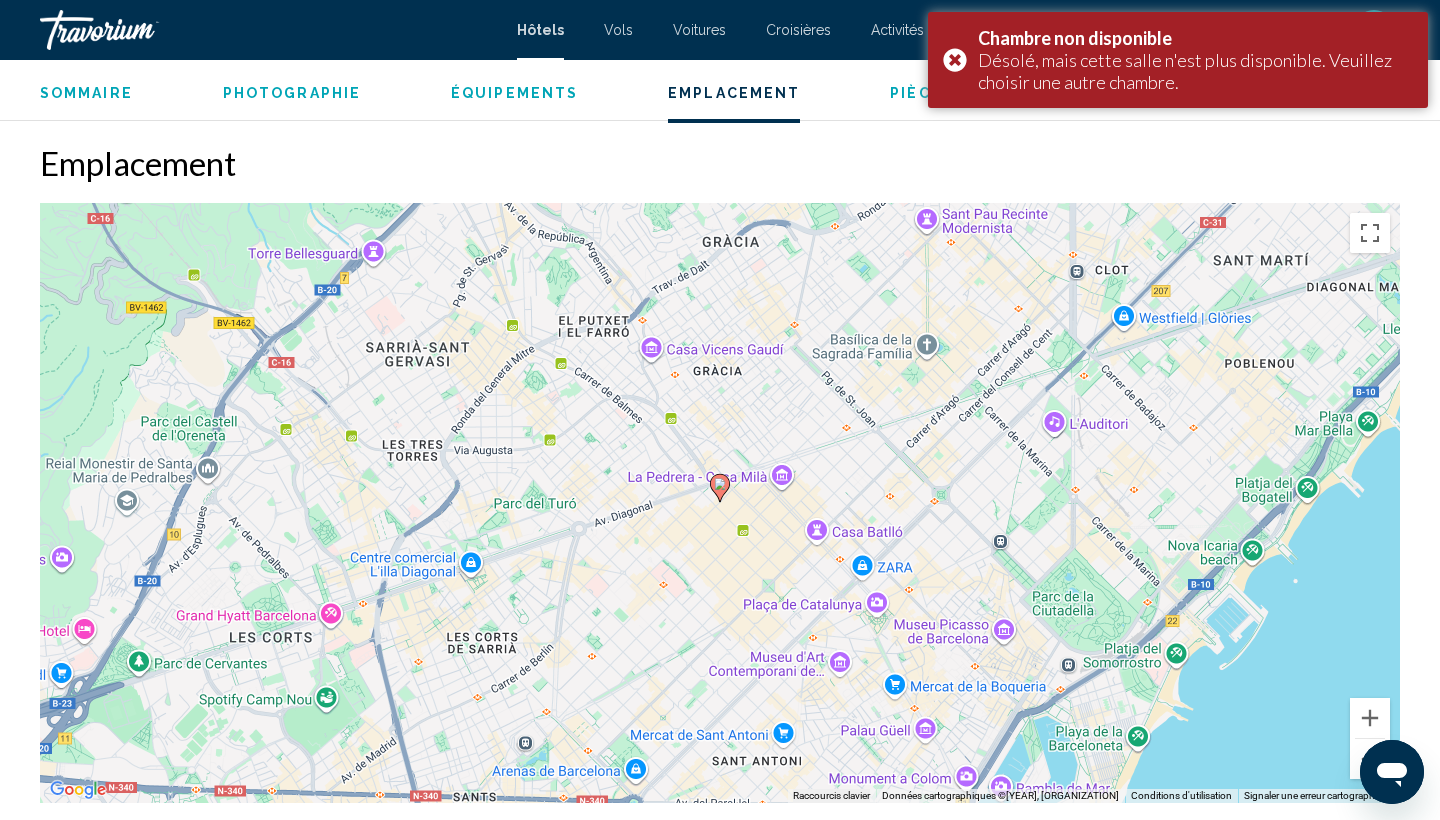 scroll, scrollTop: 1806, scrollLeft: 0, axis: vertical 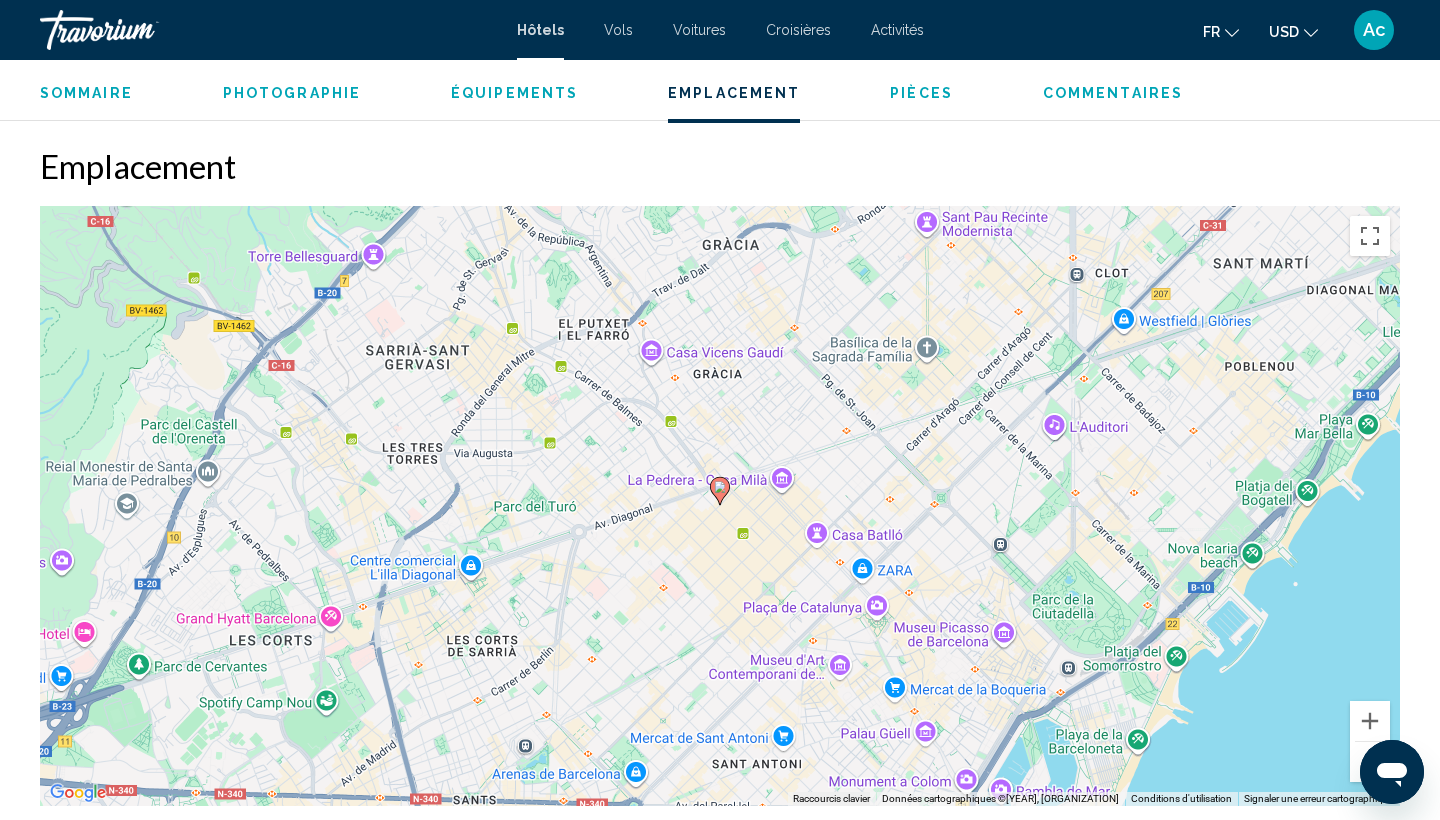 click on "Sommaire" at bounding box center (86, 93) 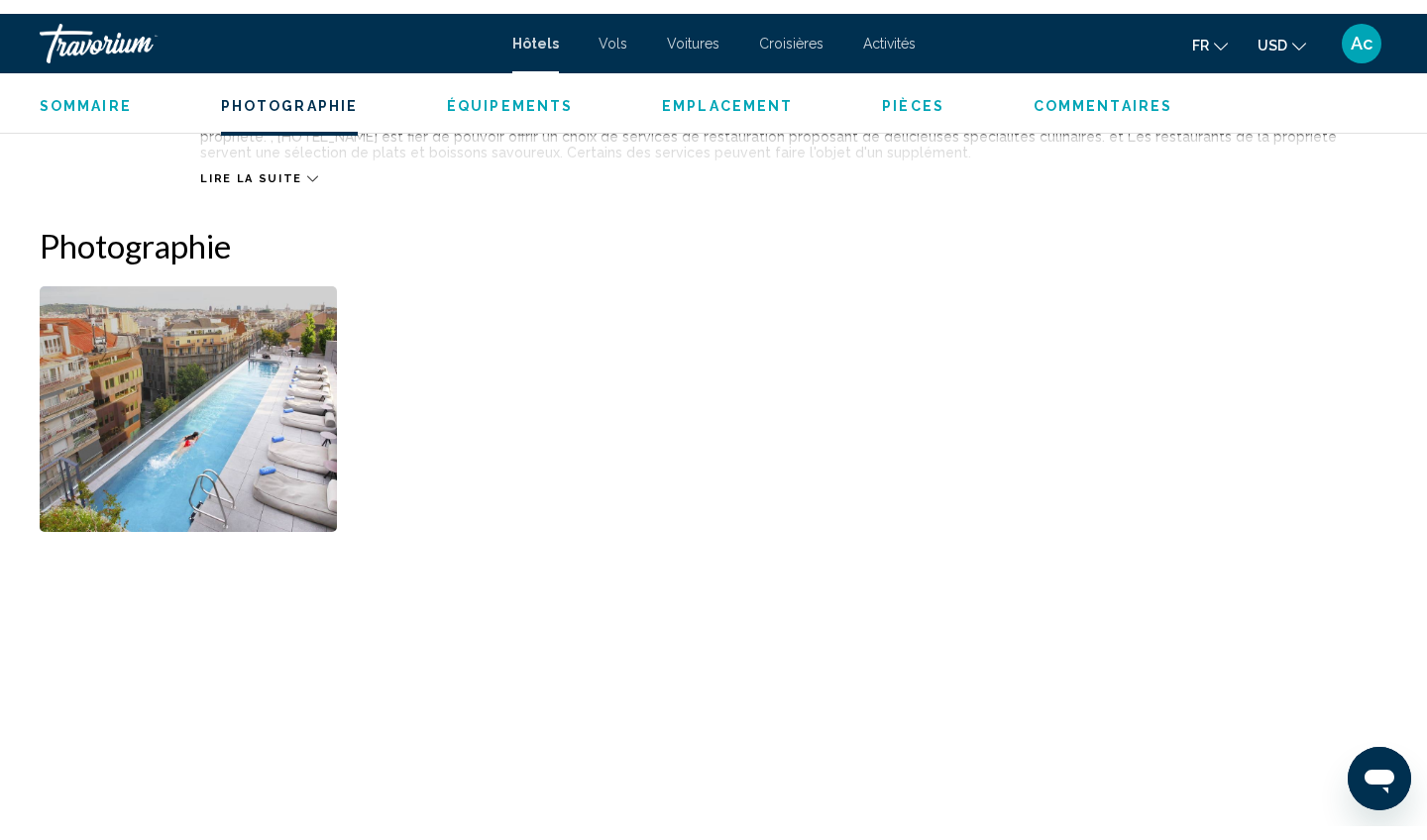 scroll, scrollTop: 635, scrollLeft: 0, axis: vertical 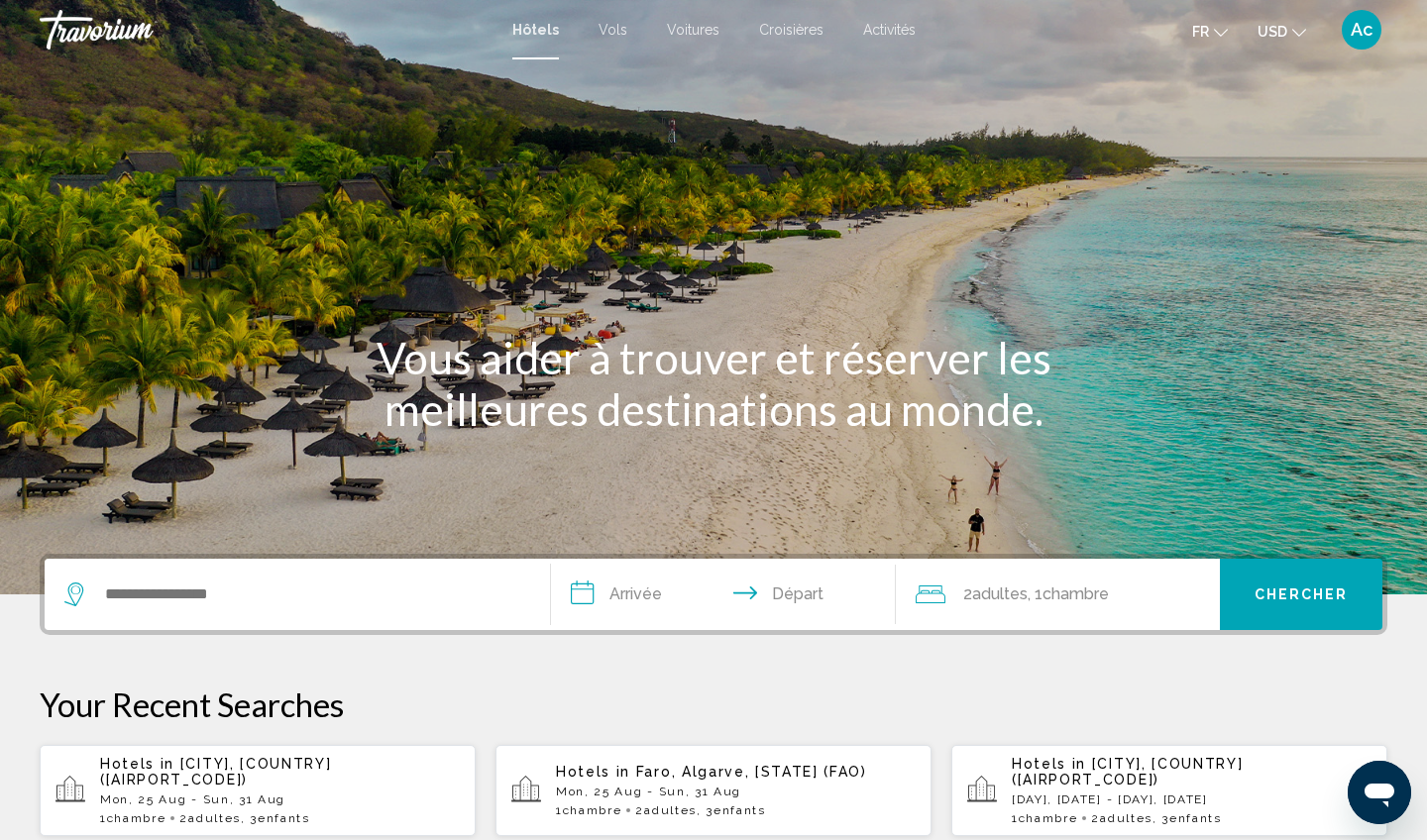 click on "Ac" at bounding box center (1362, 30) 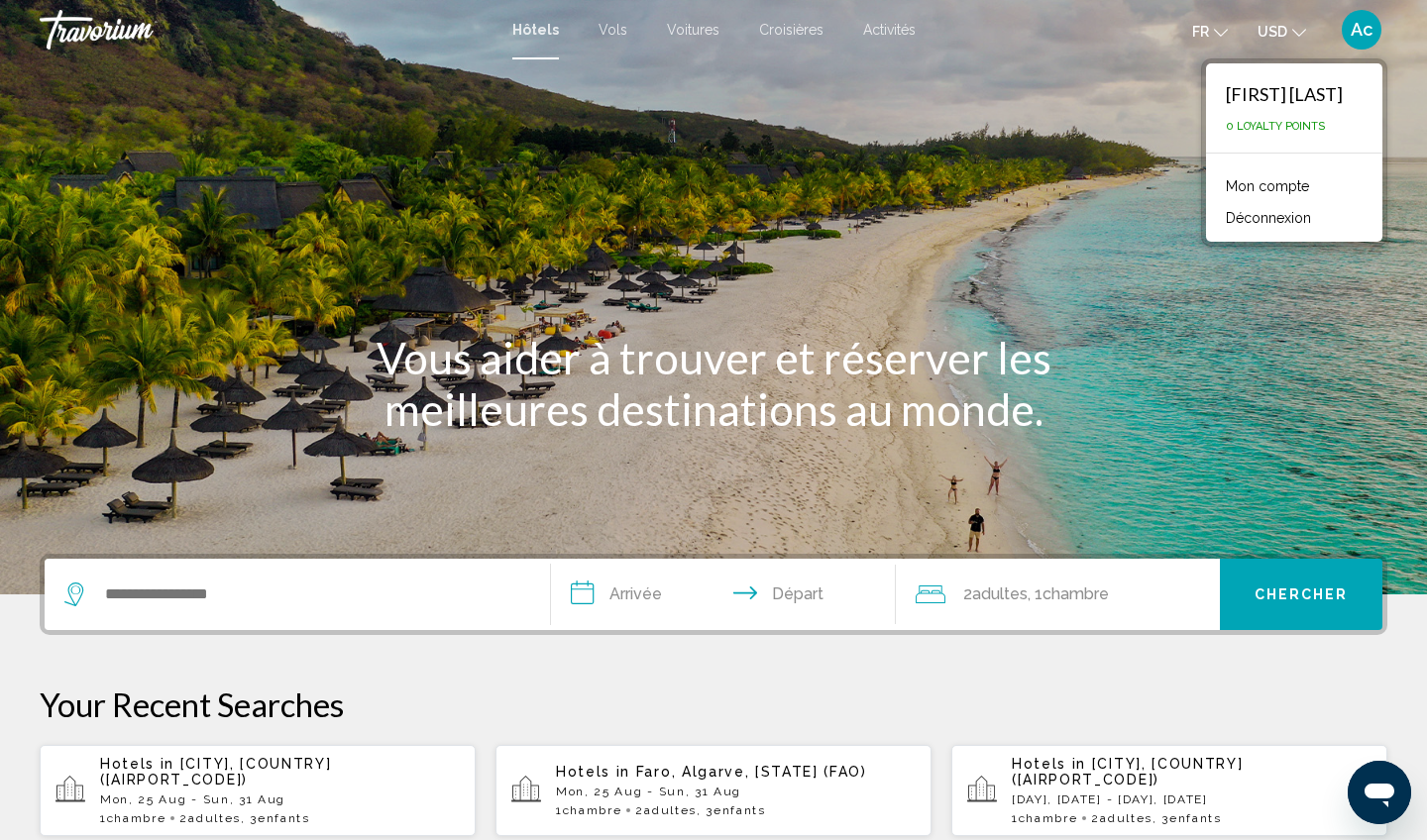 click on "0 Loyalty Points" at bounding box center (1275, 126) 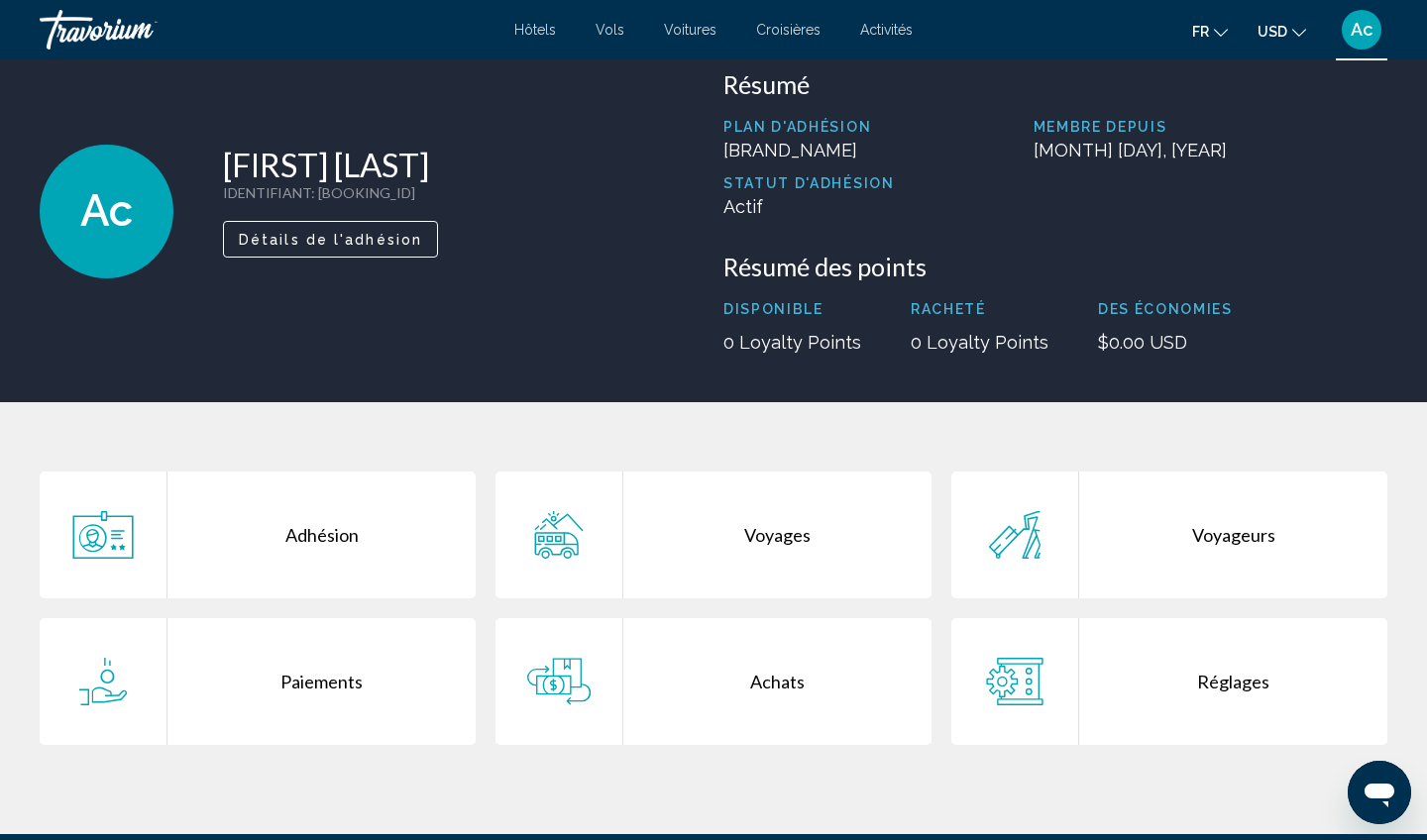 scroll, scrollTop: 56, scrollLeft: 0, axis: vertical 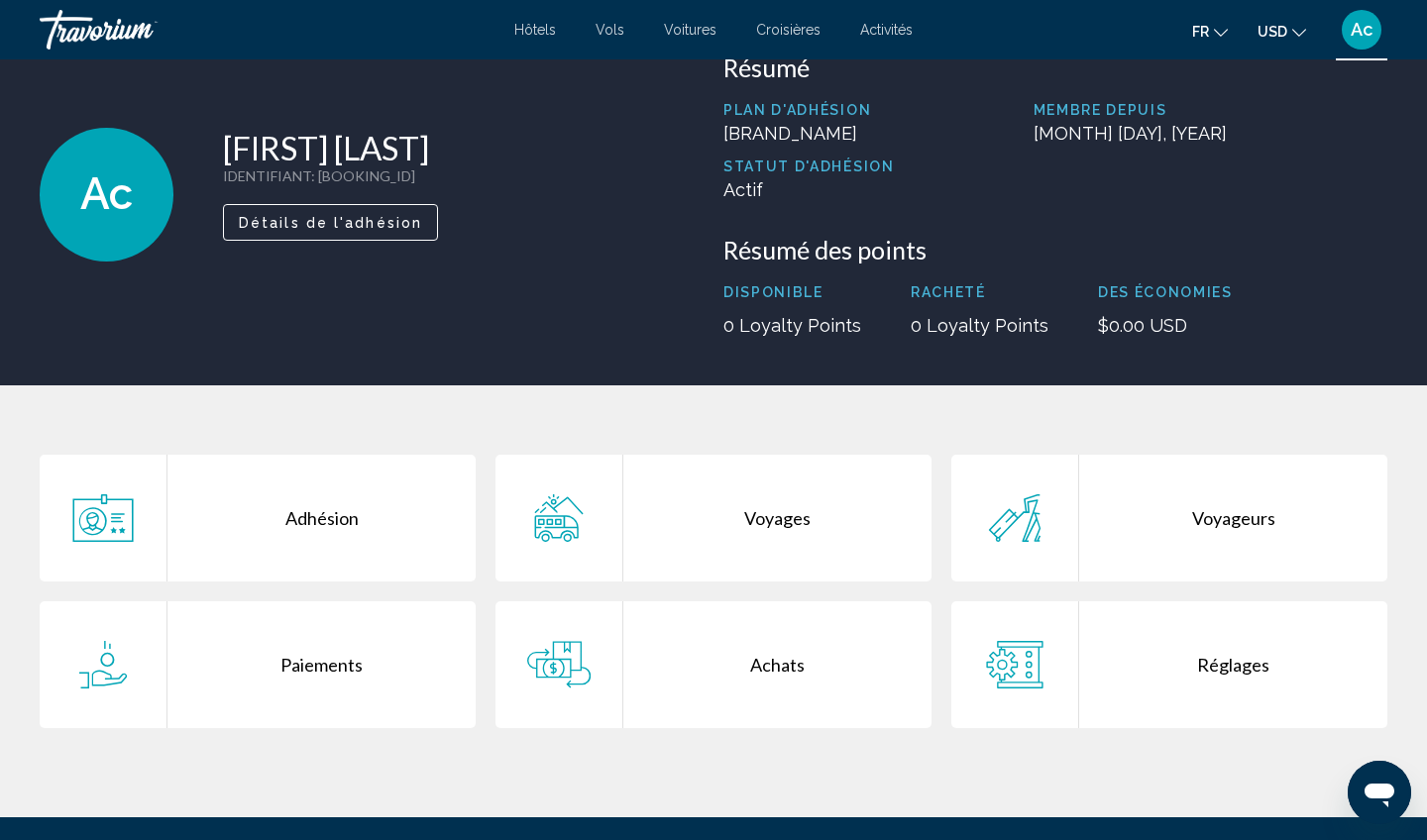click at bounding box center [139, 30] 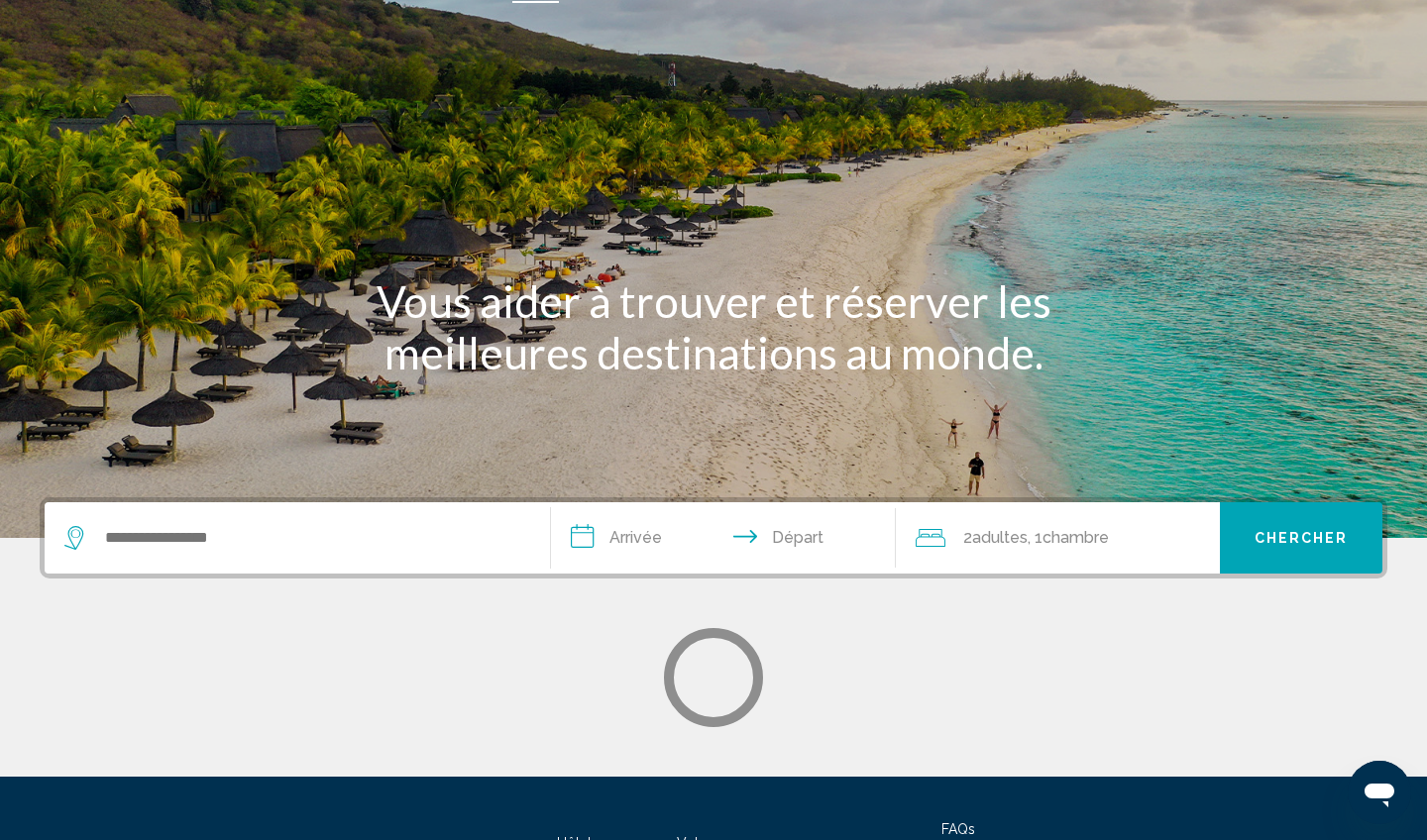 scroll, scrollTop: 0, scrollLeft: 0, axis: both 